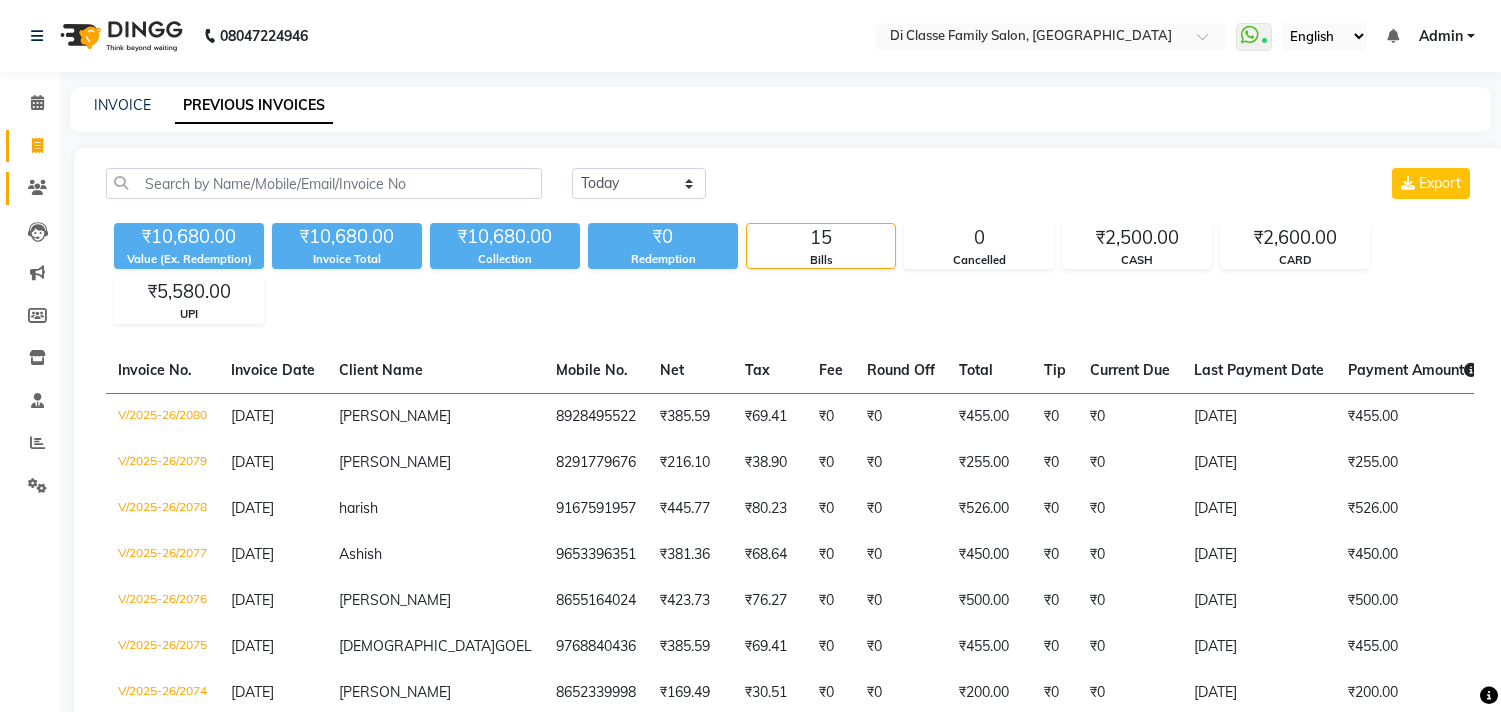scroll, scrollTop: 0, scrollLeft: 0, axis: both 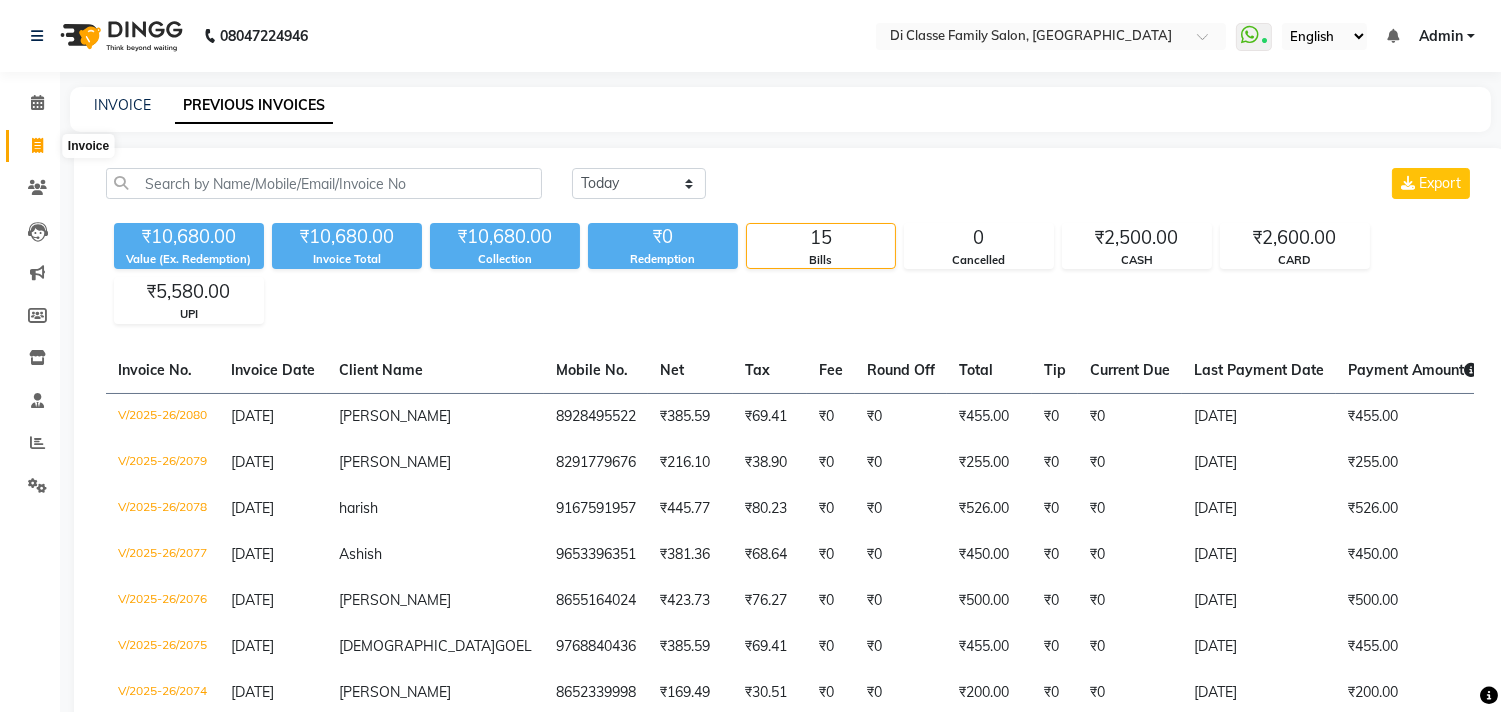 click 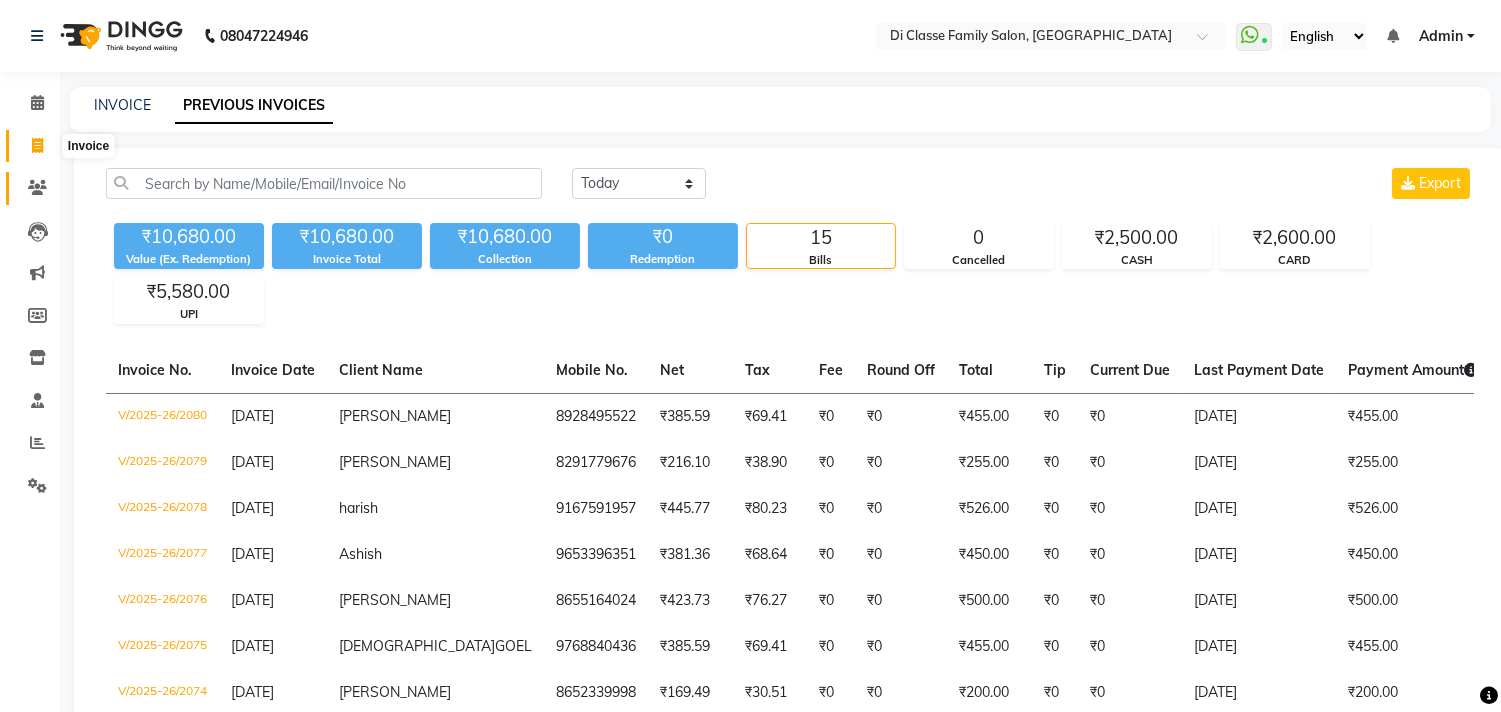 select on "4704" 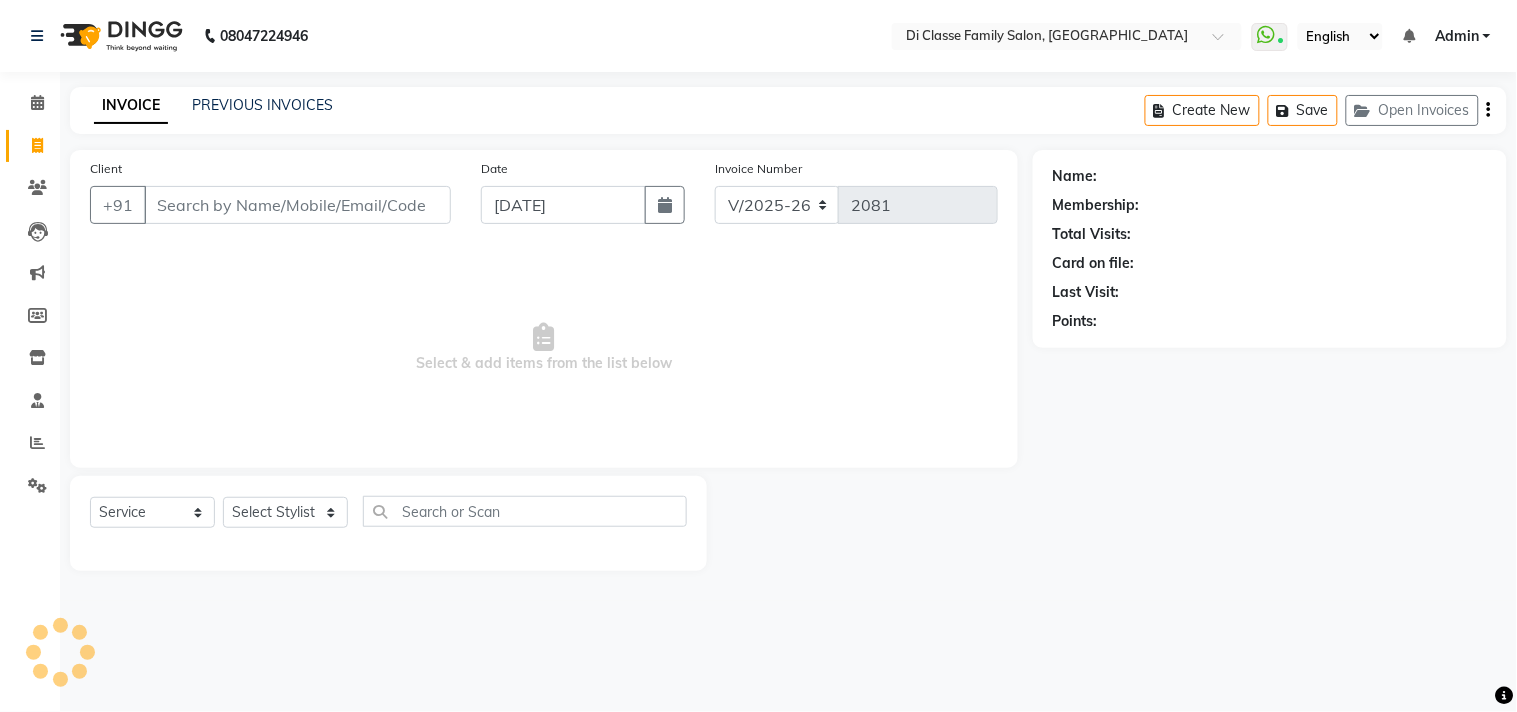click on "Client" at bounding box center [297, 205] 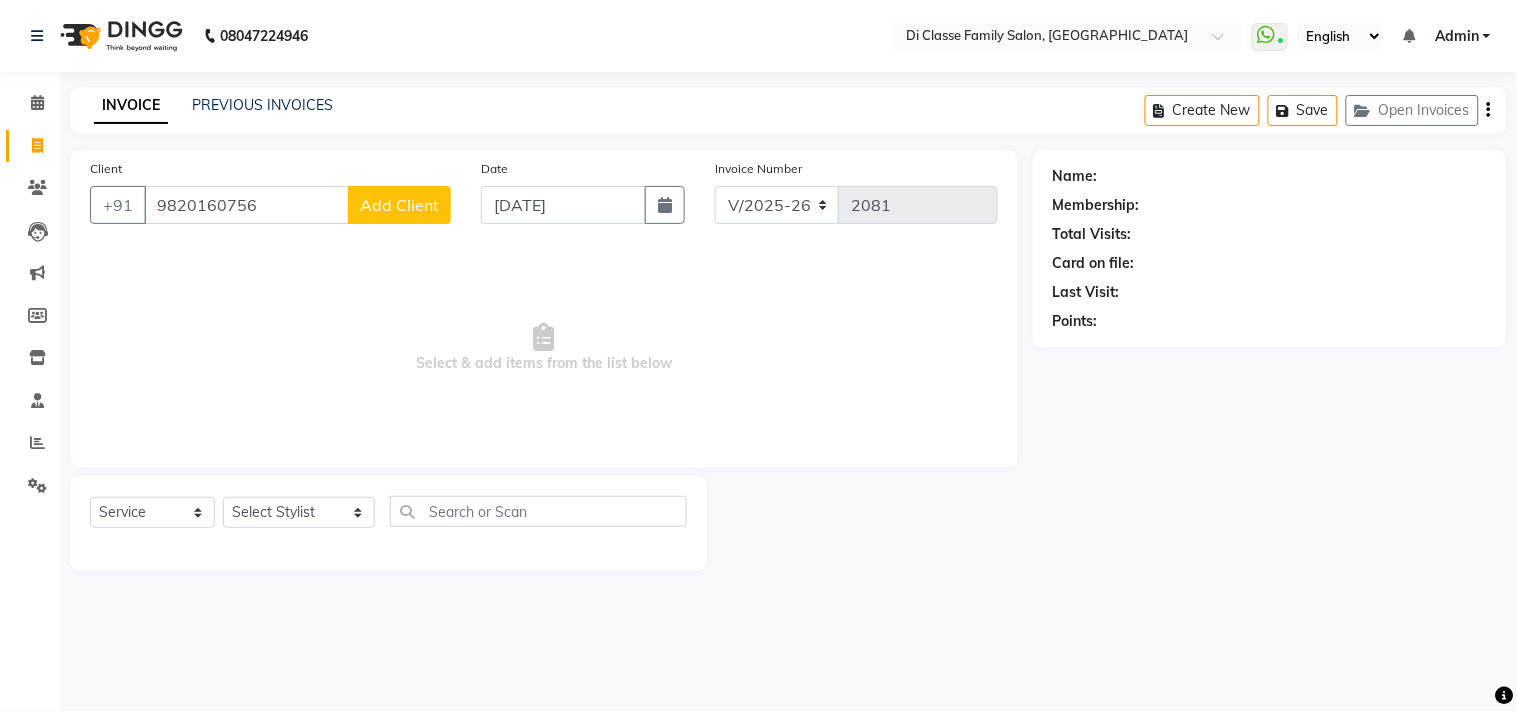 type on "9820160756" 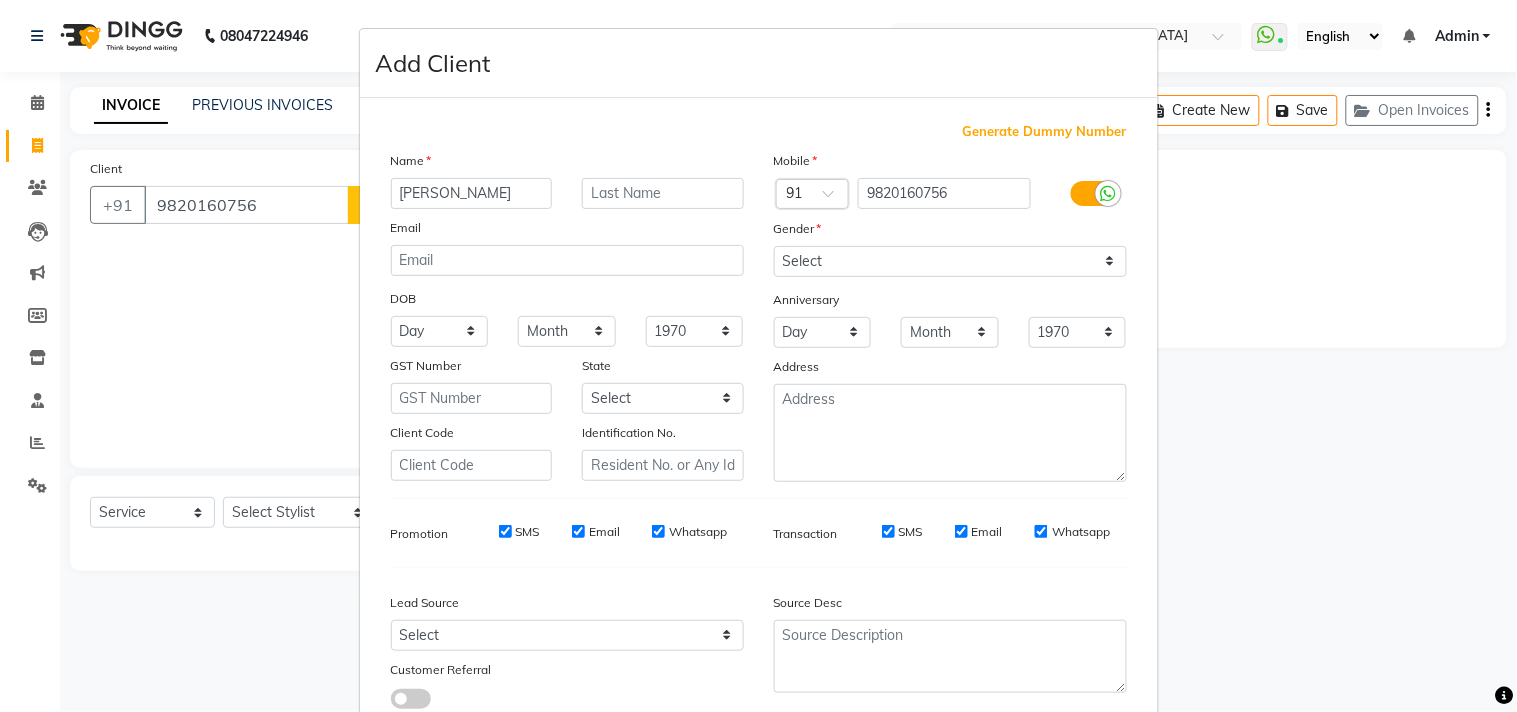 type on "[PERSON_NAME]" 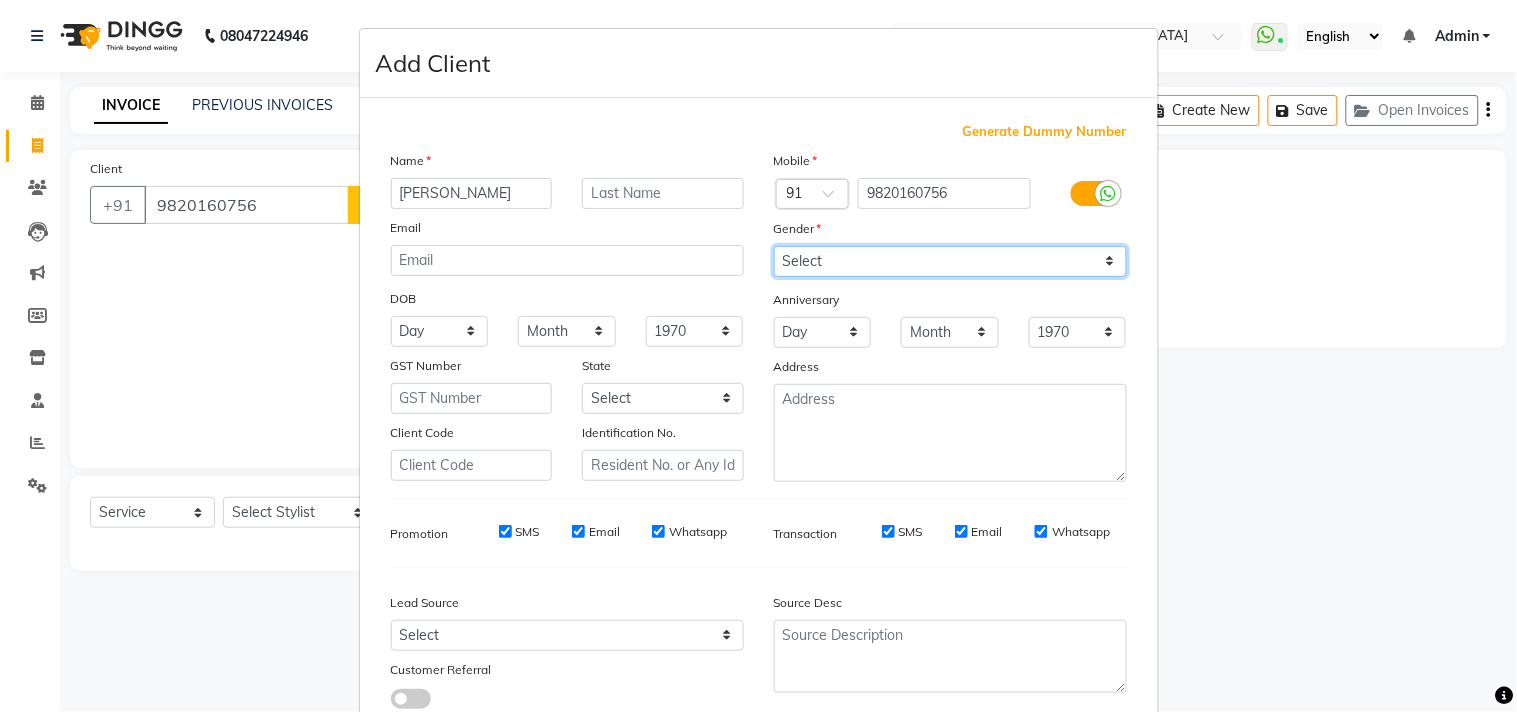 click on "Select [DEMOGRAPHIC_DATA] [DEMOGRAPHIC_DATA] Other Prefer Not To Say" at bounding box center [950, 261] 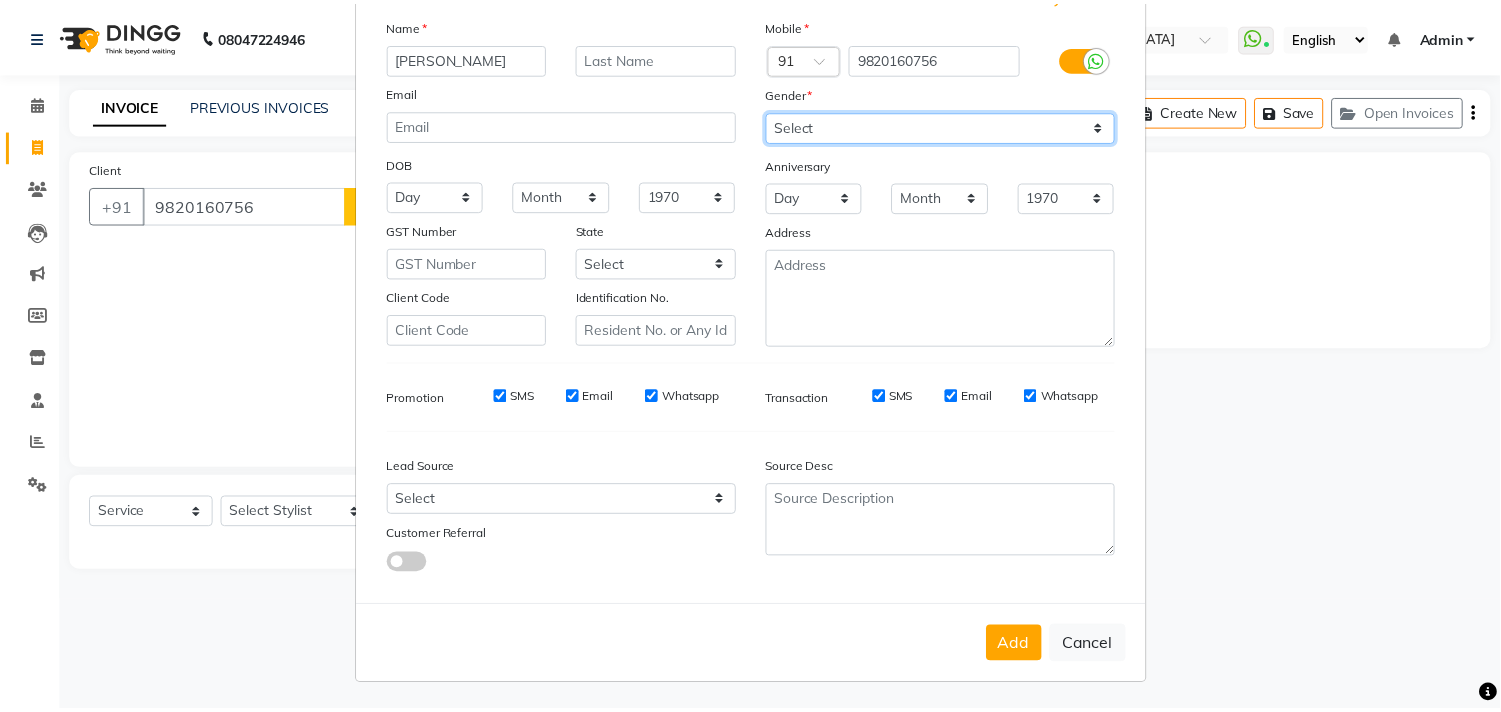 scroll, scrollTop: 138, scrollLeft: 0, axis: vertical 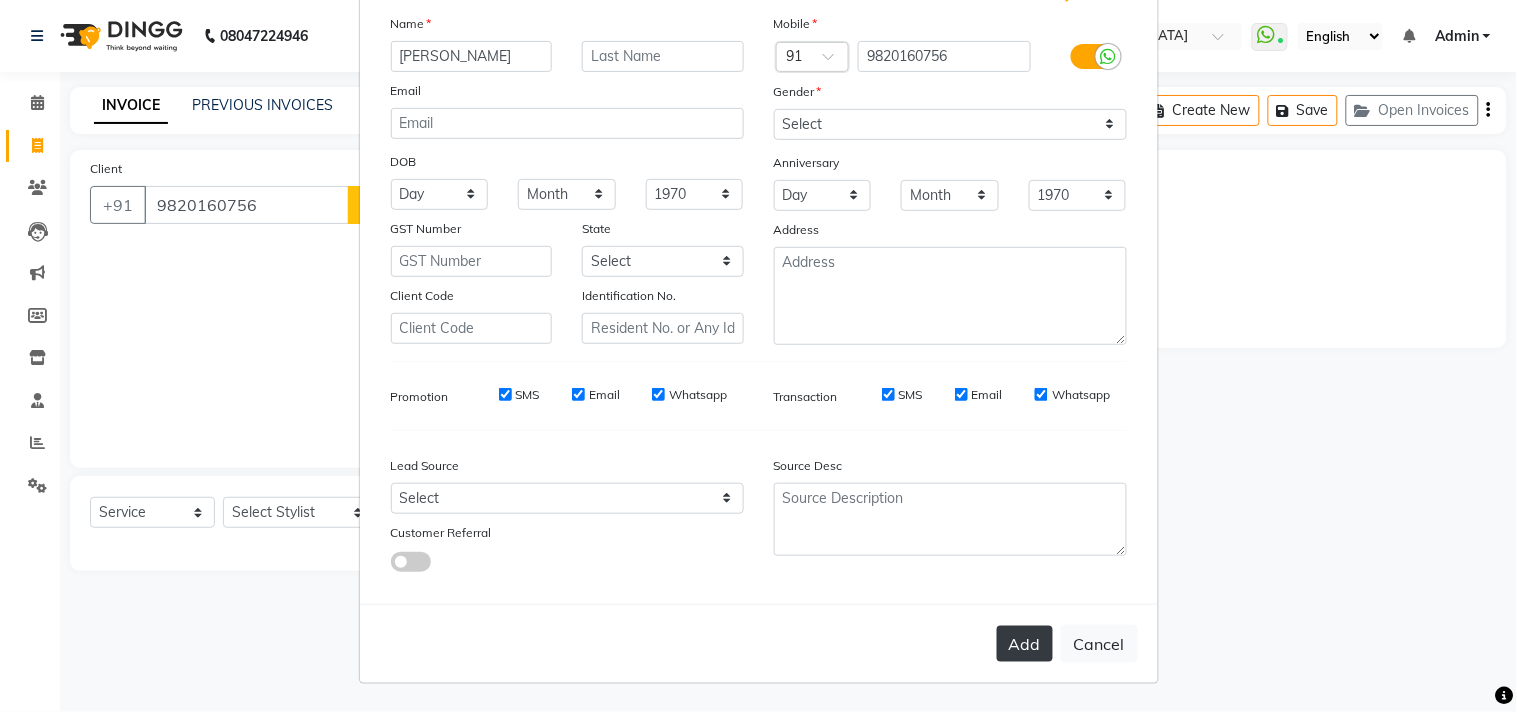 click on "Add" at bounding box center (1025, 644) 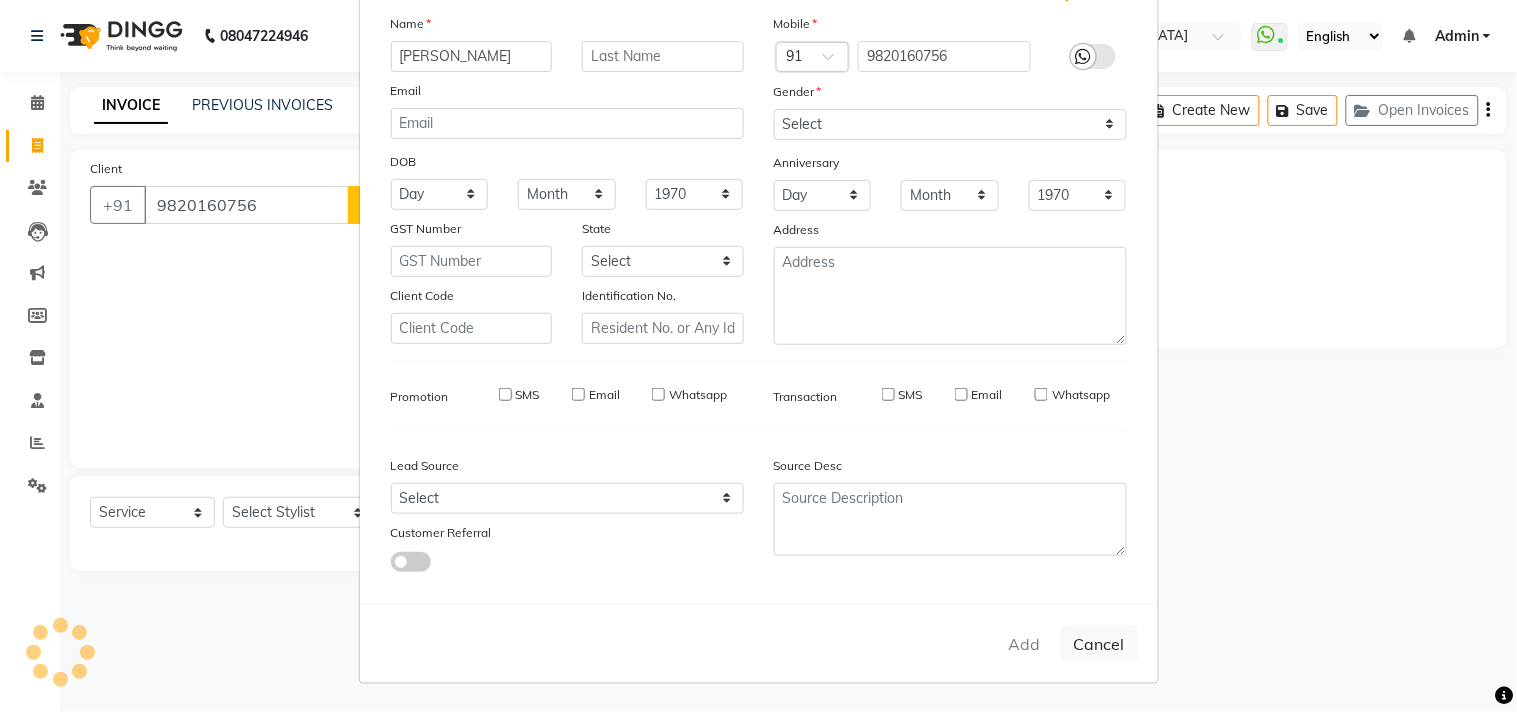 type 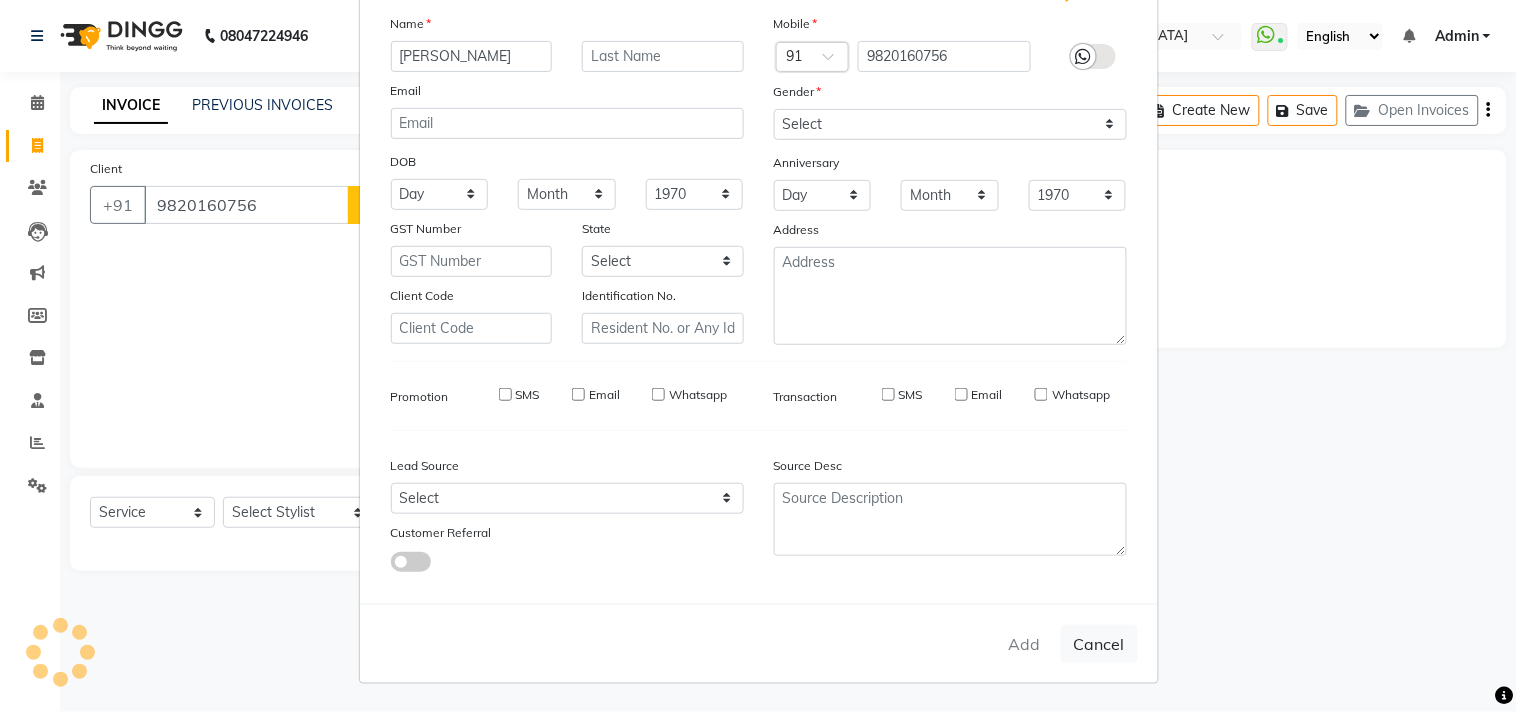 select 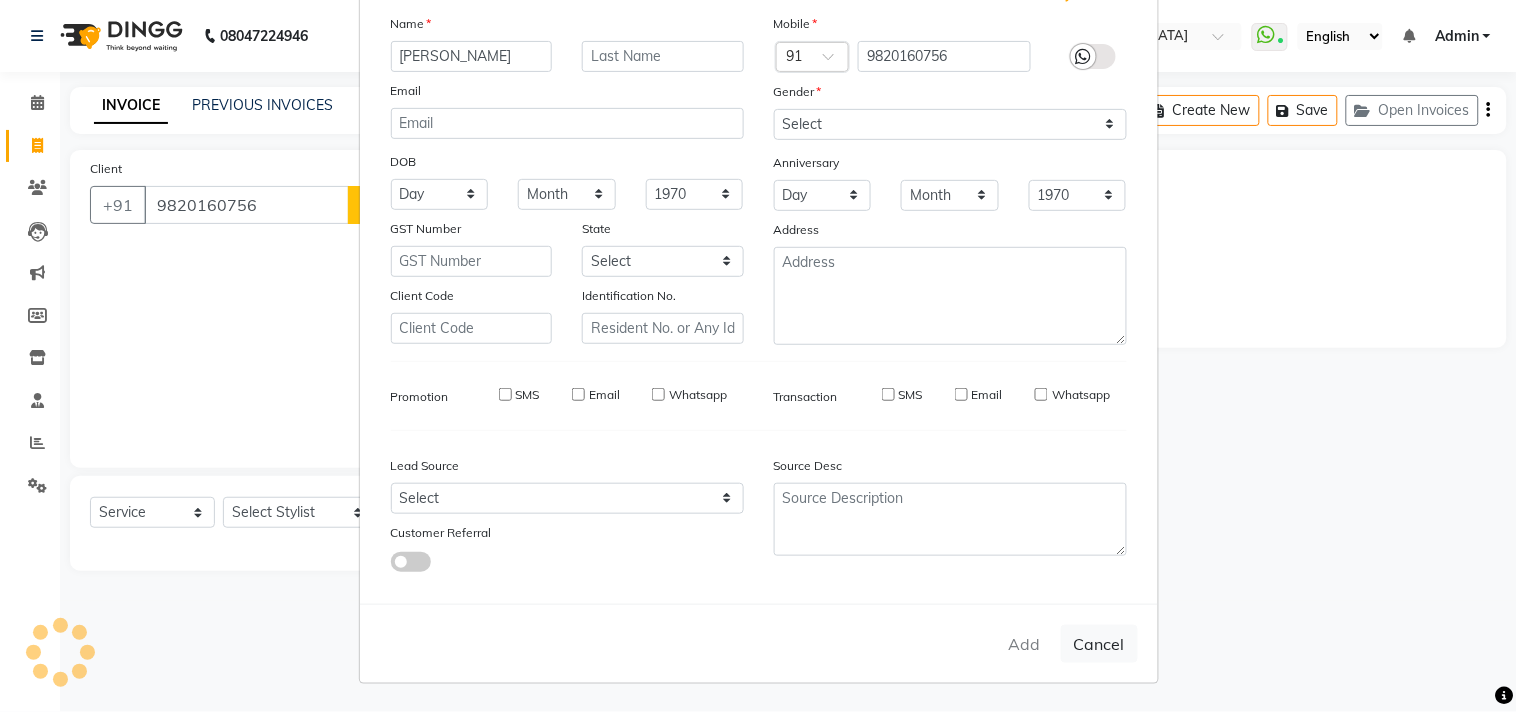 select 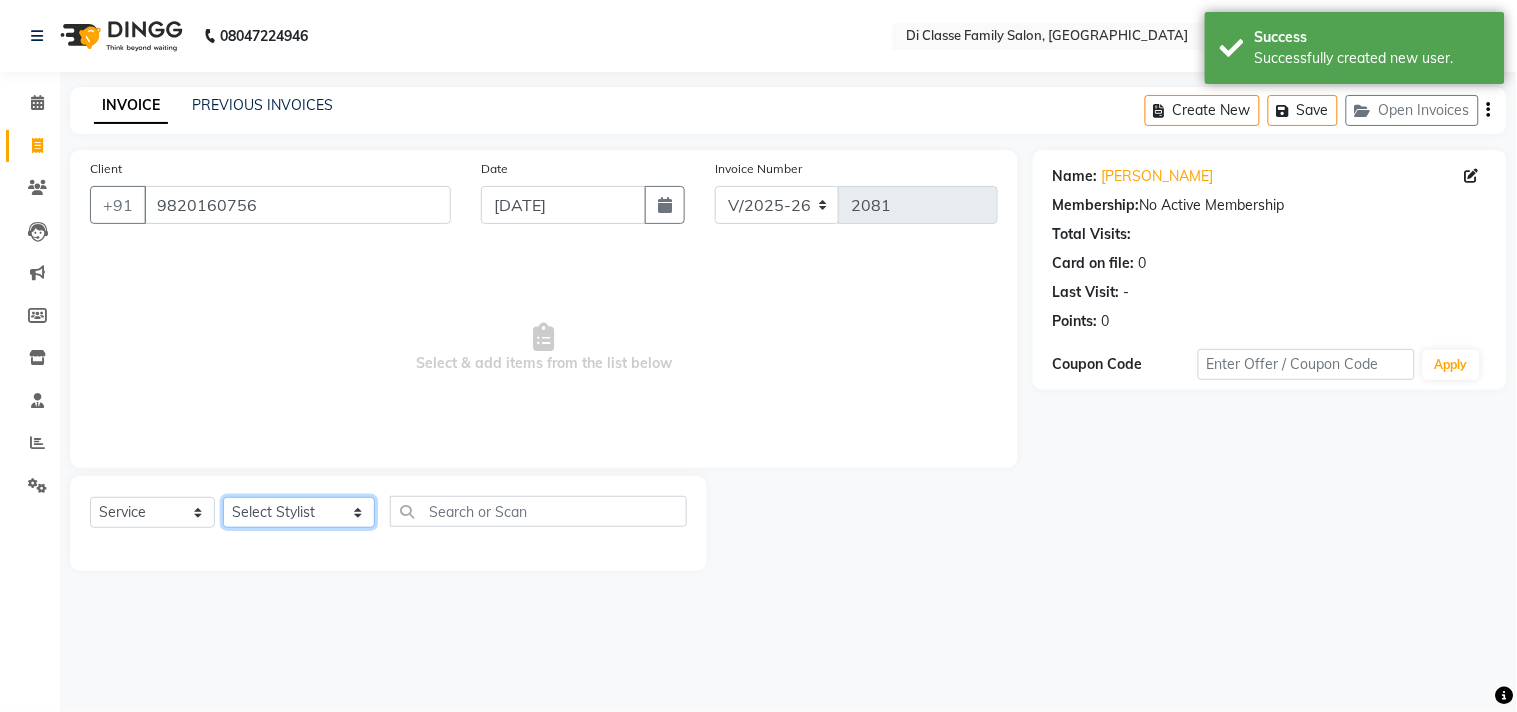 click on "Select Stylist [PERSON_NAME]  [PERSON_NAME]  [PERSON_NAME]  Front Desk Javed [PERSON_NAME]  [PERSON_NAME]  Pooja Jadhav [PERSON_NAME] [PERSON_NAME] [PERSON_NAME] SACHIN [PERSON_NAME] SAHAJAN [PERSON_NAME]  [PERSON_NAME] [PERSON_NAME] [PERSON_NAME] [PERSON_NAME] [PERSON_NAME] [PERSON_NAME] [PERSON_NAME]" 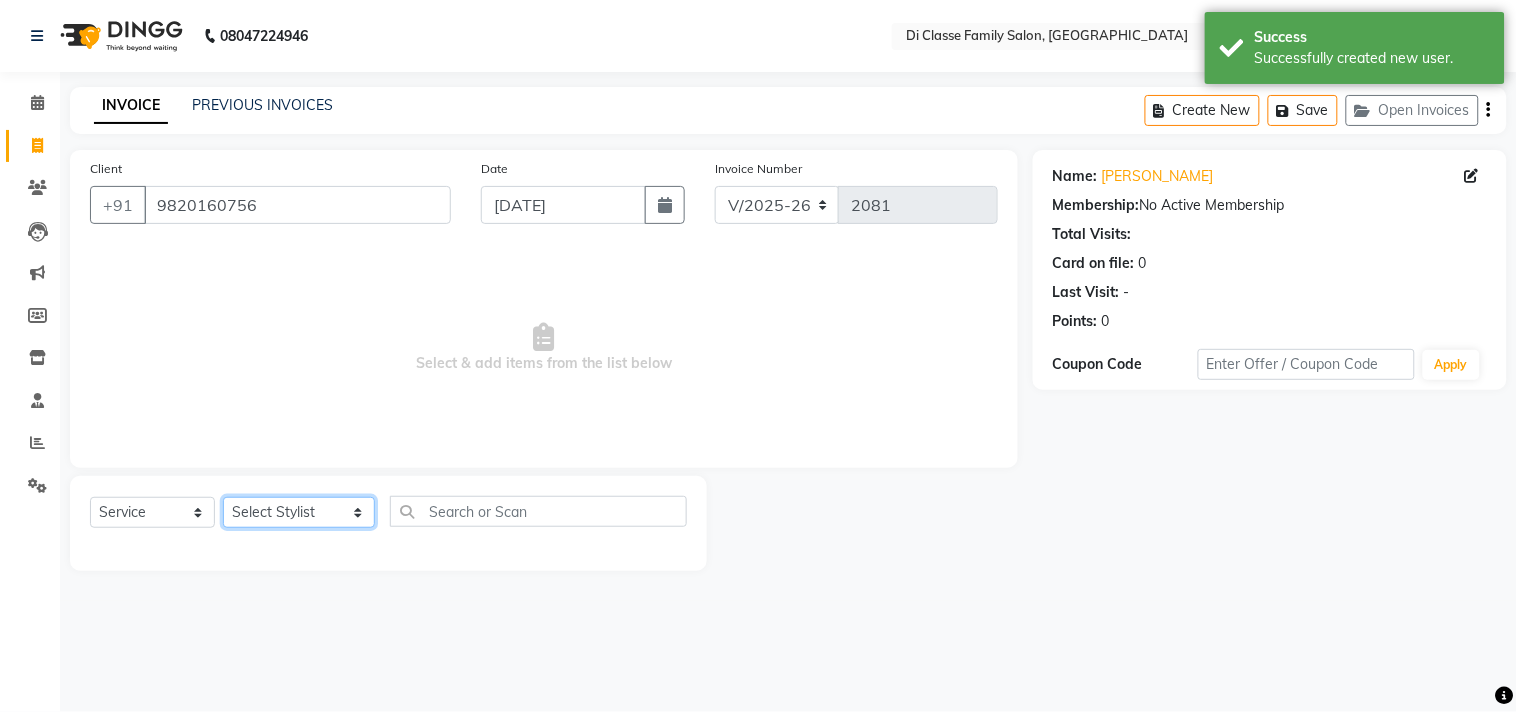 select on "76830" 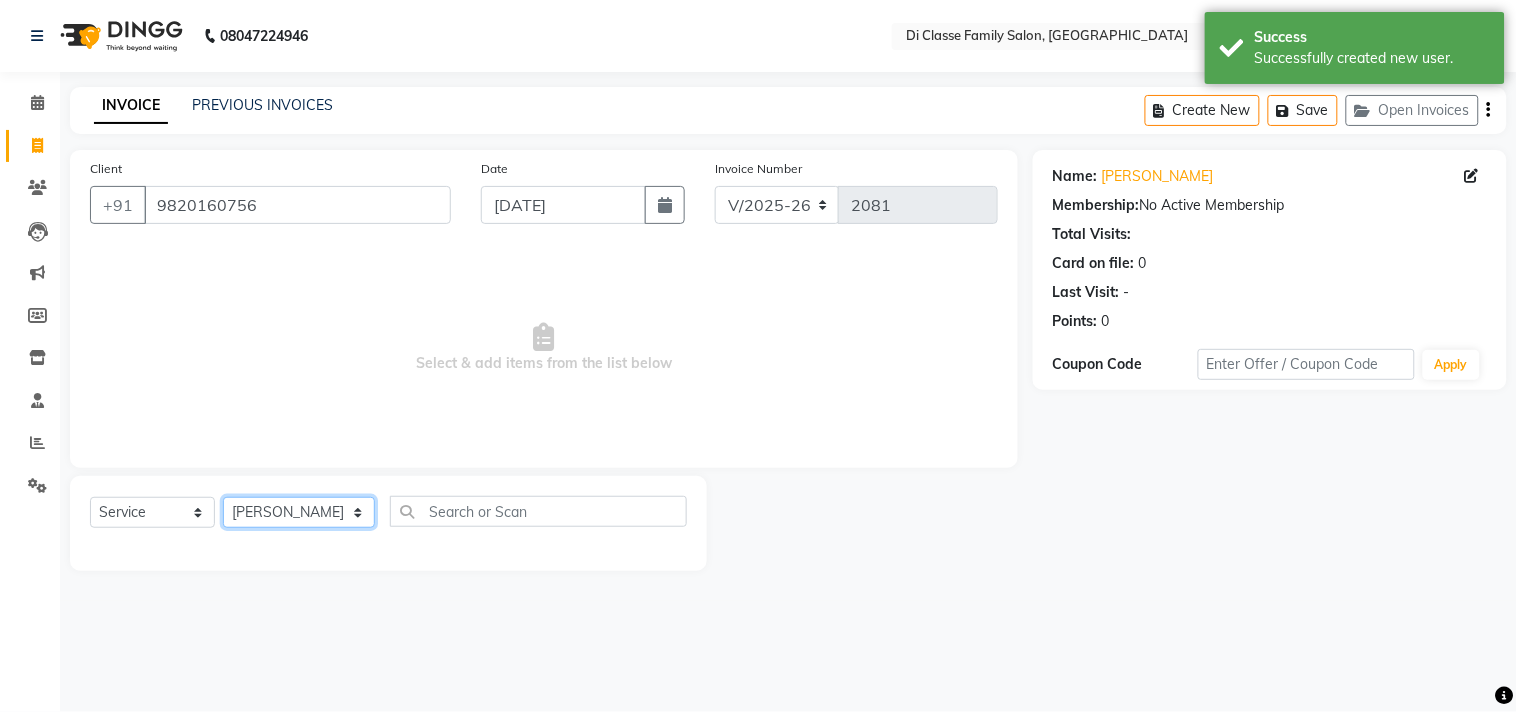 click on "Select Stylist [PERSON_NAME]  [PERSON_NAME]  [PERSON_NAME]  Front Desk Javed [PERSON_NAME]  [PERSON_NAME]  Pooja Jadhav [PERSON_NAME] [PERSON_NAME] [PERSON_NAME] SACHIN [PERSON_NAME] SAHAJAN [PERSON_NAME]  [PERSON_NAME] [PERSON_NAME] [PERSON_NAME] [PERSON_NAME] [PERSON_NAME] [PERSON_NAME] [PERSON_NAME]" 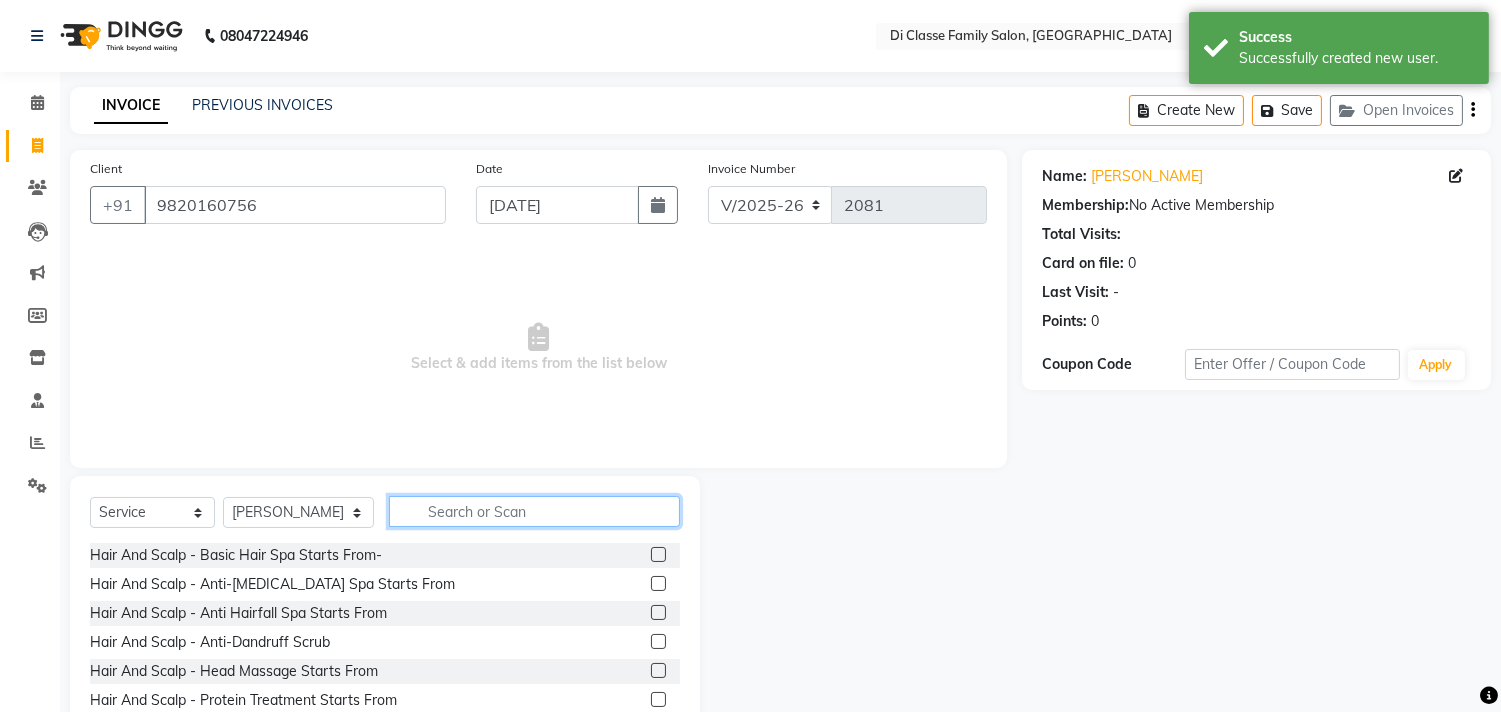 click 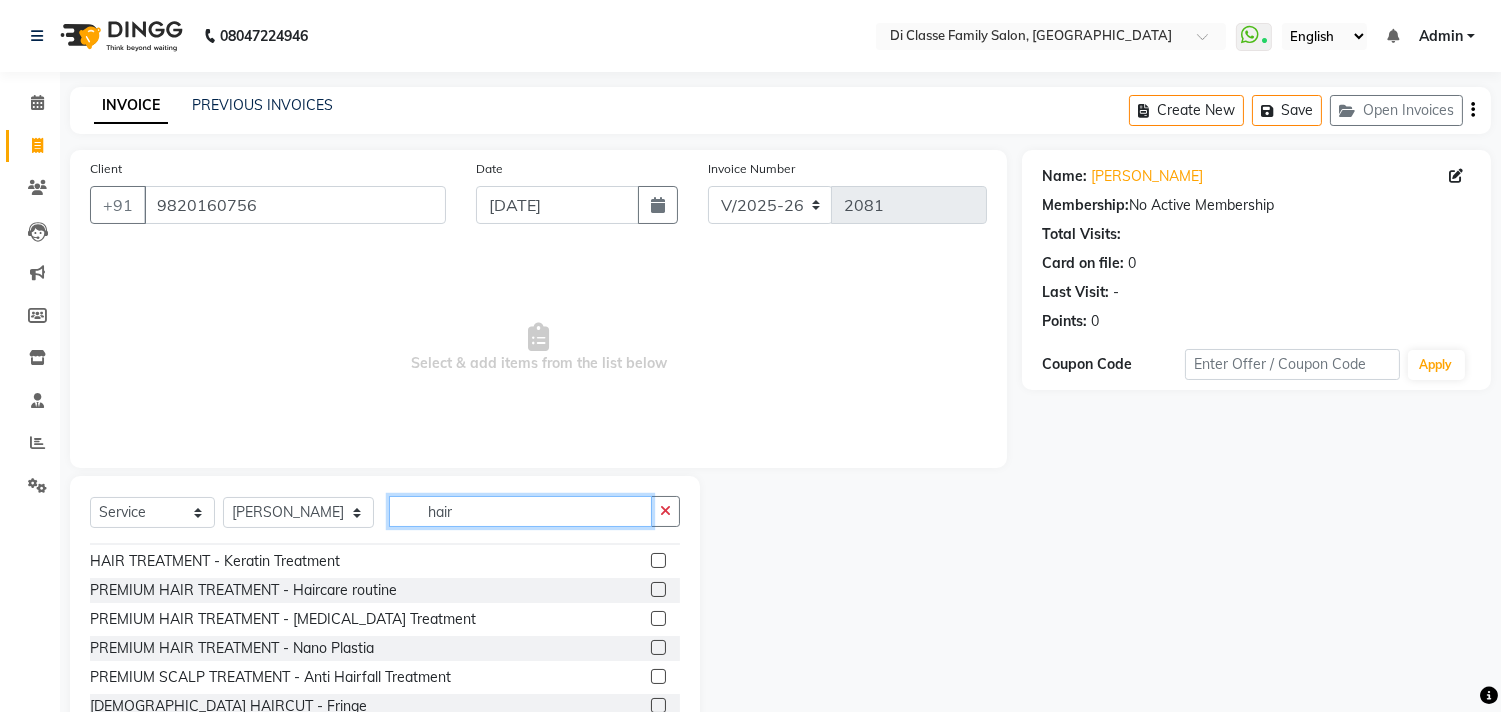 scroll, scrollTop: 888, scrollLeft: 0, axis: vertical 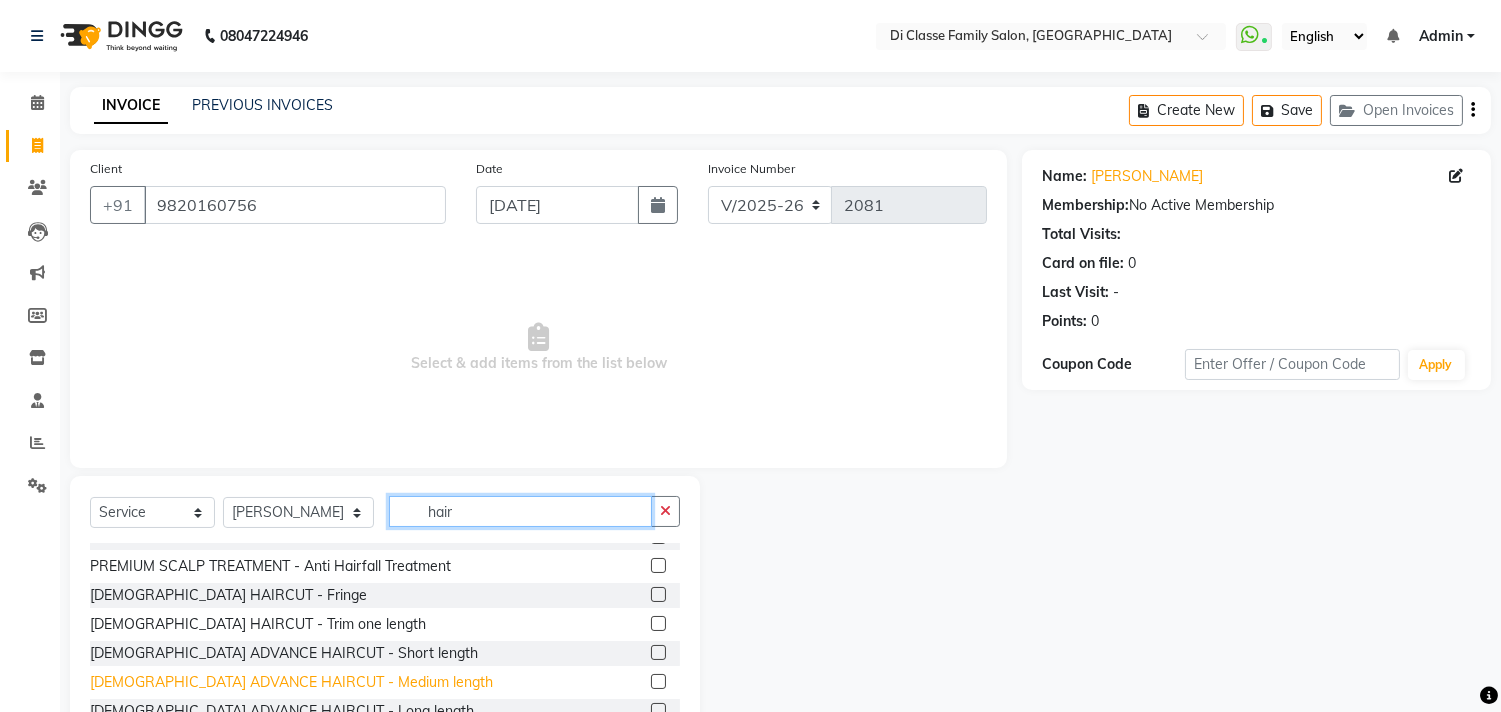 type on "hair" 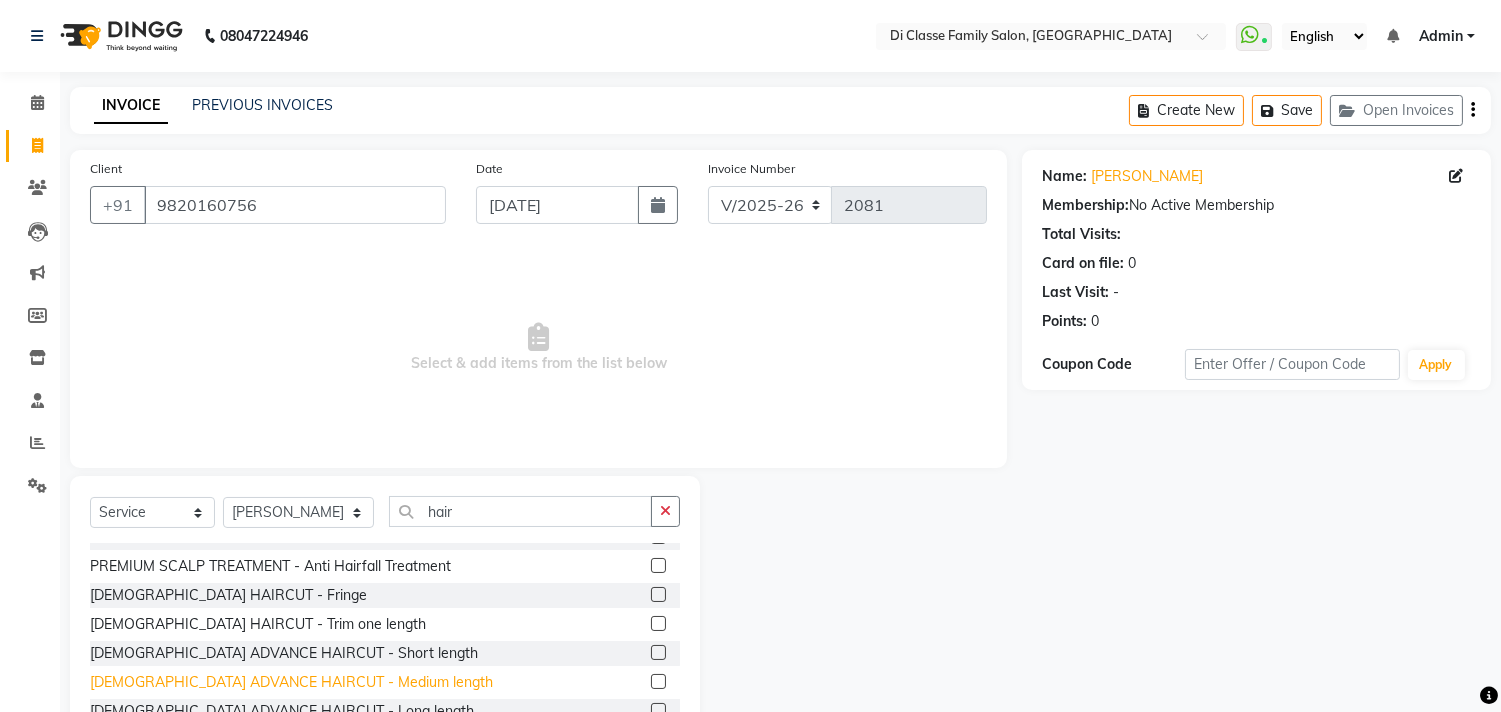 click on "[DEMOGRAPHIC_DATA] ADVANCE HAIRCUT - Medium length" 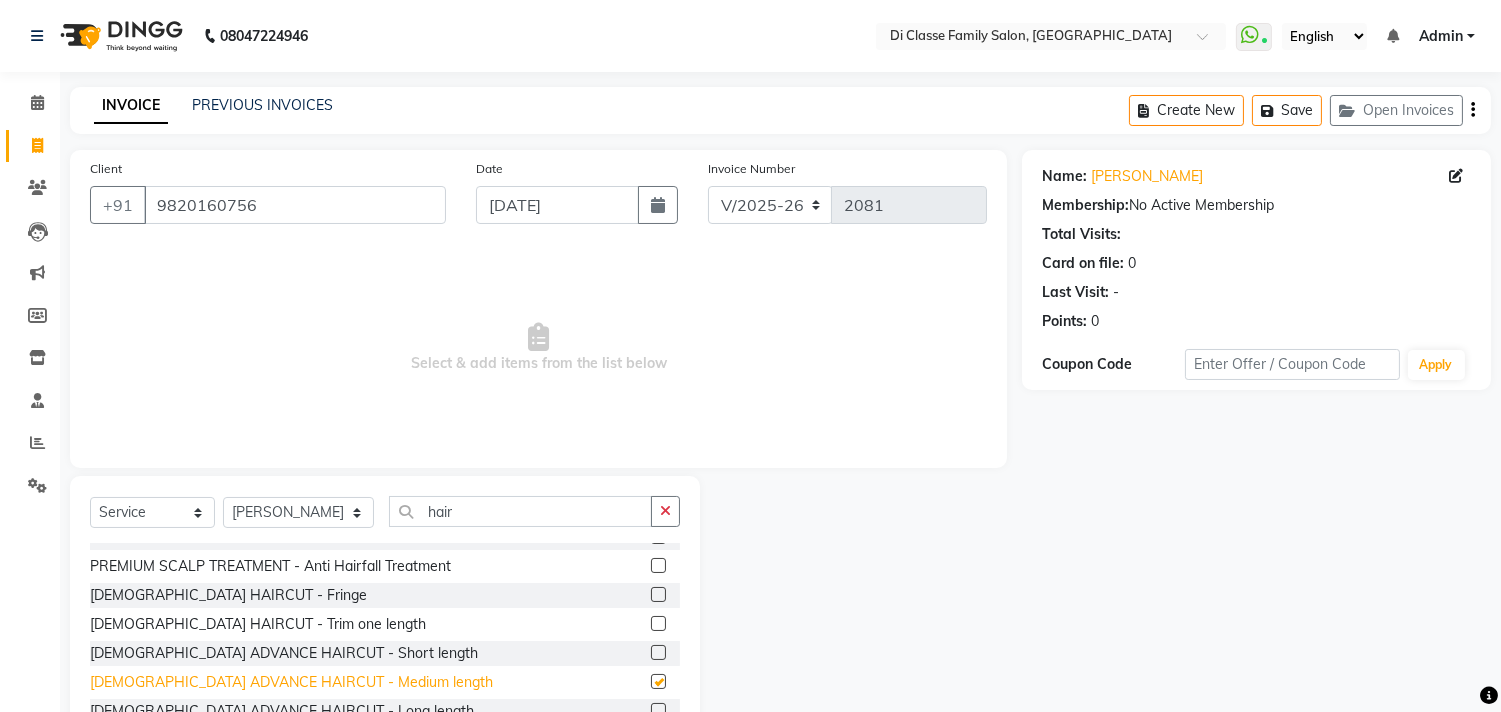 checkbox on "false" 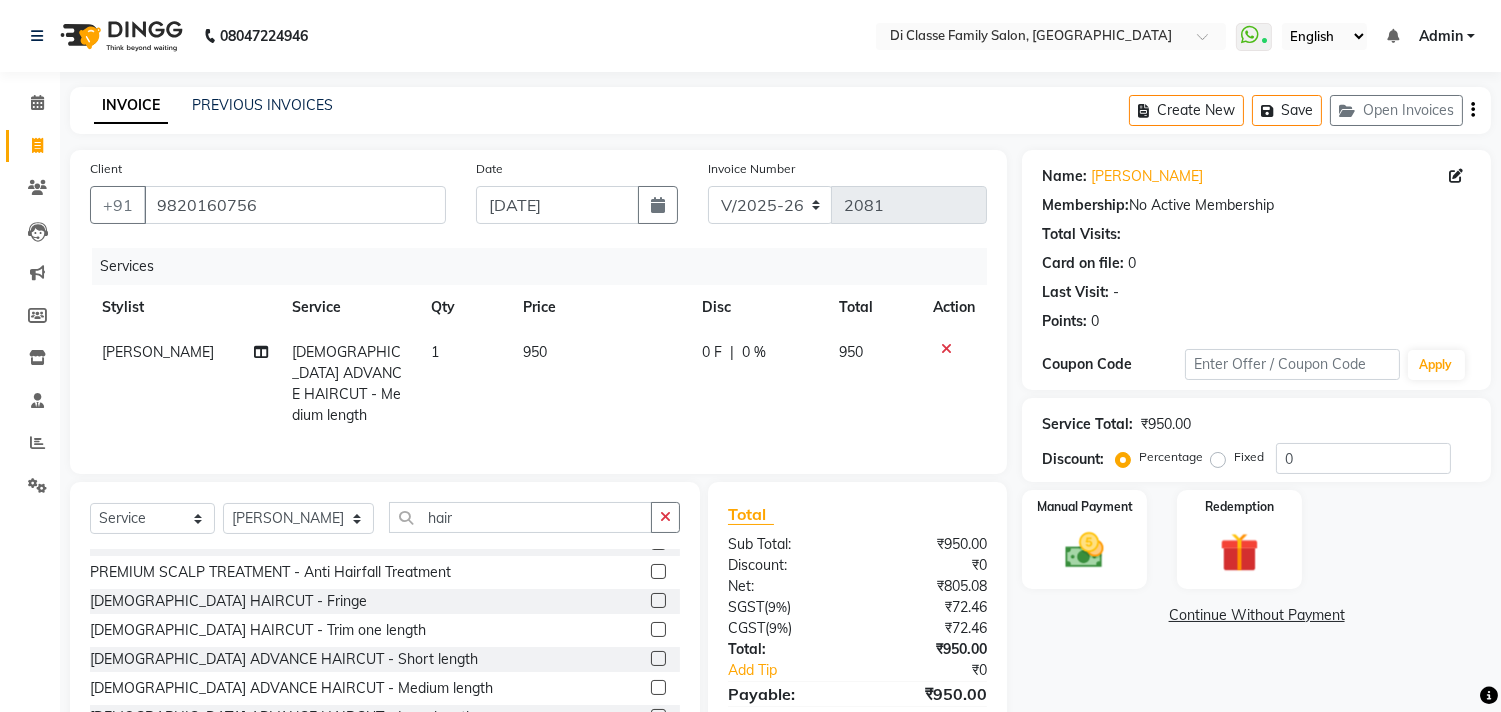 click on "0 F | 0 %" 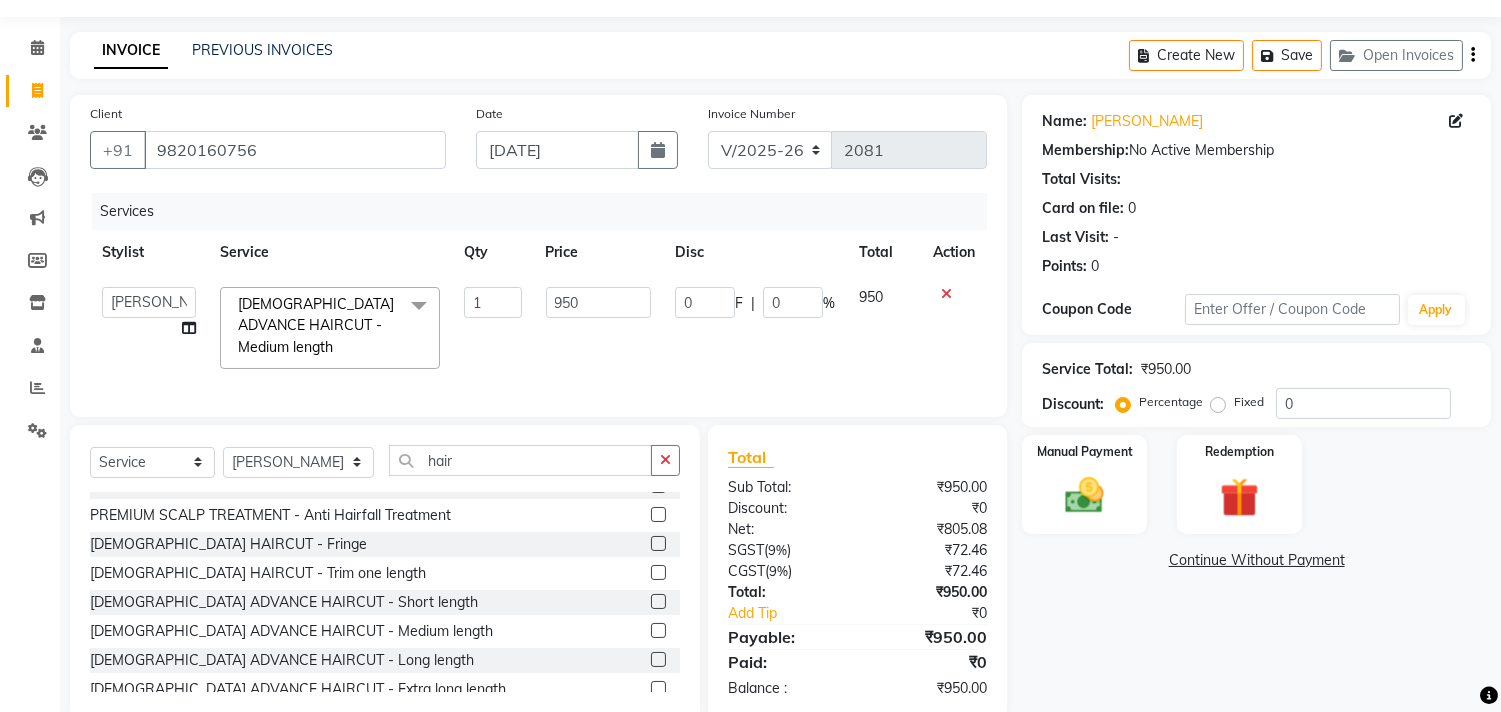 scroll, scrollTop: 110, scrollLeft: 0, axis: vertical 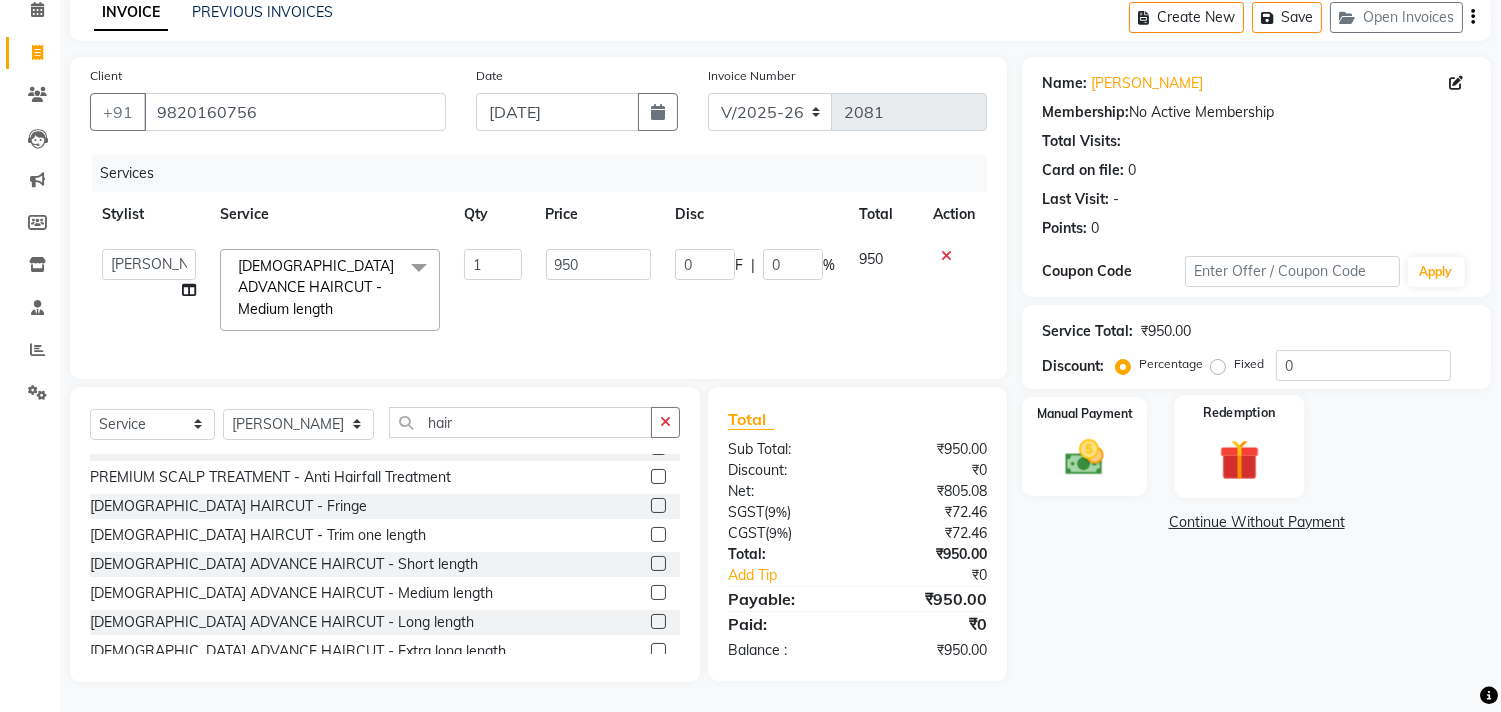 click 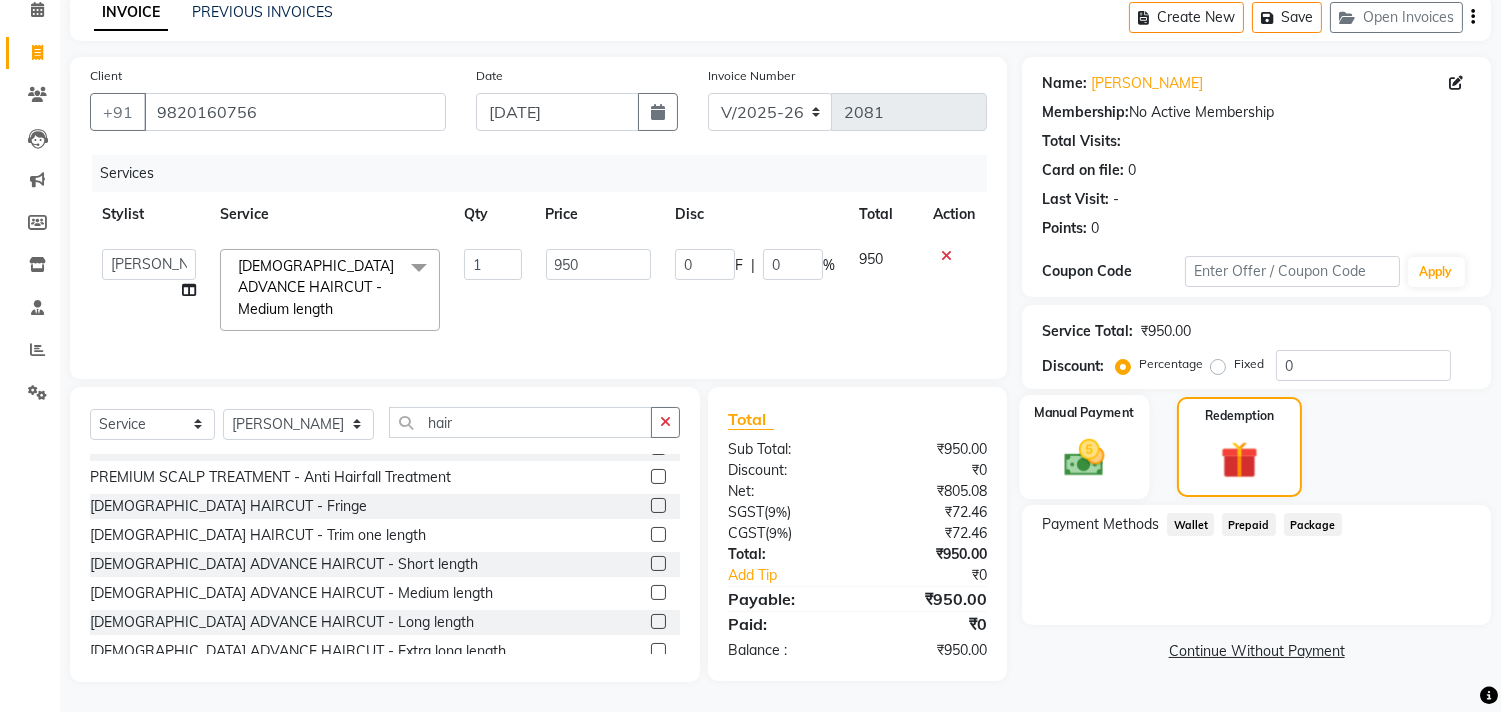 click 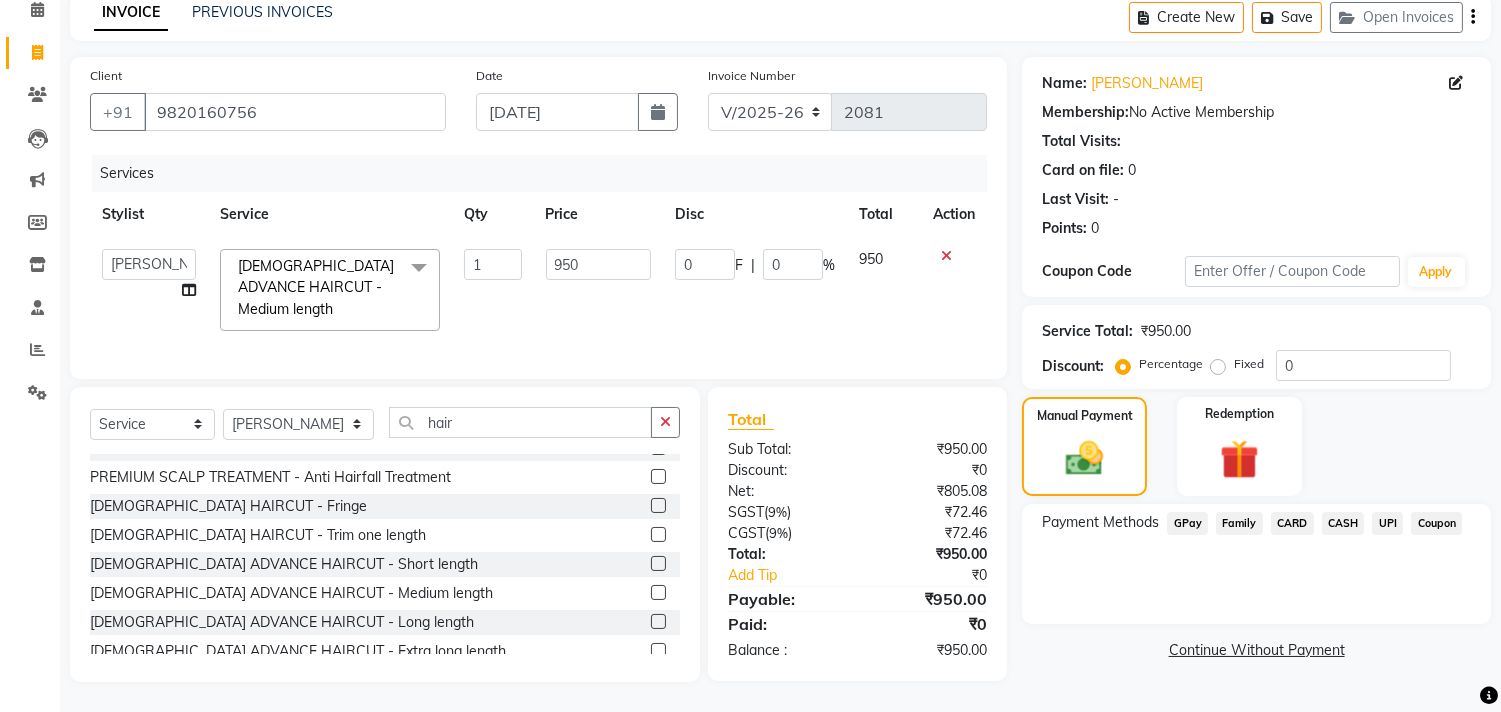 click on "UPI" 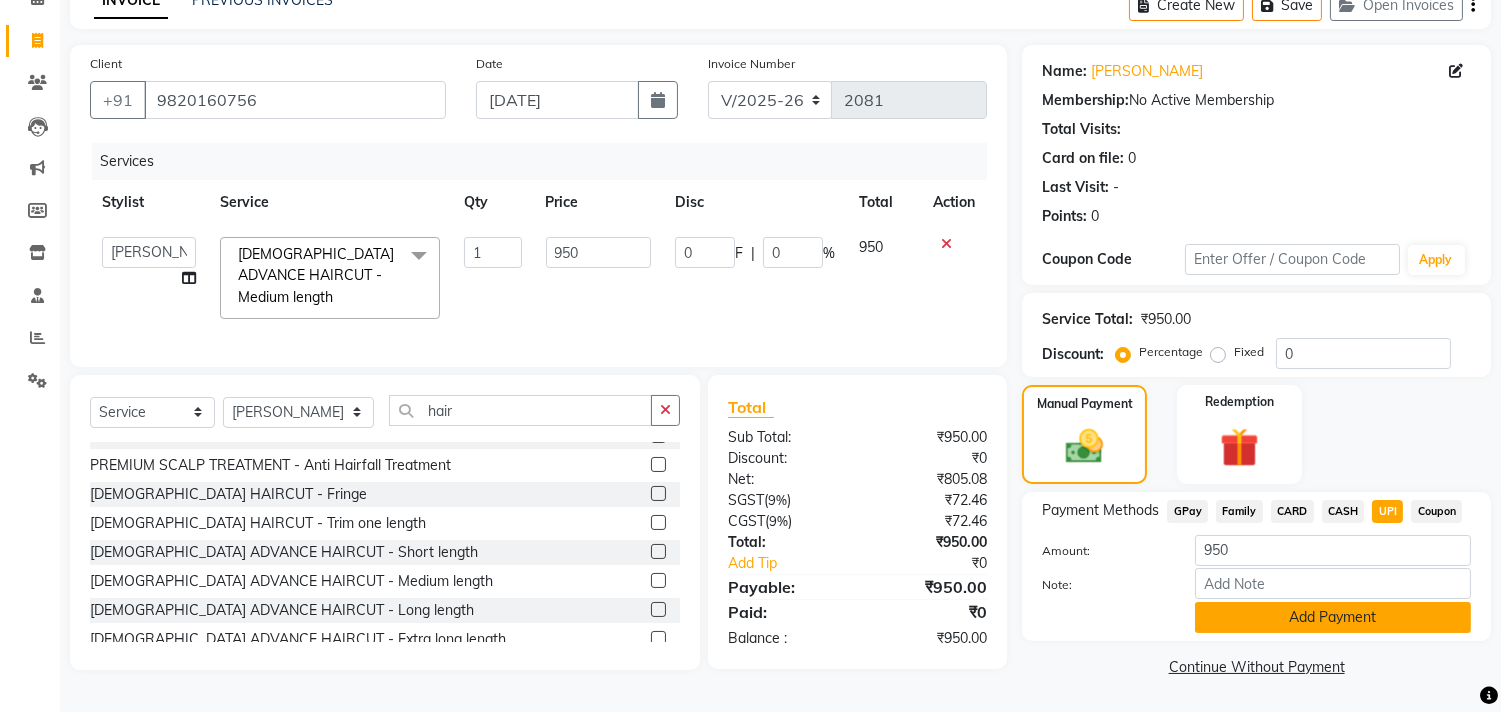 click on "Add Payment" 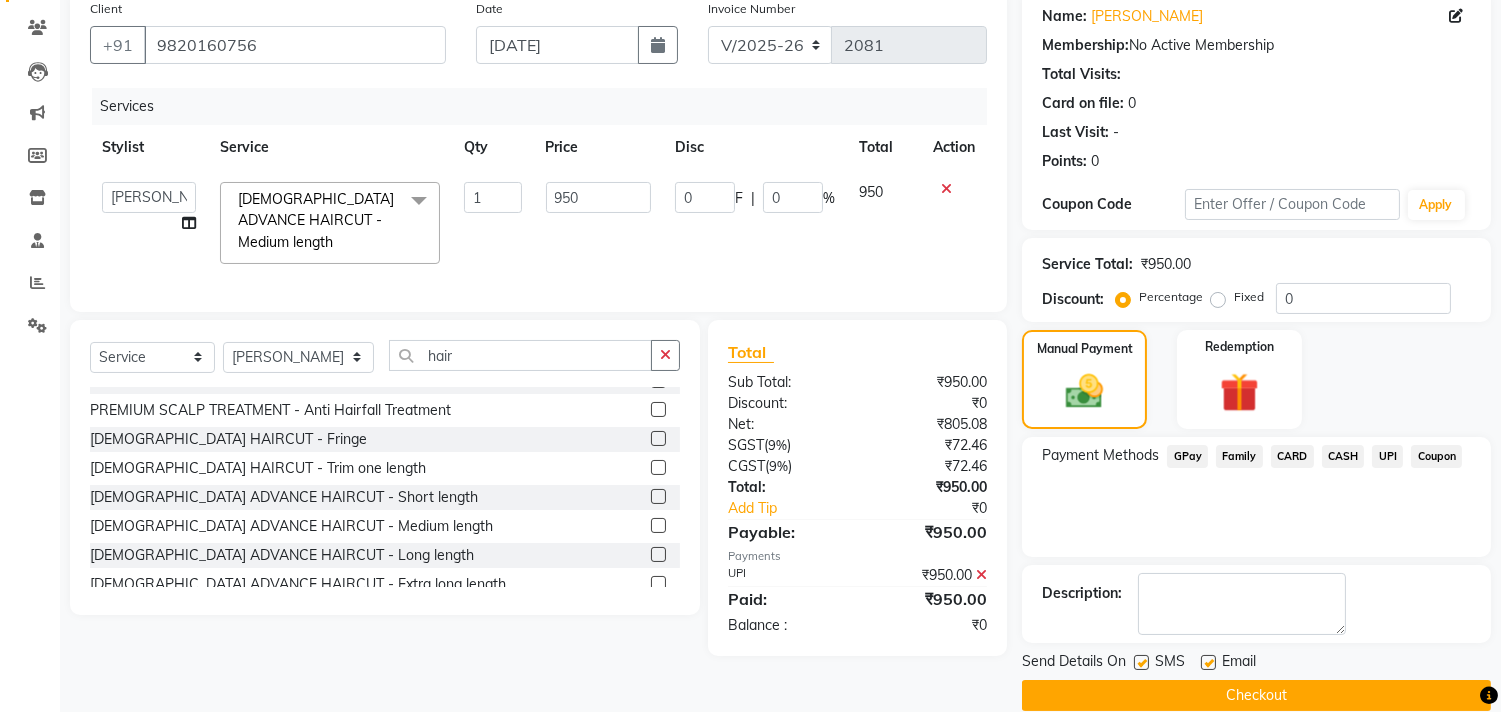 scroll, scrollTop: 187, scrollLeft: 0, axis: vertical 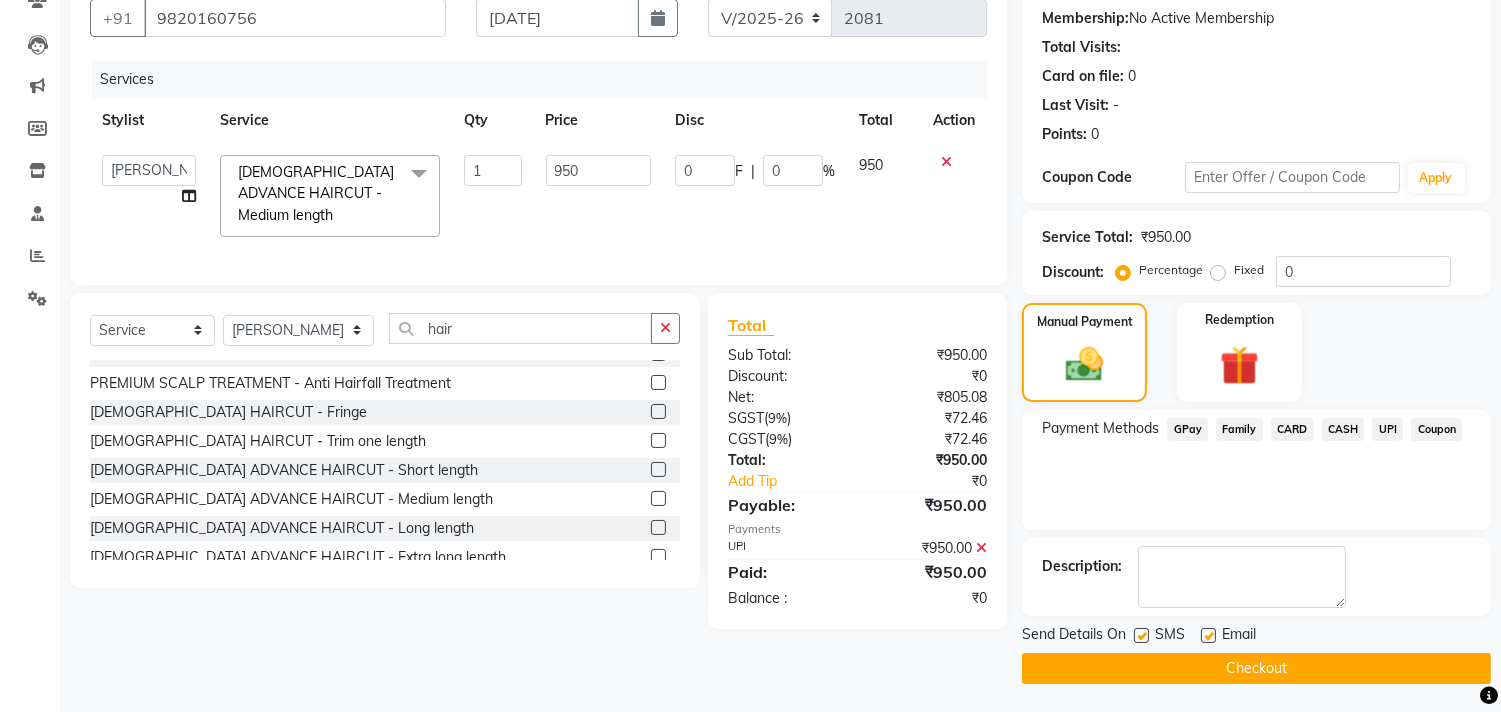 click on "UPI" 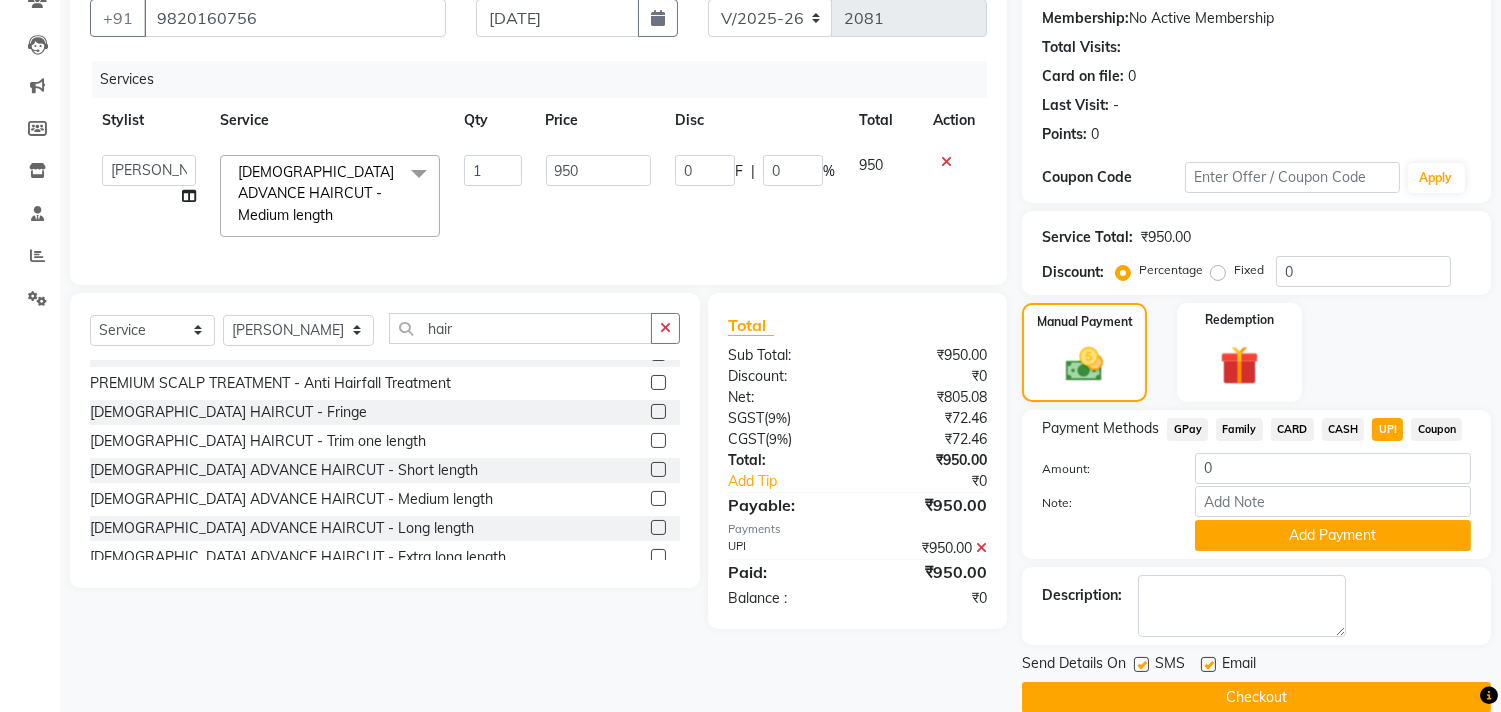 scroll, scrollTop: 217, scrollLeft: 0, axis: vertical 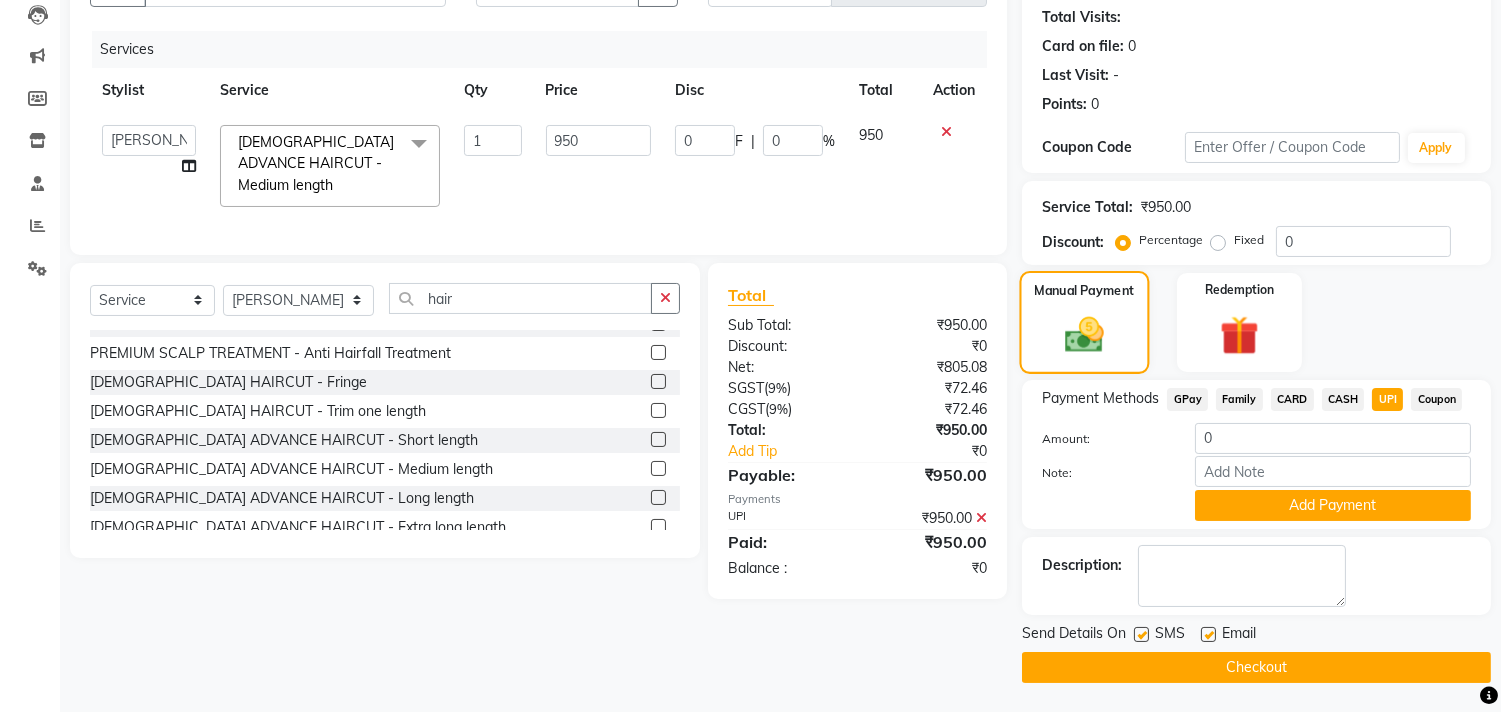 click 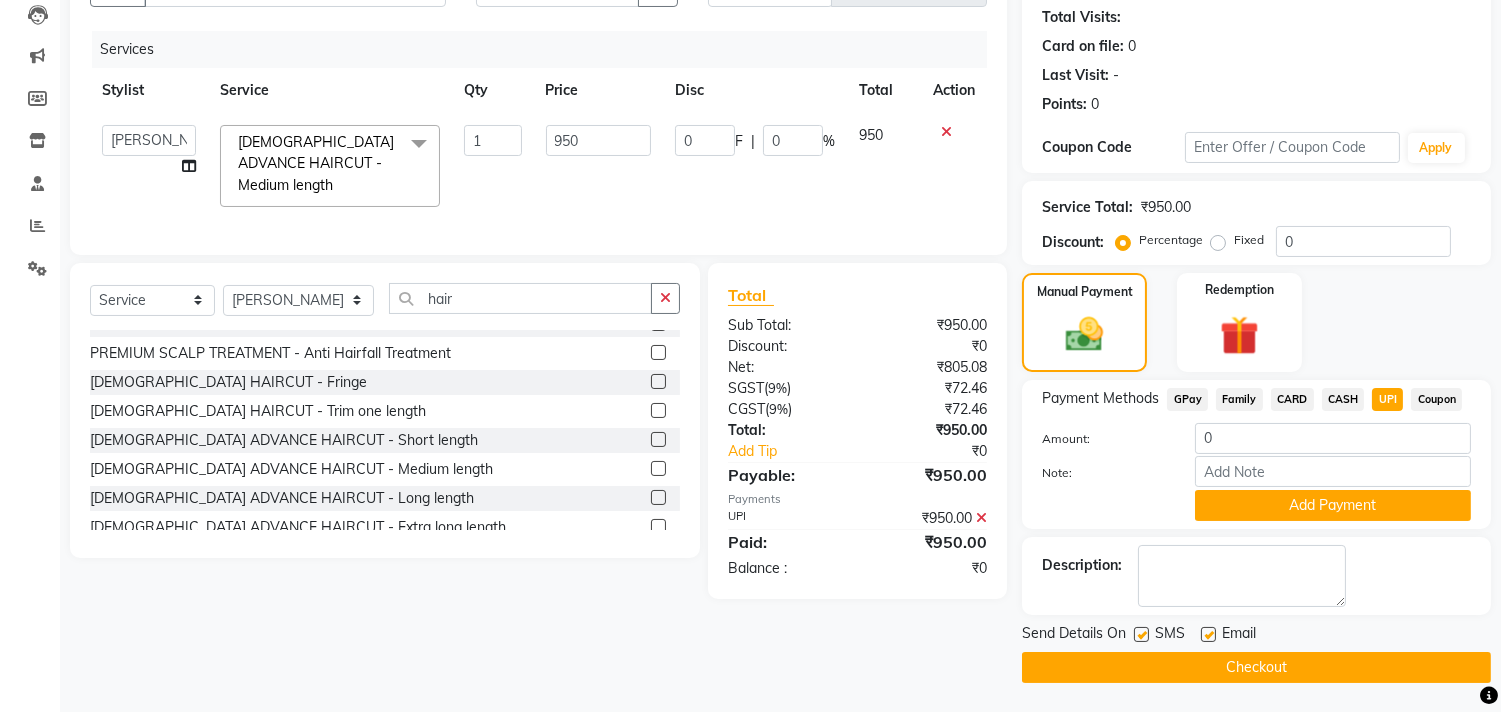 click on "Checkout" 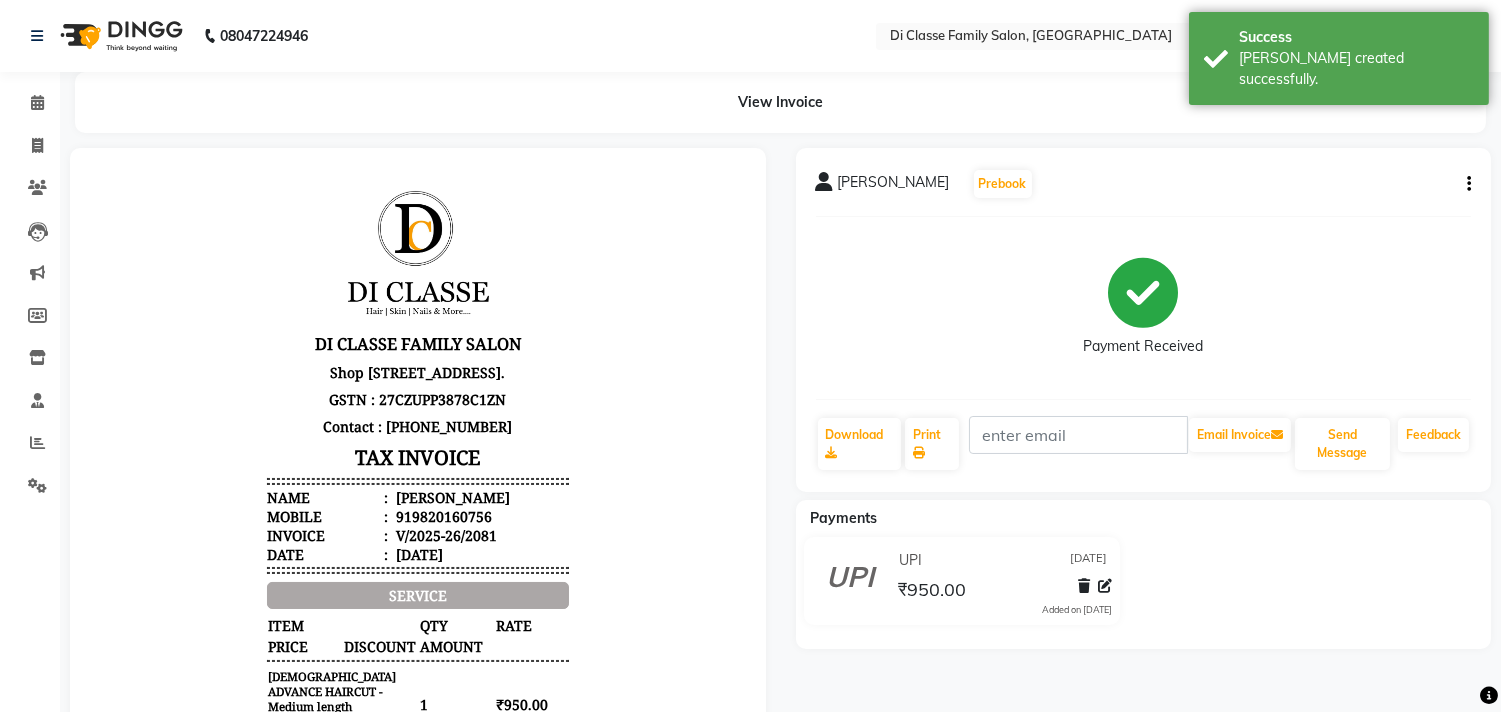 scroll, scrollTop: 0, scrollLeft: 0, axis: both 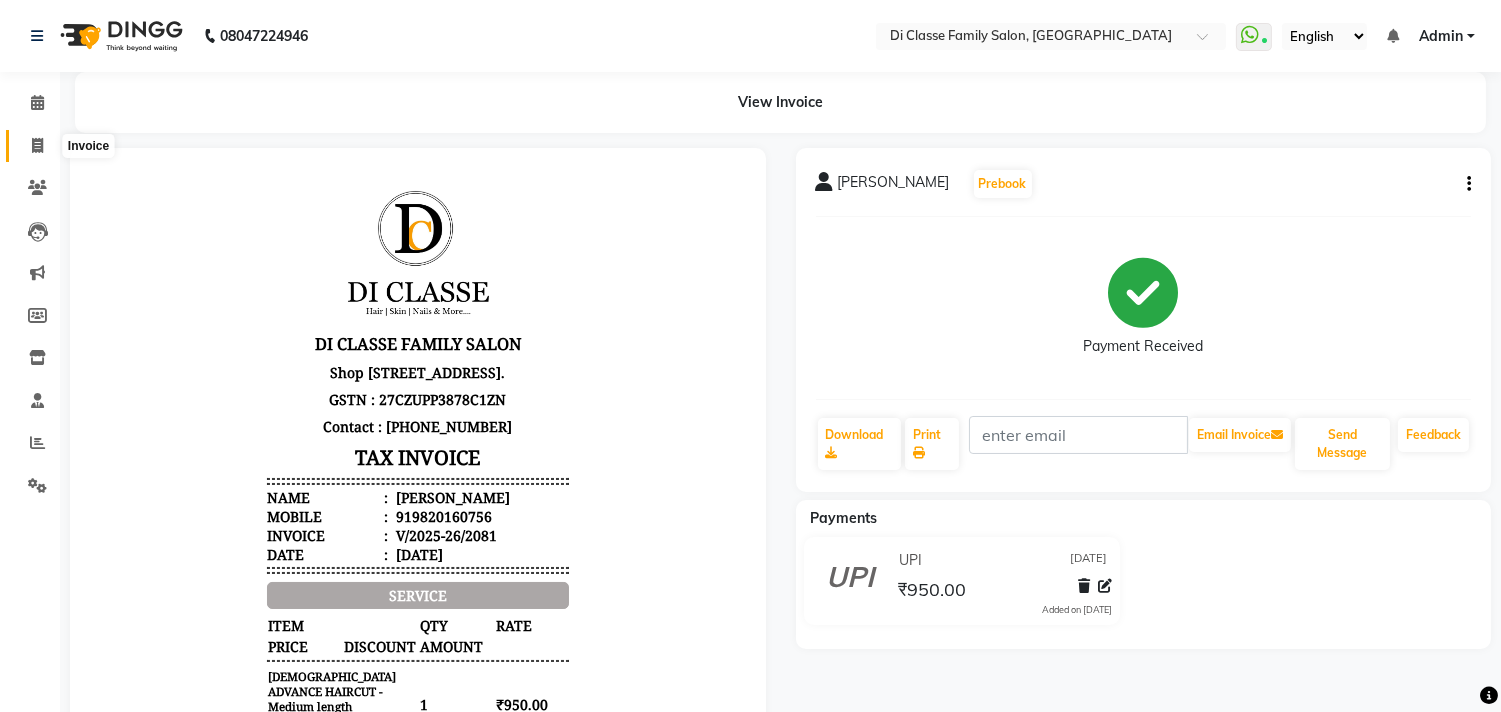 click 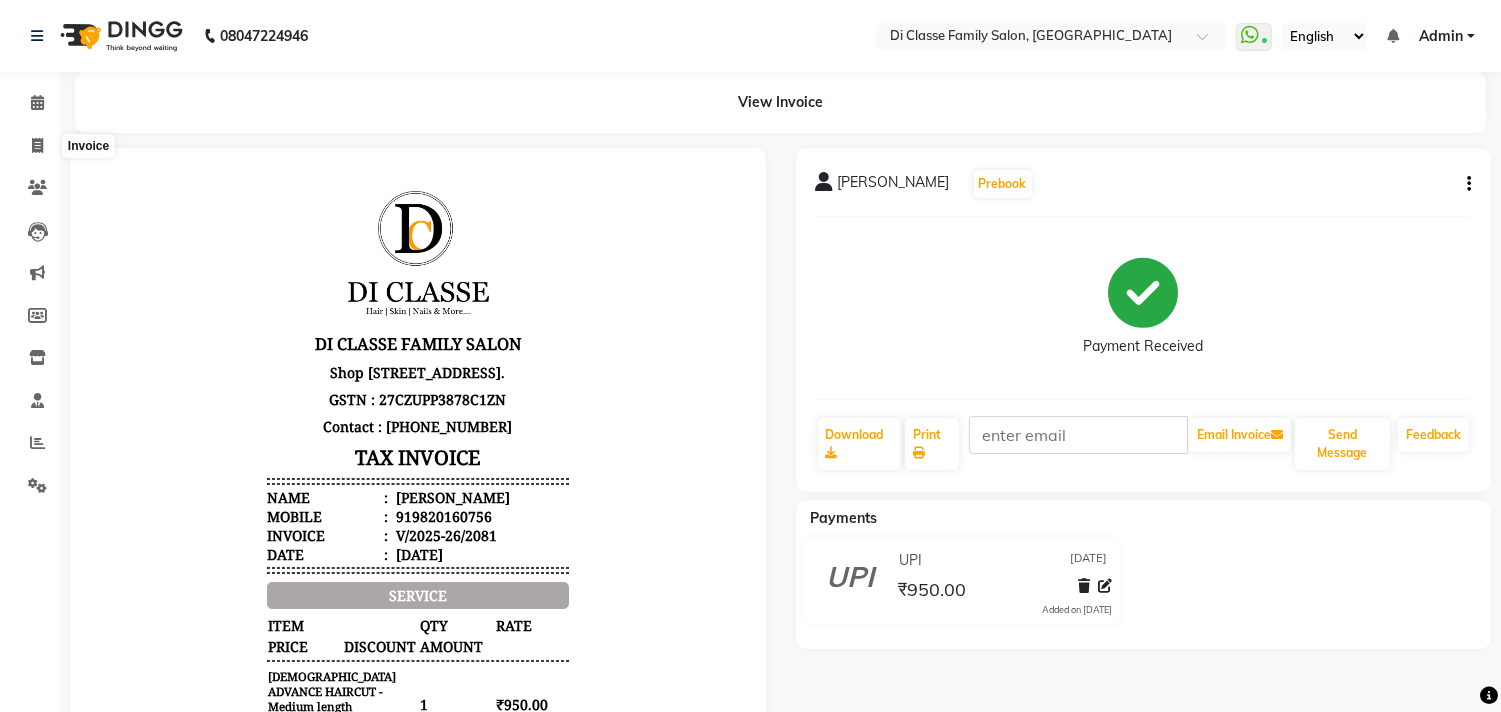 select on "4704" 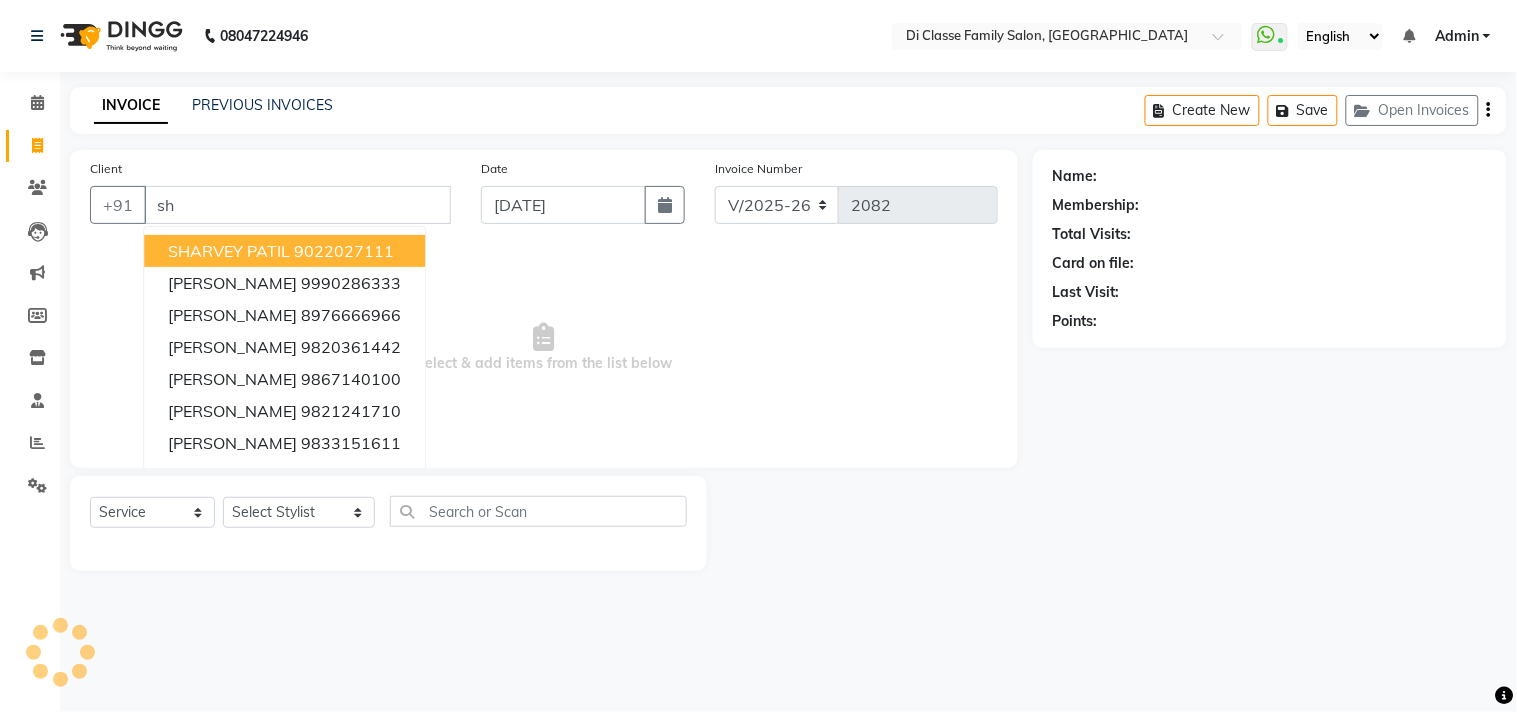 type on "s" 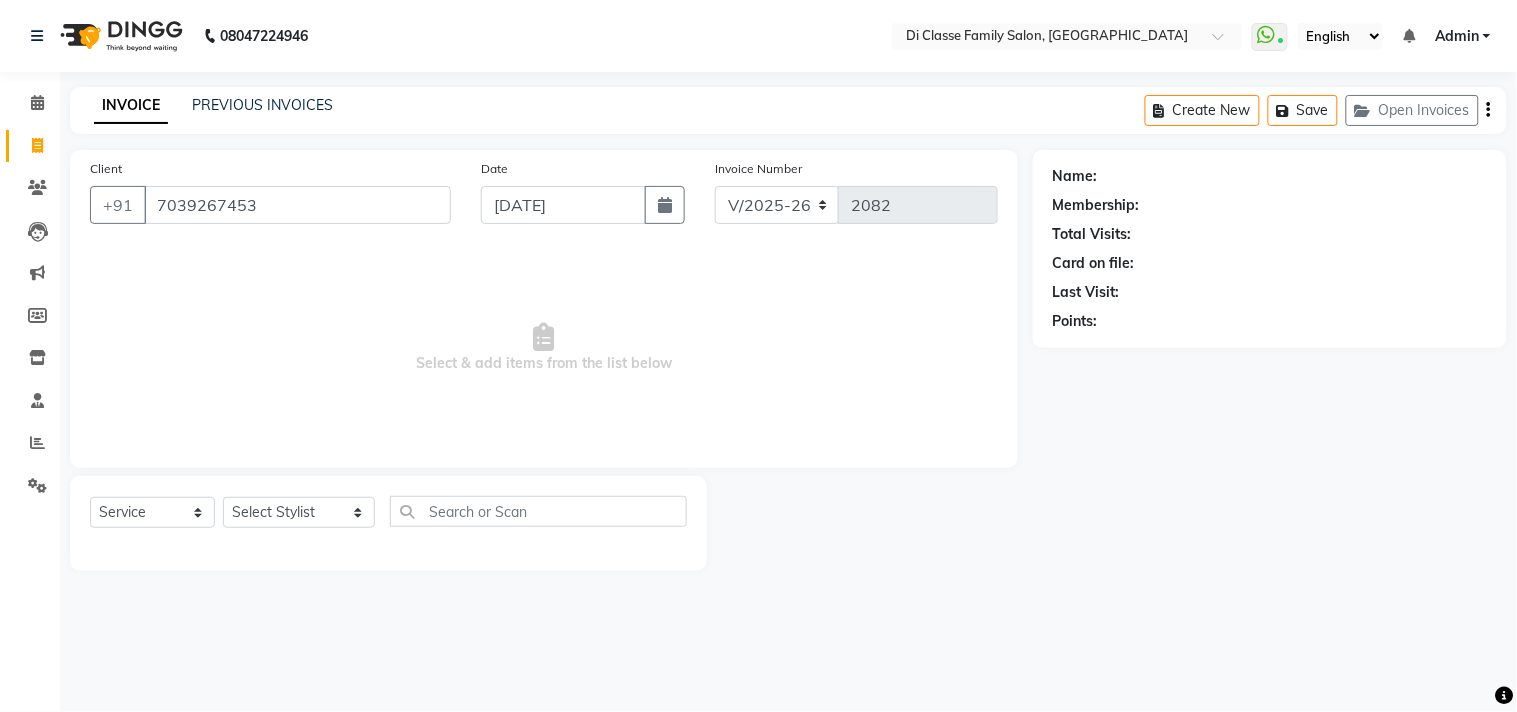 type on "7039267453" 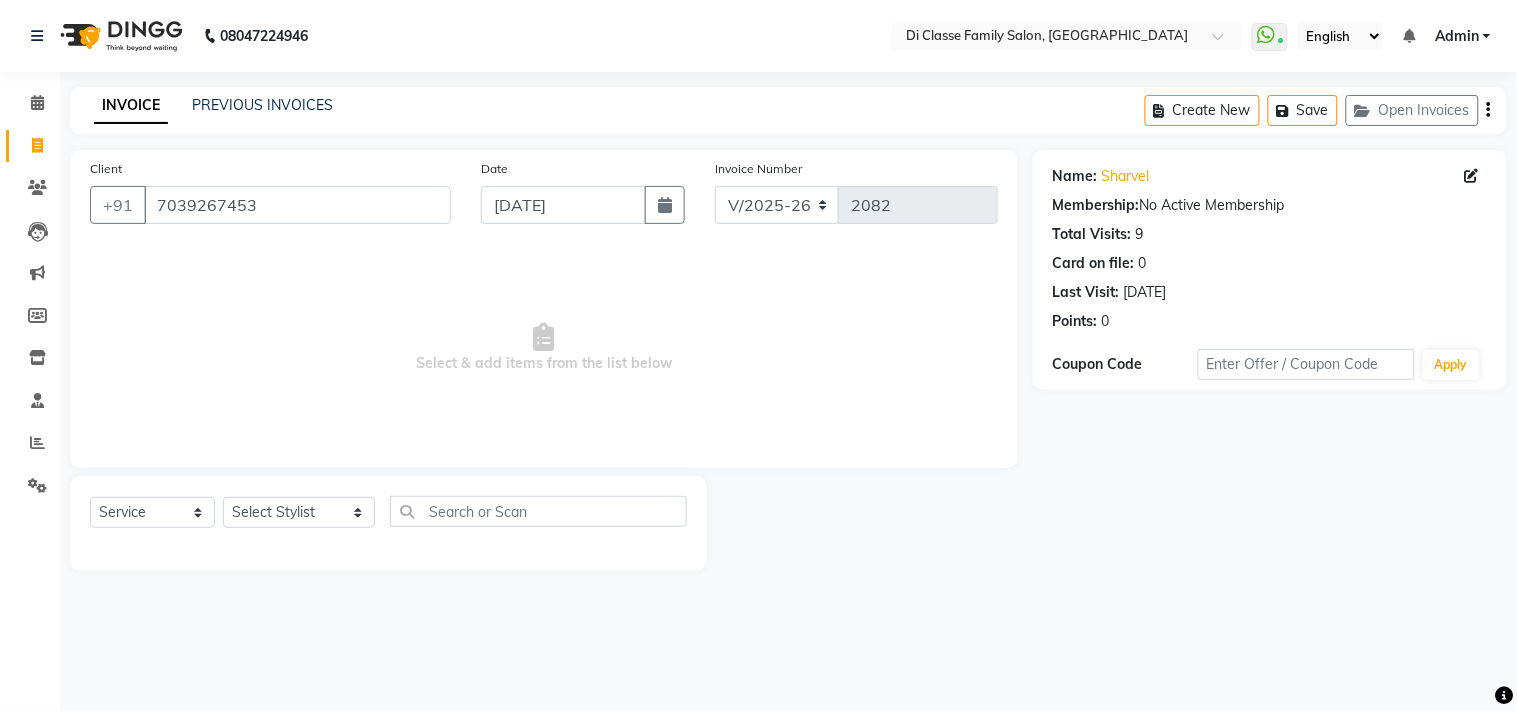 click on "Client [PHONE_NUMBER] Date [DATE] Invoice Number INV/2025 V/[PHONE_NUMBER]  Select & add items from the list below" 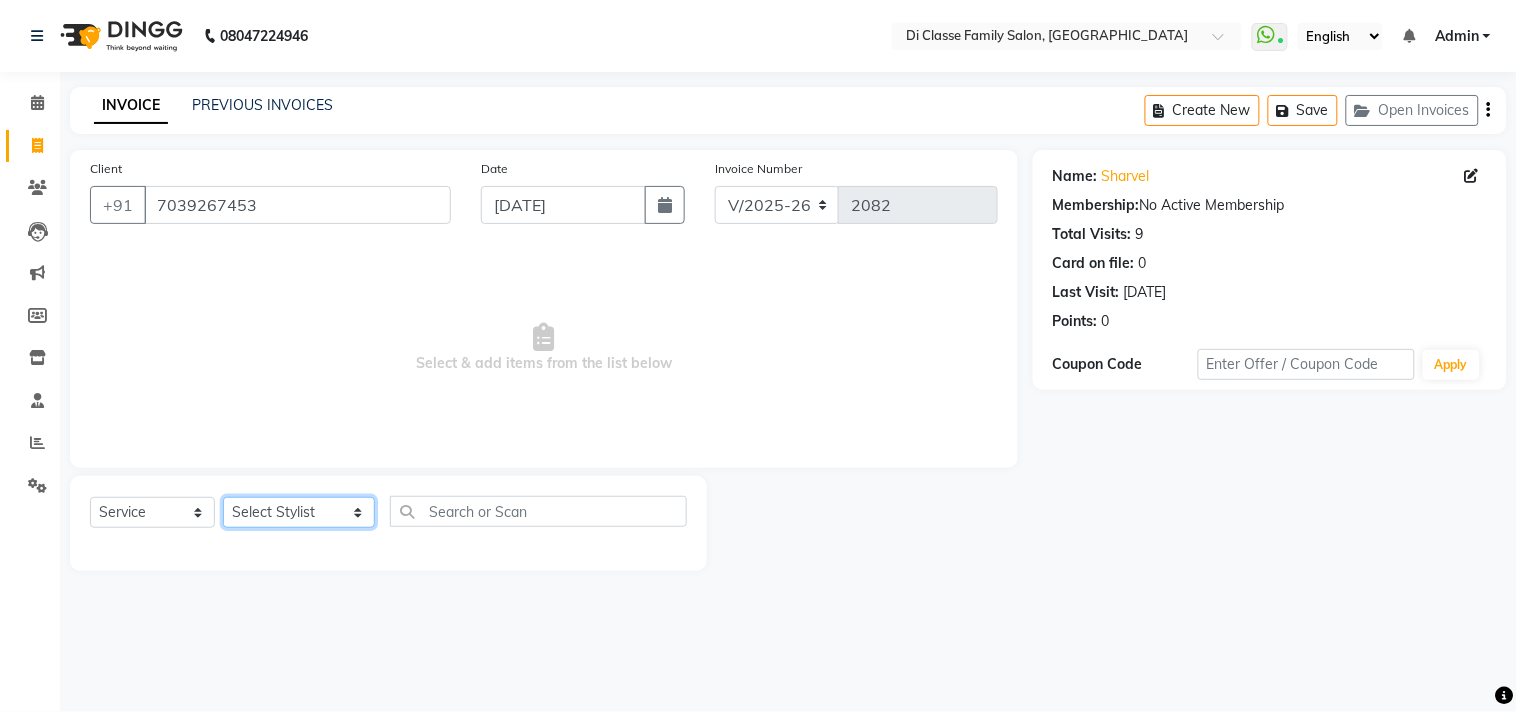 click on "Select Stylist [PERSON_NAME]  [PERSON_NAME]  [PERSON_NAME]  Front Desk Javed [PERSON_NAME]  [PERSON_NAME]  Pooja Jadhav [PERSON_NAME] [PERSON_NAME] [PERSON_NAME] SACHIN [PERSON_NAME] SAHAJAN [PERSON_NAME]  [PERSON_NAME] [PERSON_NAME] [PERSON_NAME] [PERSON_NAME] [PERSON_NAME] [PERSON_NAME] [PERSON_NAME]" 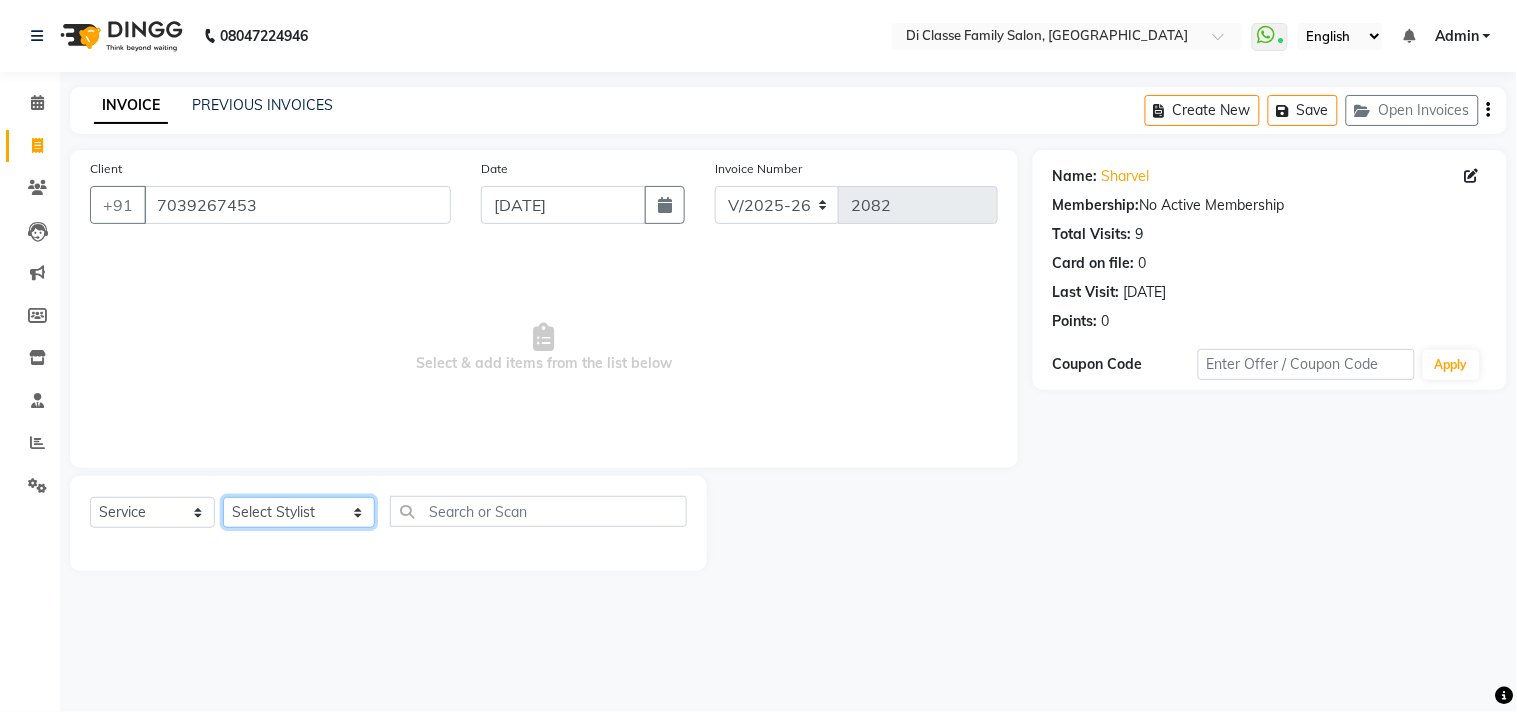 select on "75587" 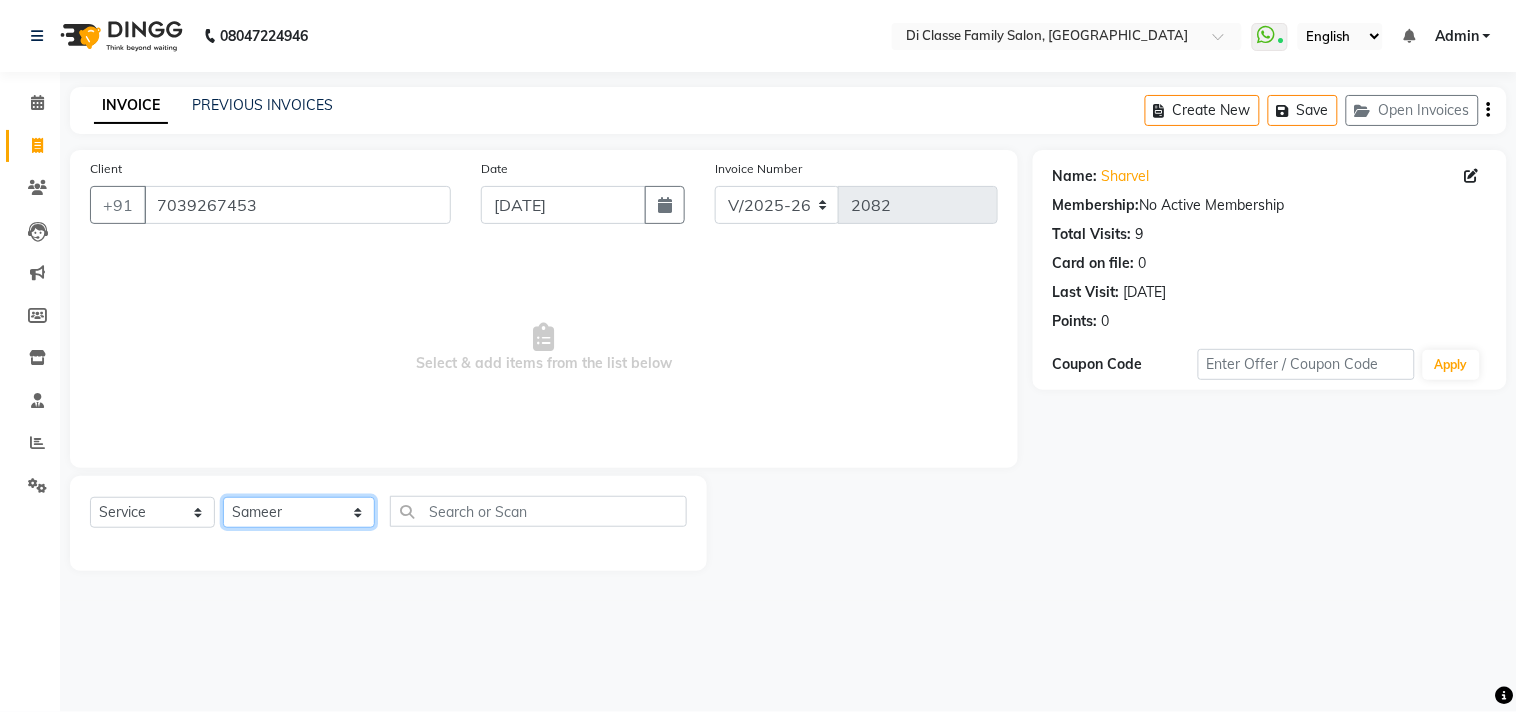 click on "Select Stylist [PERSON_NAME]  [PERSON_NAME]  [PERSON_NAME]  Front Desk Javed [PERSON_NAME]  [PERSON_NAME]  Pooja Jadhav [PERSON_NAME] [PERSON_NAME] [PERSON_NAME] SACHIN [PERSON_NAME] SAHAJAN [PERSON_NAME]  [PERSON_NAME] [PERSON_NAME] [PERSON_NAME] [PERSON_NAME] [PERSON_NAME] [PERSON_NAME] [PERSON_NAME]" 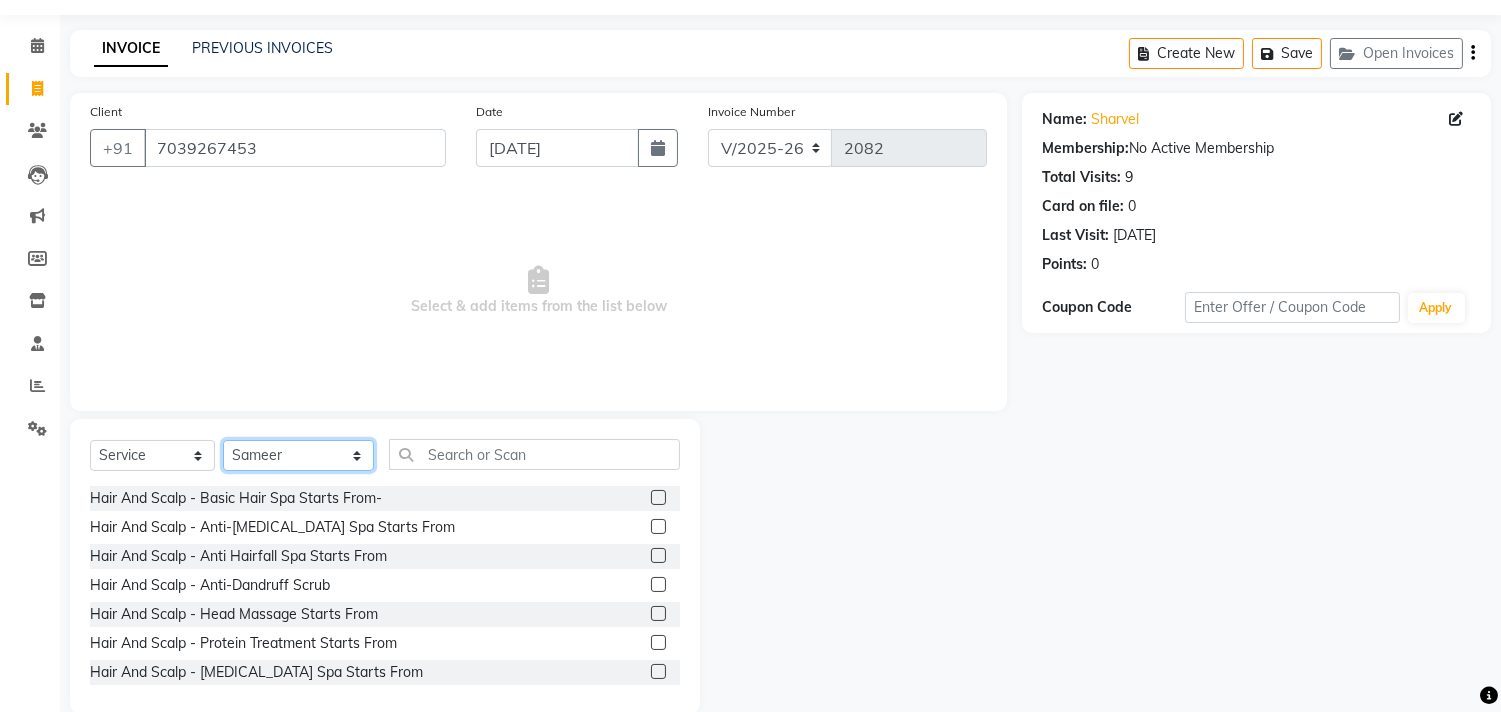 scroll, scrollTop: 88, scrollLeft: 0, axis: vertical 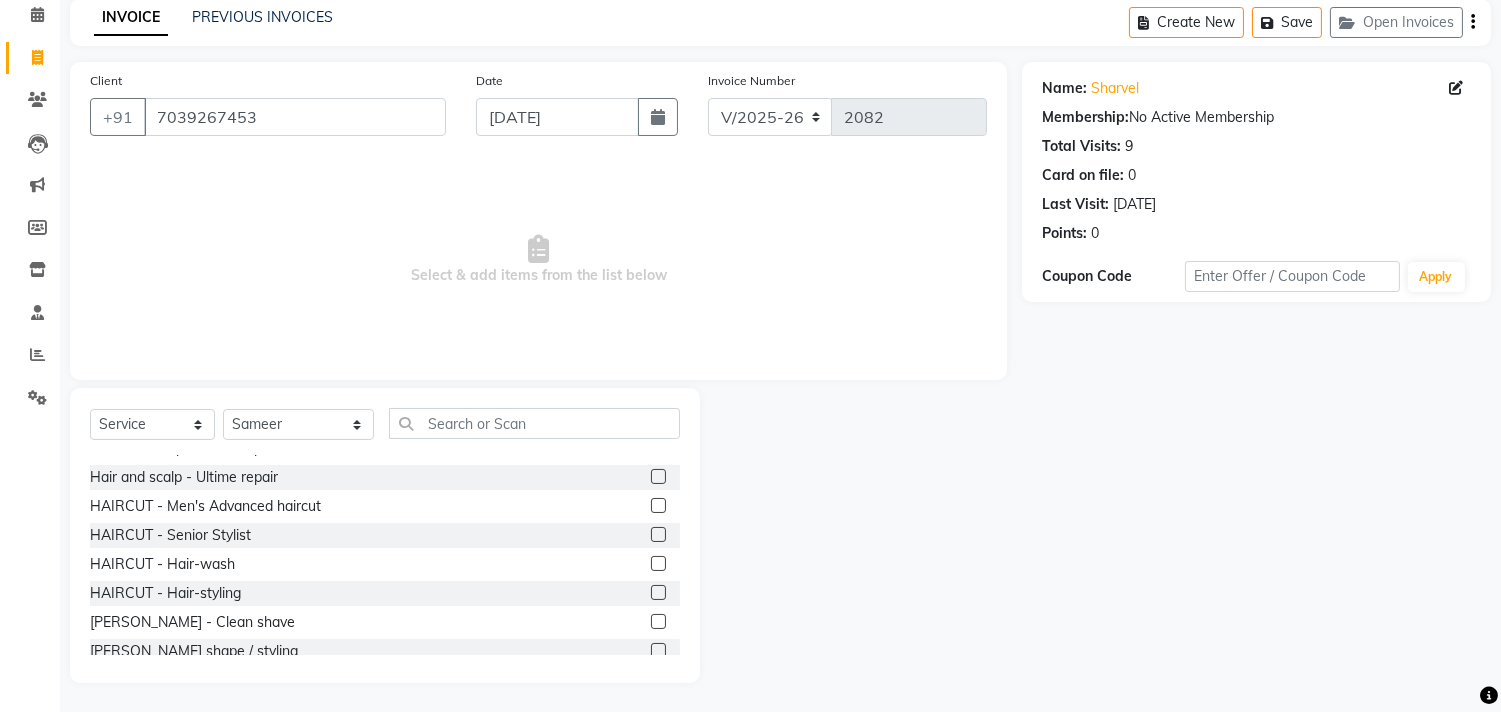 click 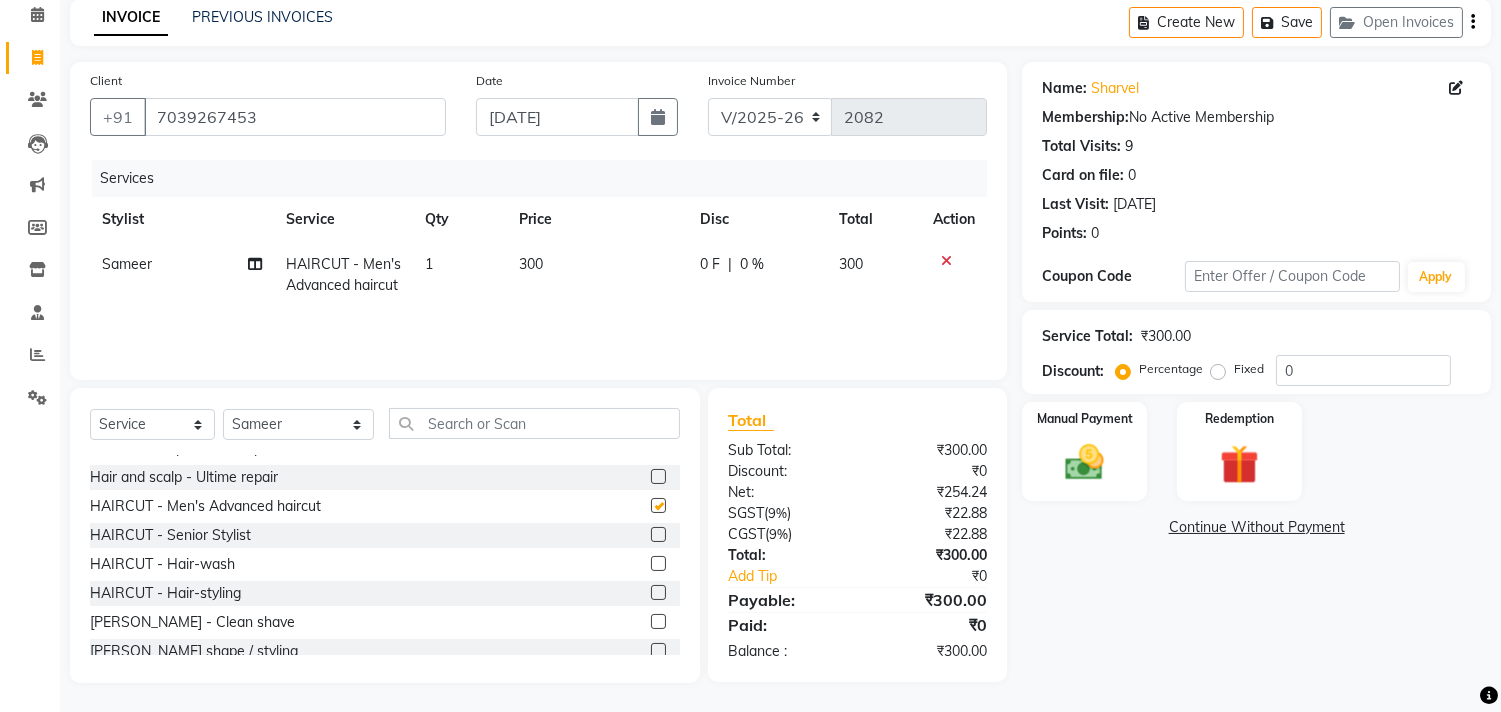 click on "300" 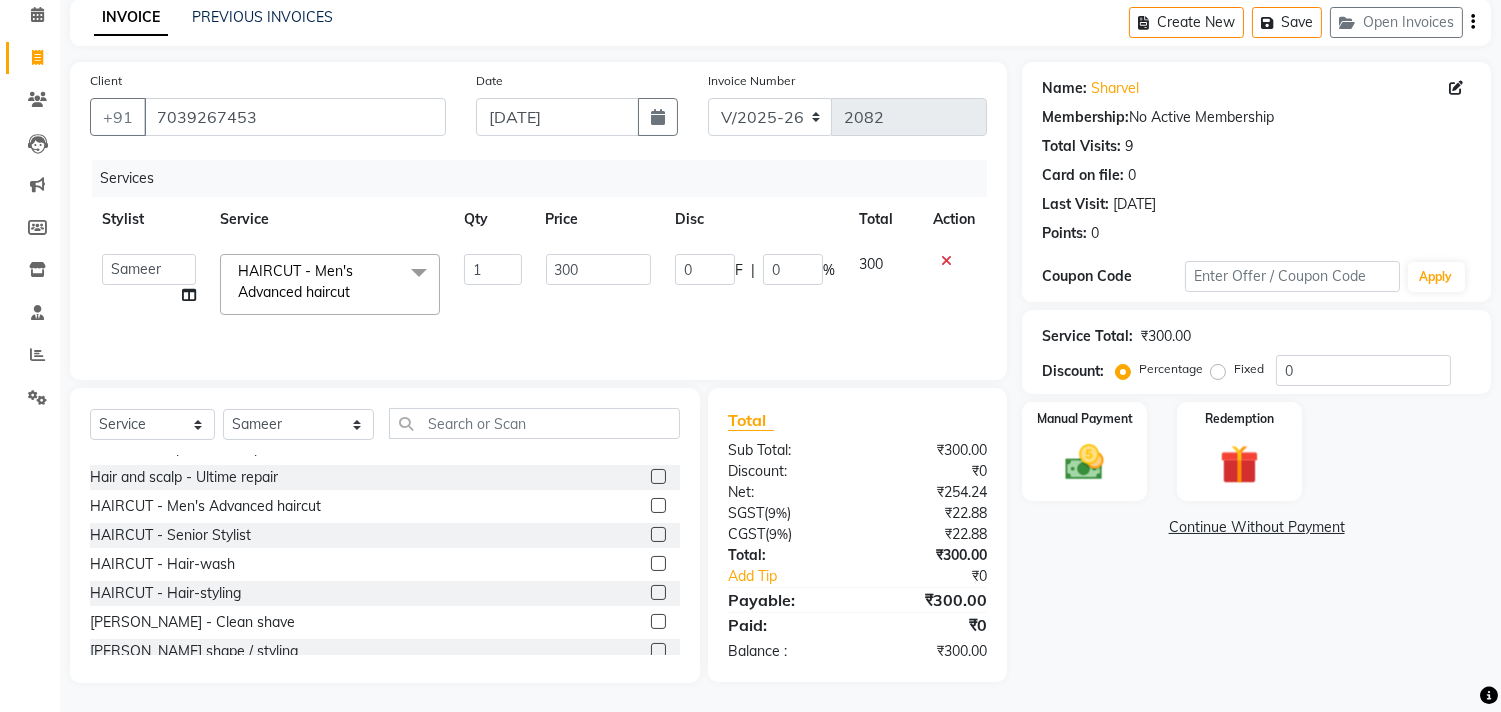 checkbox on "false" 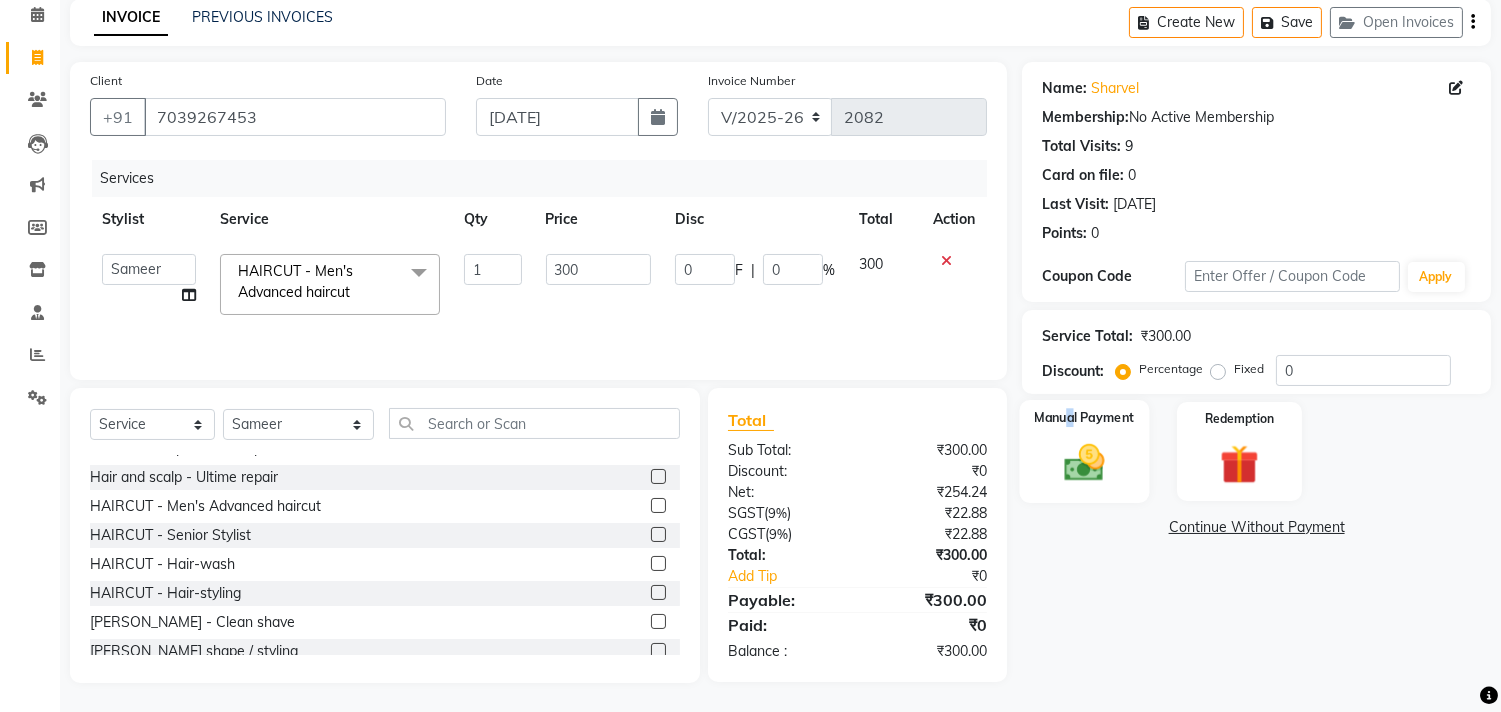 click on "Manual Payment" 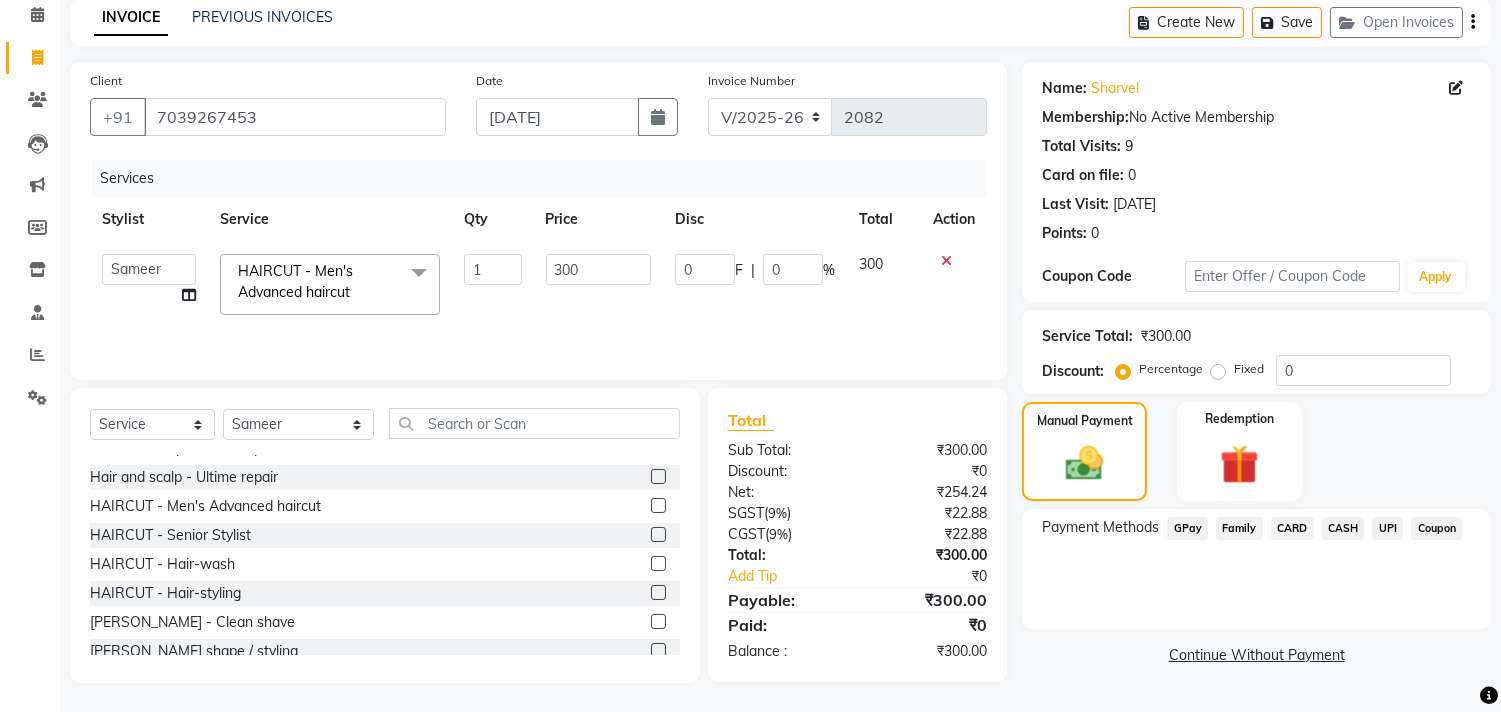 click on "UPI" 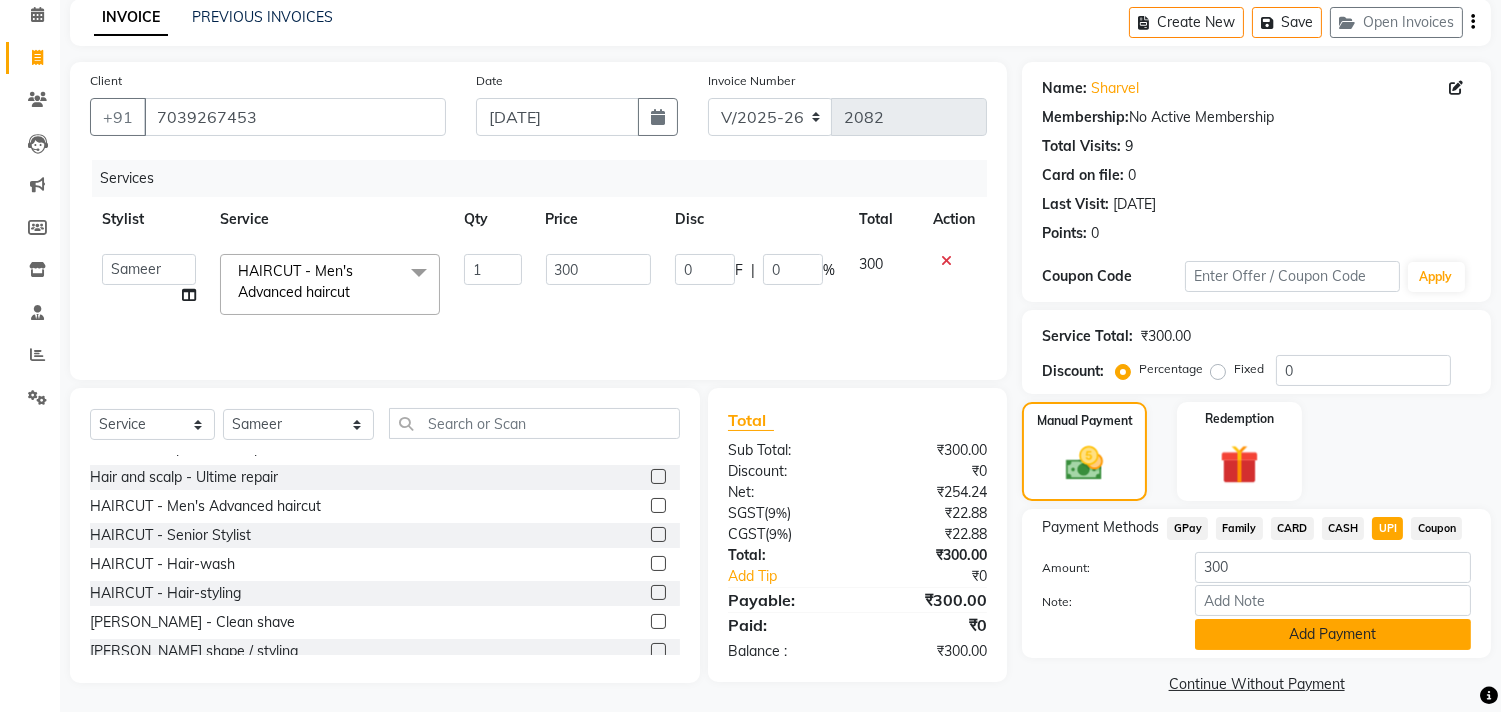 click on "Add Payment" 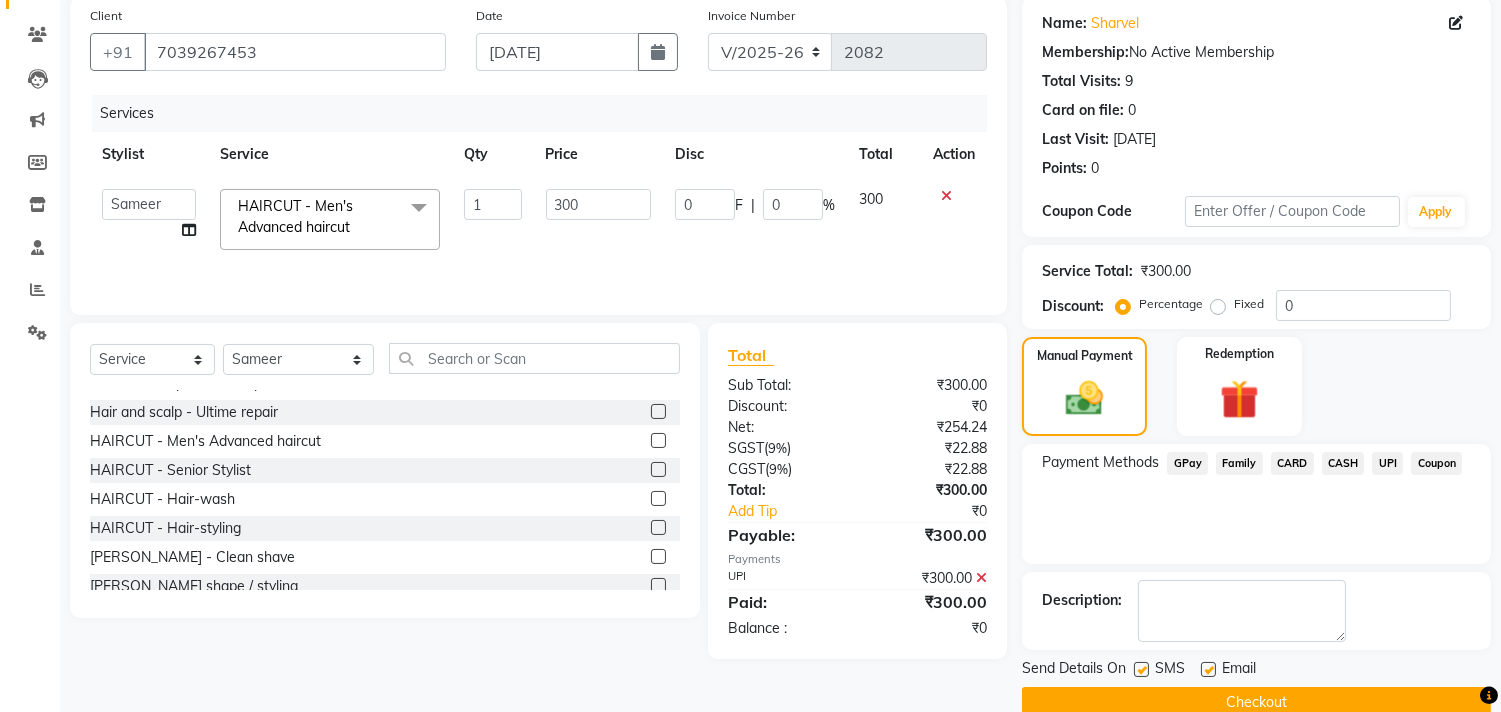 scroll, scrollTop: 187, scrollLeft: 0, axis: vertical 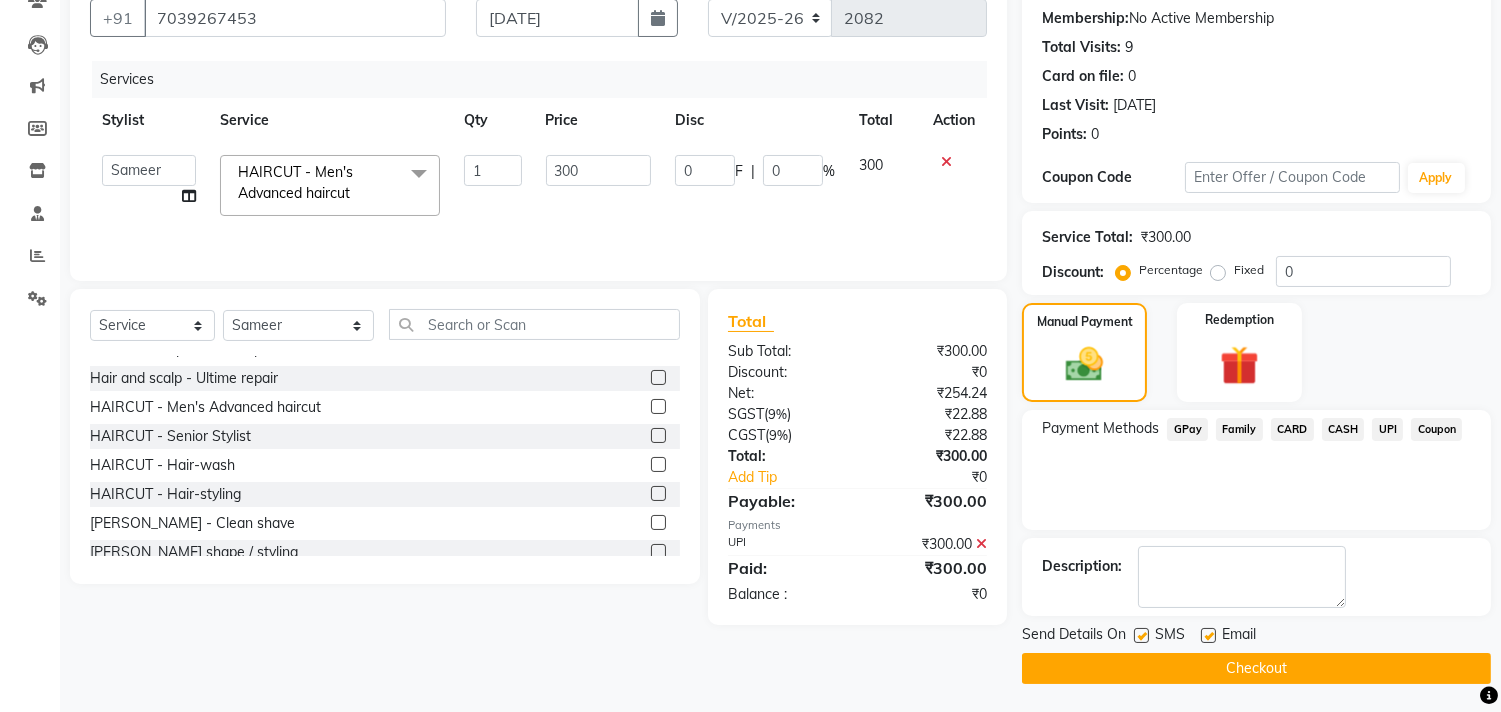 click on "Checkout" 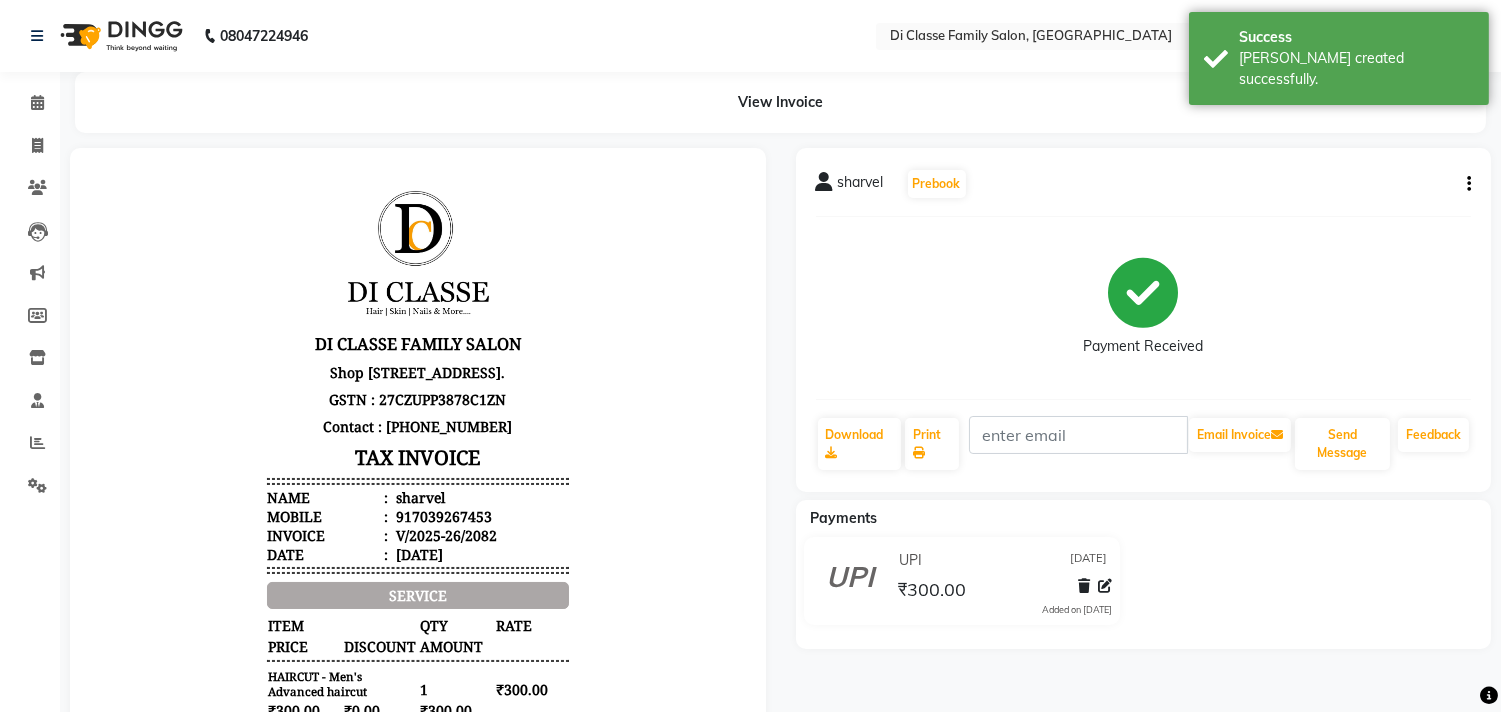scroll, scrollTop: 0, scrollLeft: 0, axis: both 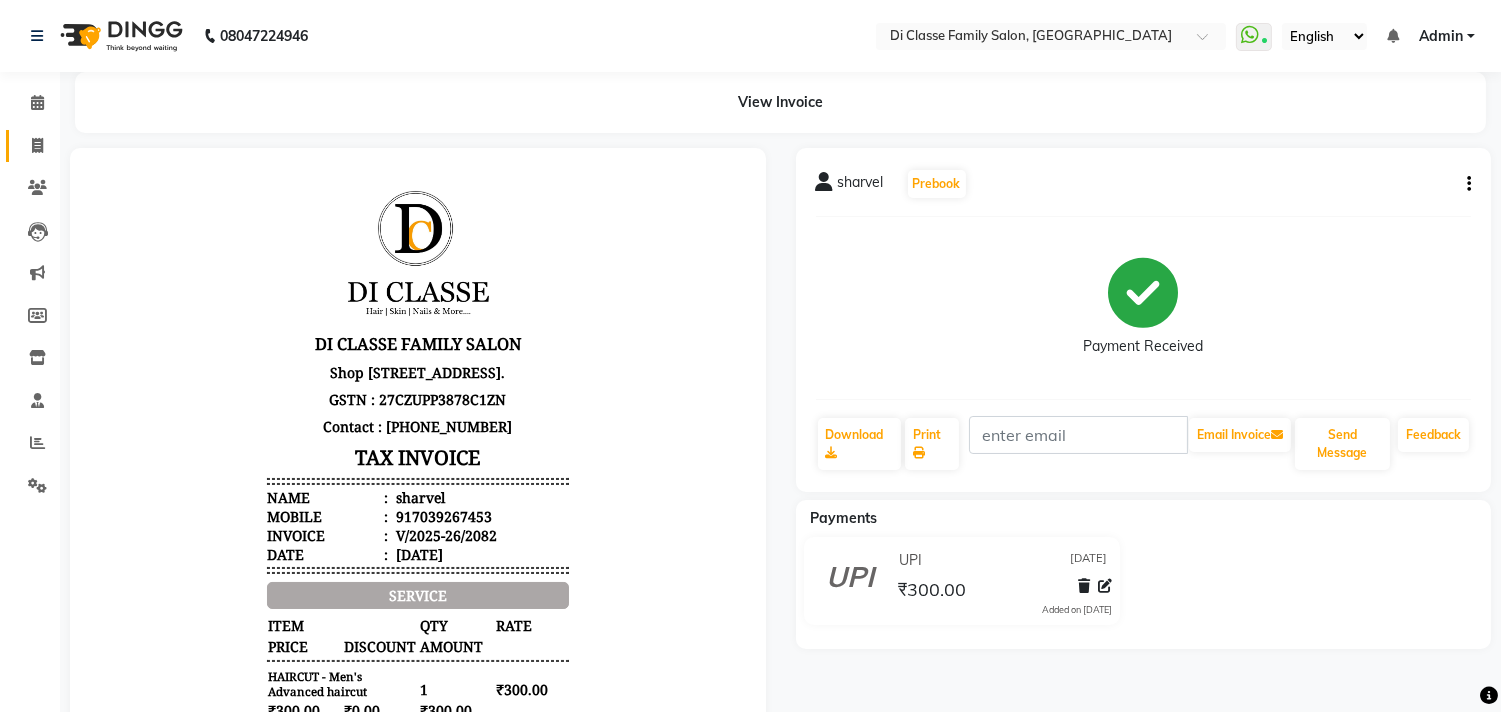 click on "Invoice" 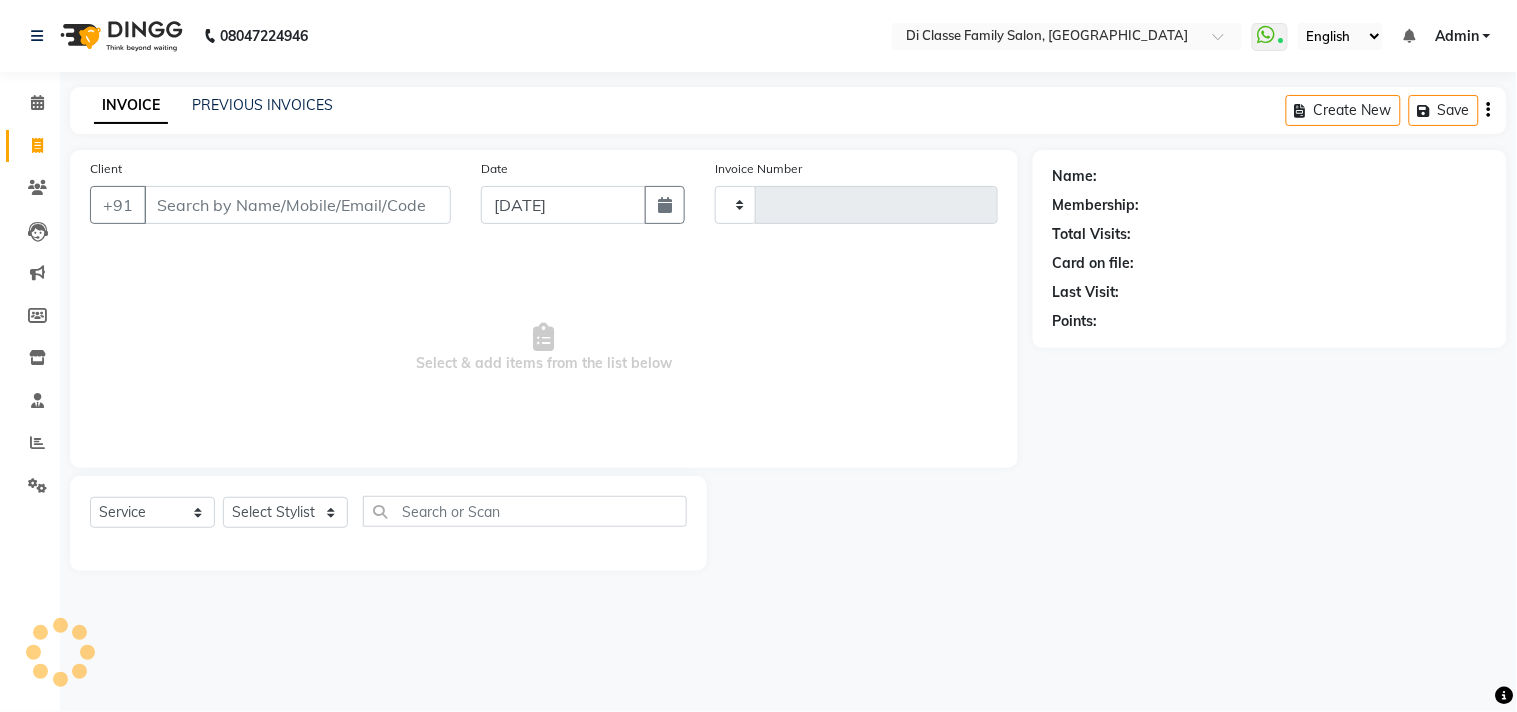 type on "2083" 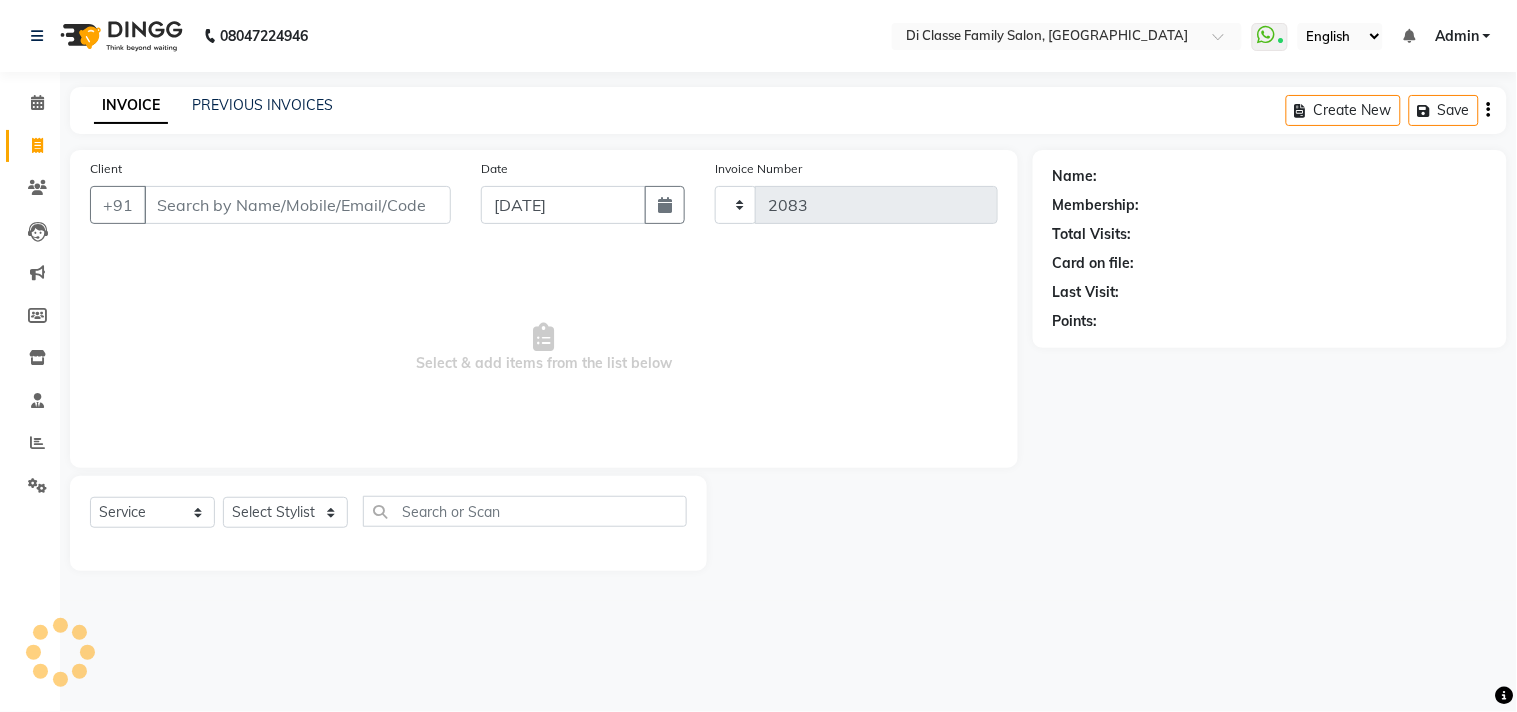 select on "4704" 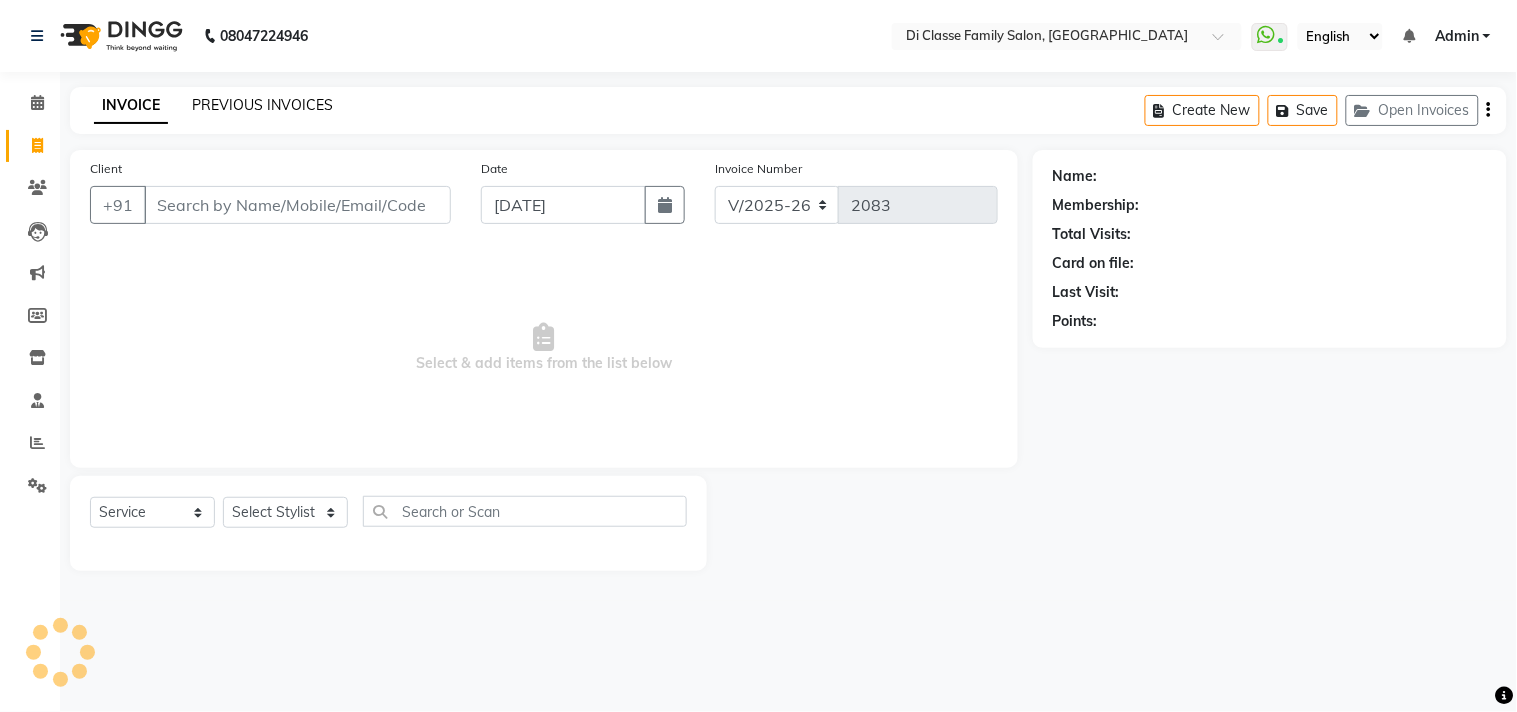 click on "PREVIOUS INVOICES" 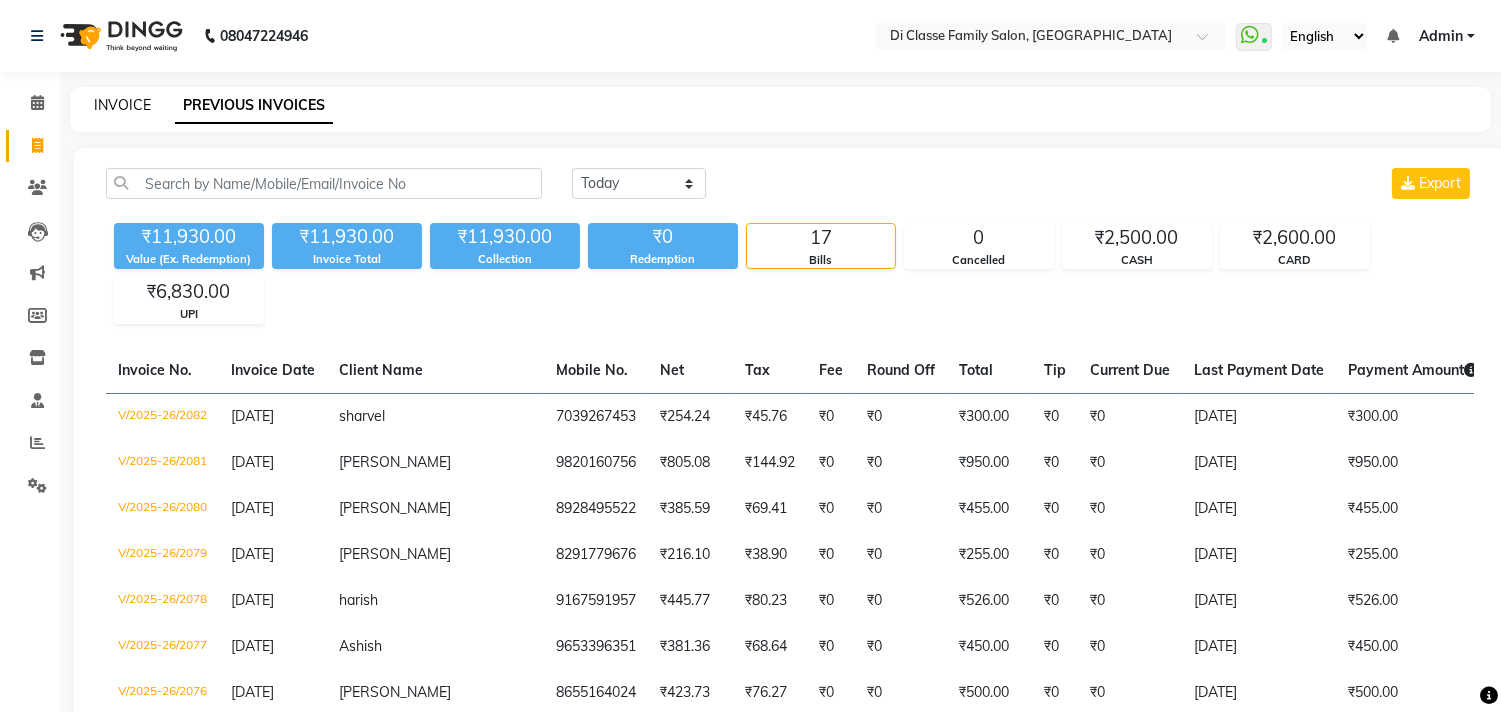 click on "INVOICE" 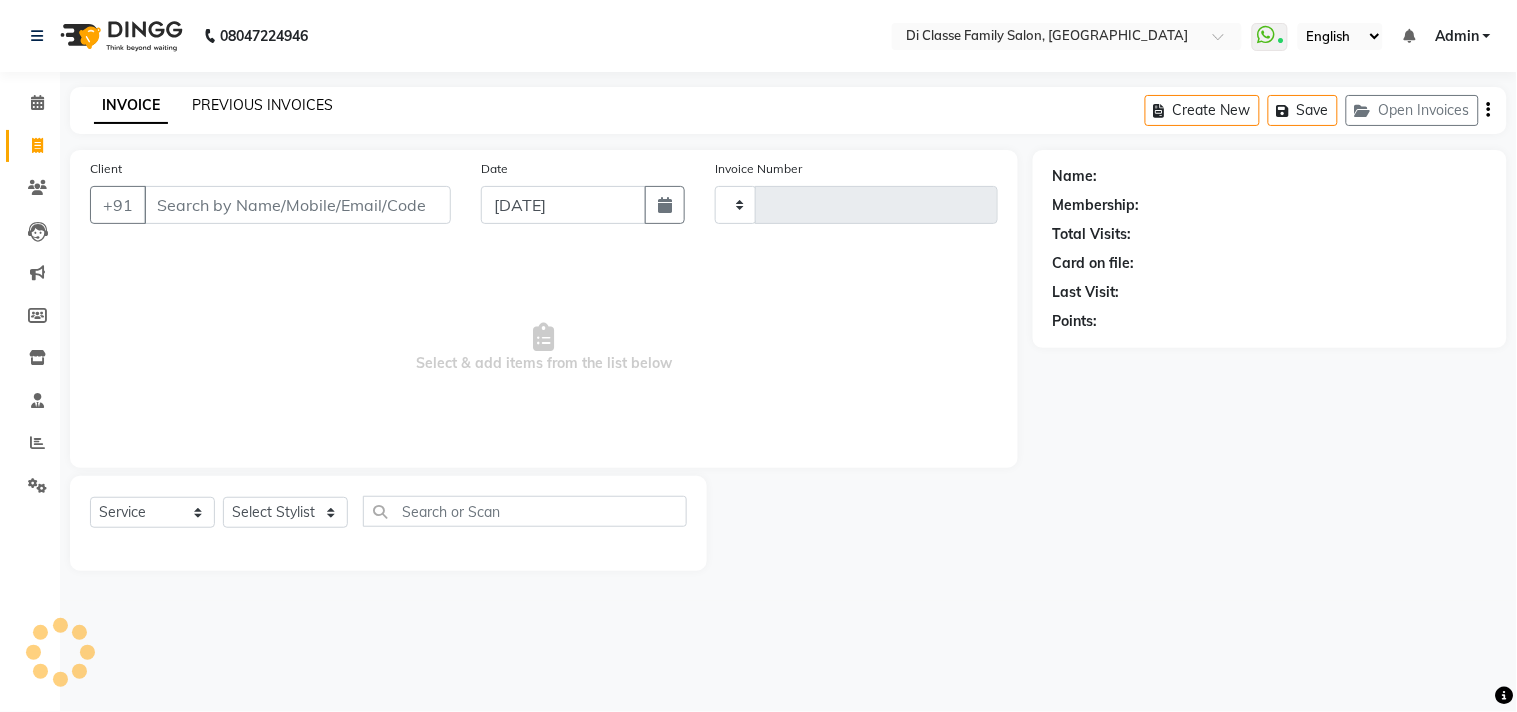 click on "PREVIOUS INVOICES" 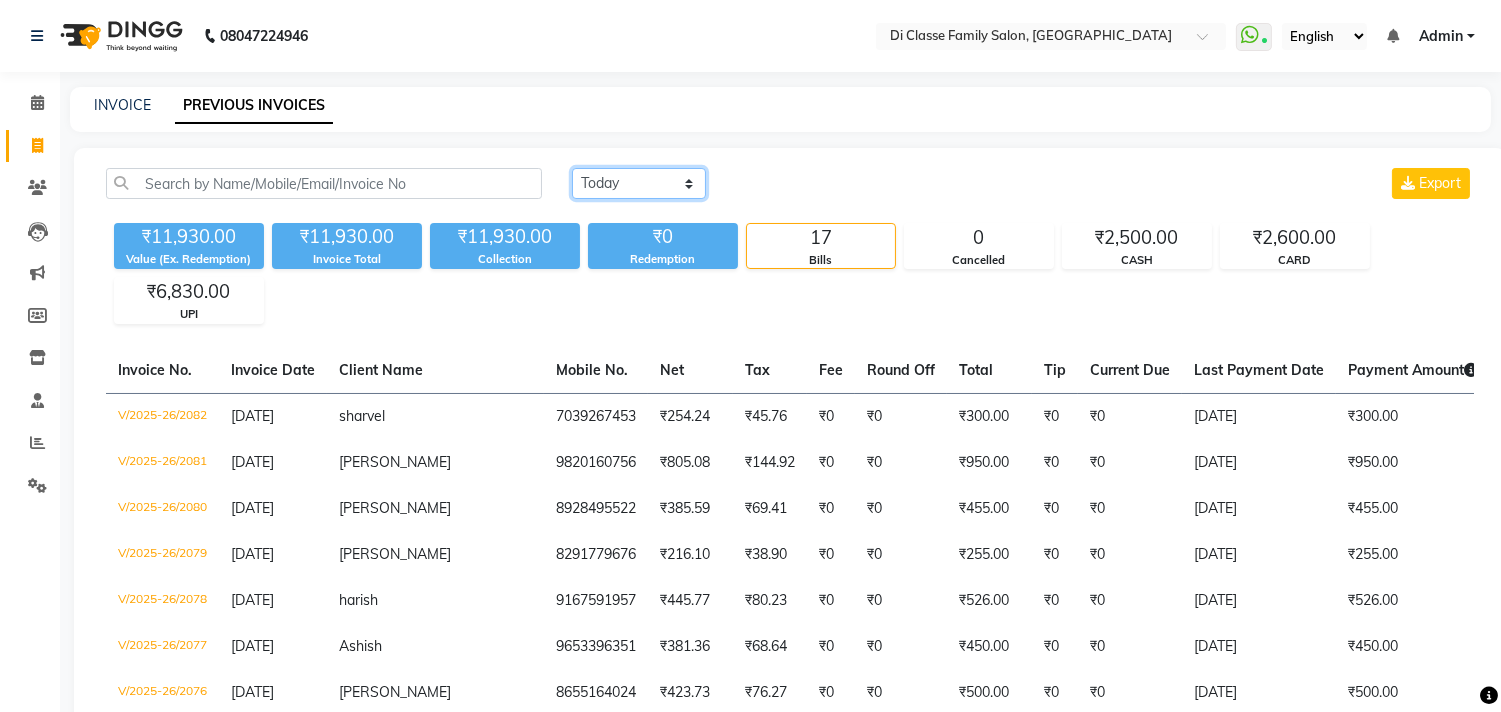 click on "[DATE] [DATE] Custom Range" 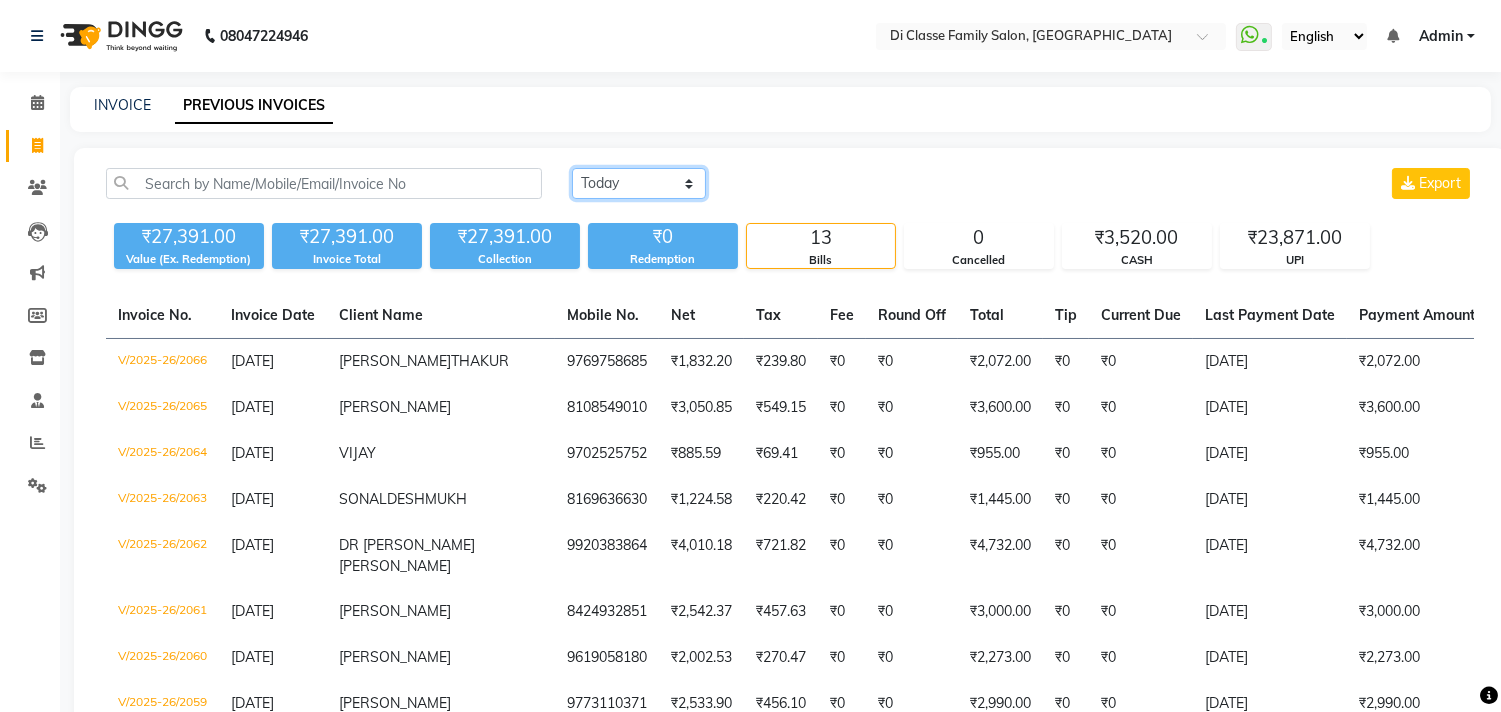 drag, startPoint x: 688, startPoint y: 184, endPoint x: 687, endPoint y: 195, distance: 11.045361 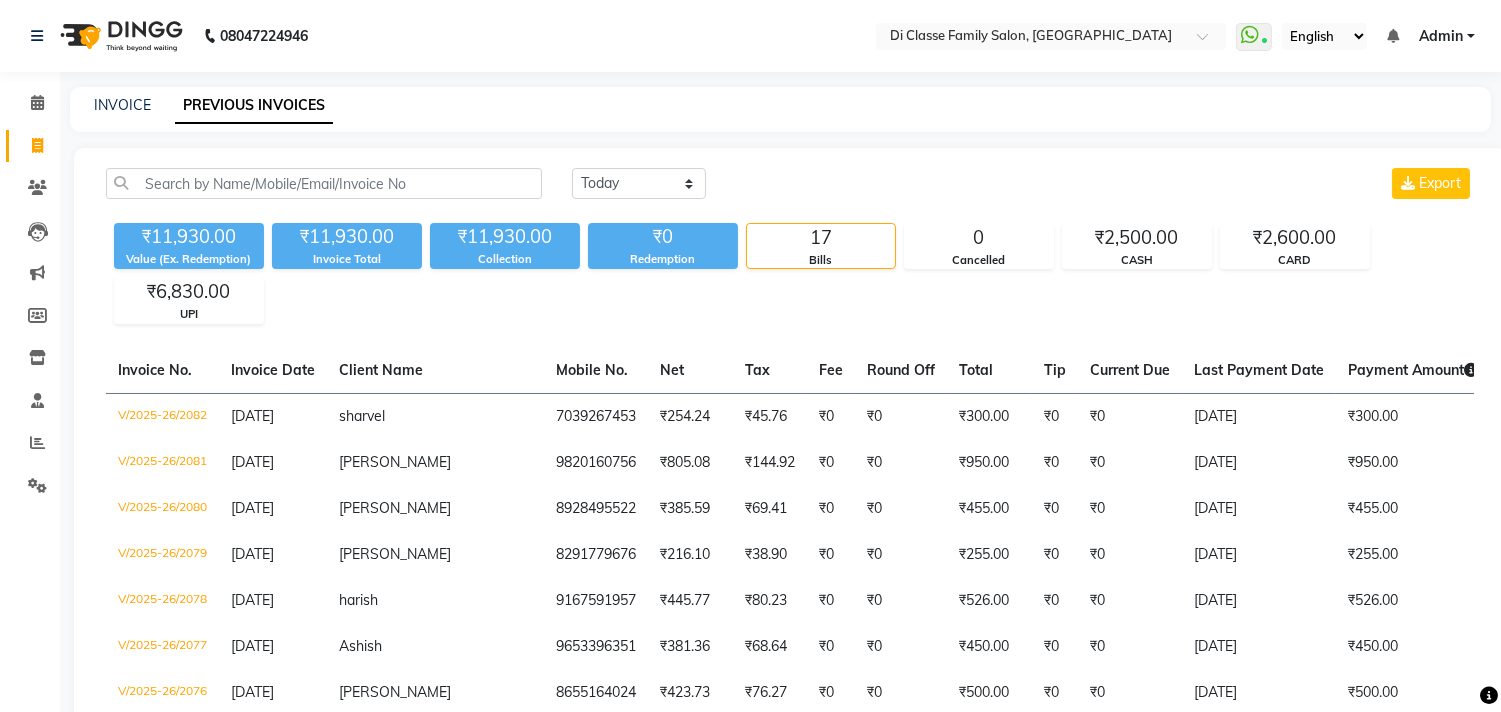 click on "INVOICE PREVIOUS INVOICES" 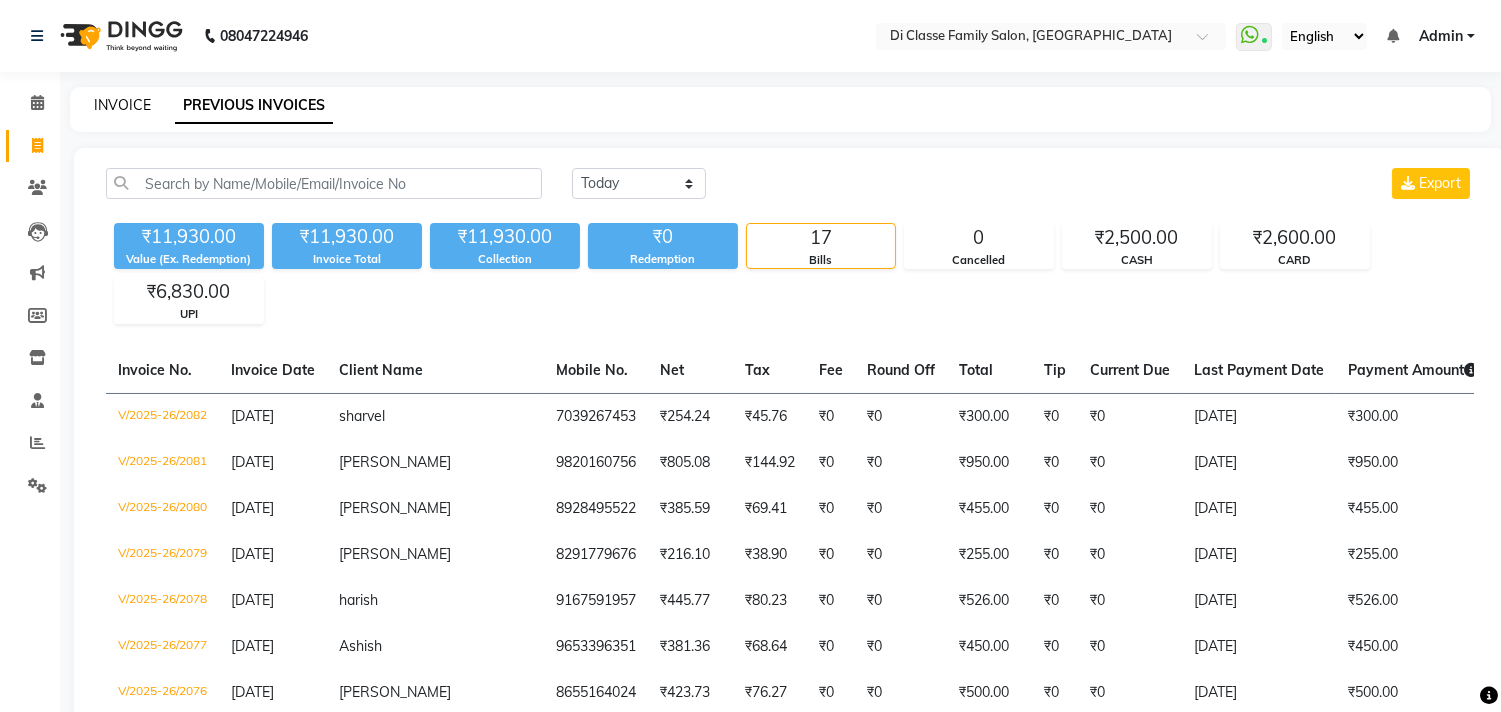 click on "INVOICE" 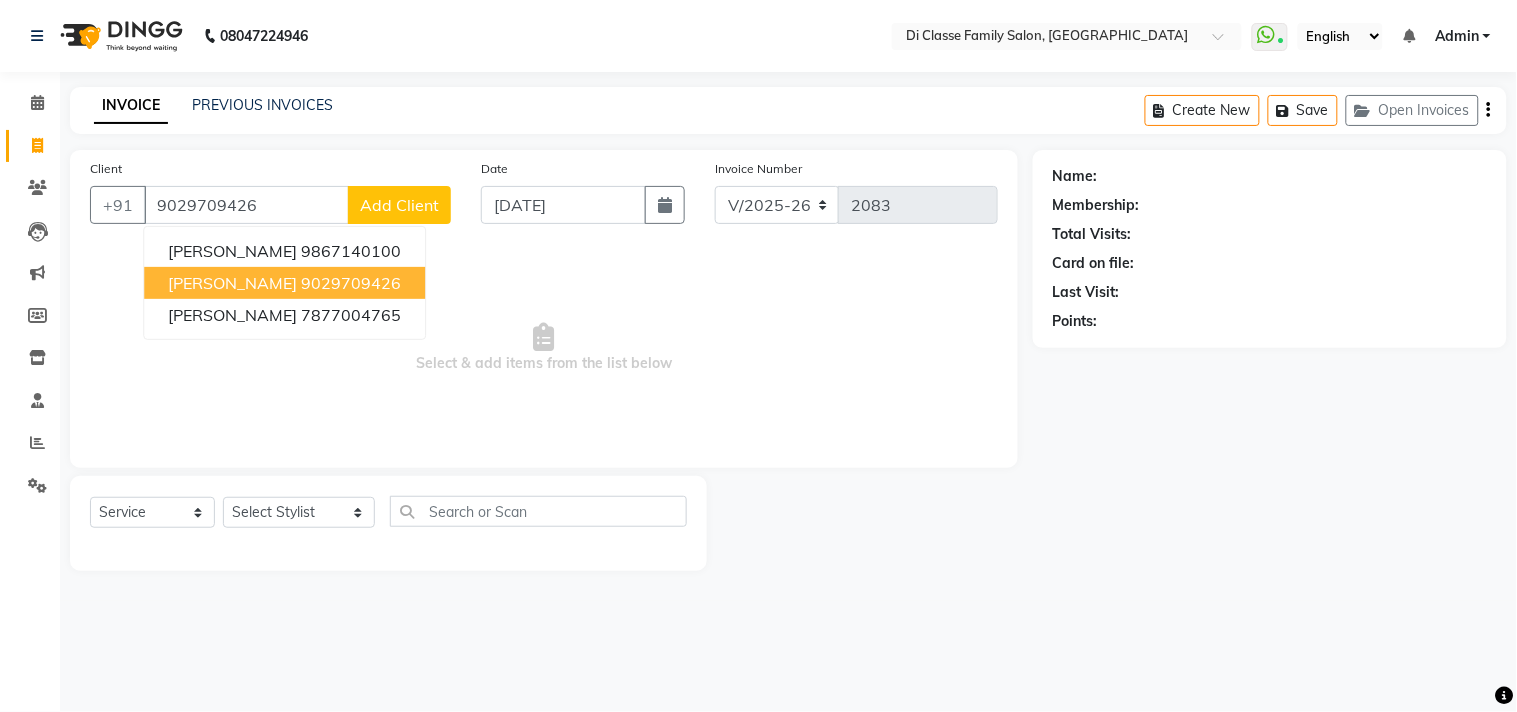 type on "9029709426" 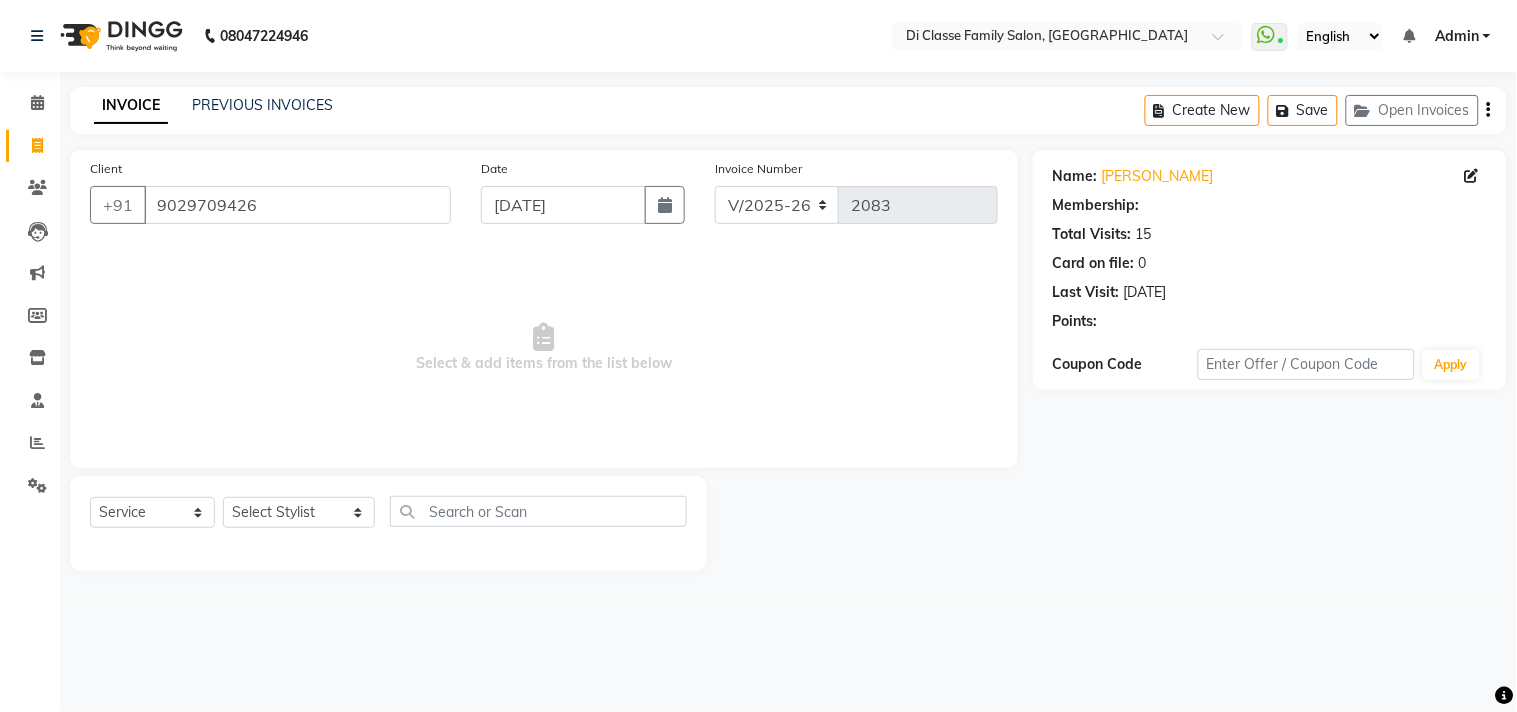 select on "1: Object" 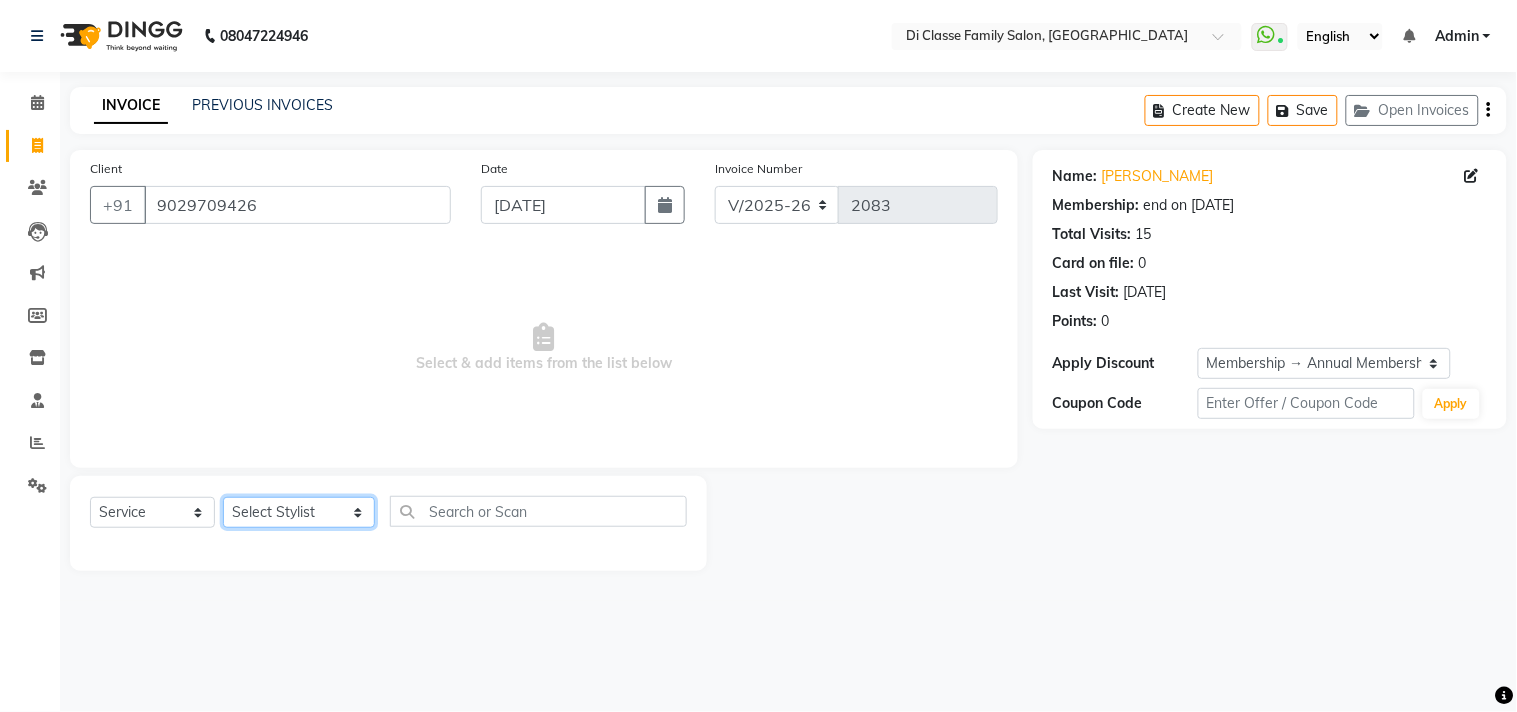 click on "Select Stylist [PERSON_NAME]  [PERSON_NAME]  [PERSON_NAME]  Front Desk Javed [PERSON_NAME]  [PERSON_NAME]  Pooja Jadhav [PERSON_NAME] [PERSON_NAME] [PERSON_NAME] SACHIN [PERSON_NAME] SAHAJAN [PERSON_NAME]  [PERSON_NAME] [PERSON_NAME] [PERSON_NAME] [PERSON_NAME] [PERSON_NAME] [PERSON_NAME] [PERSON_NAME]" 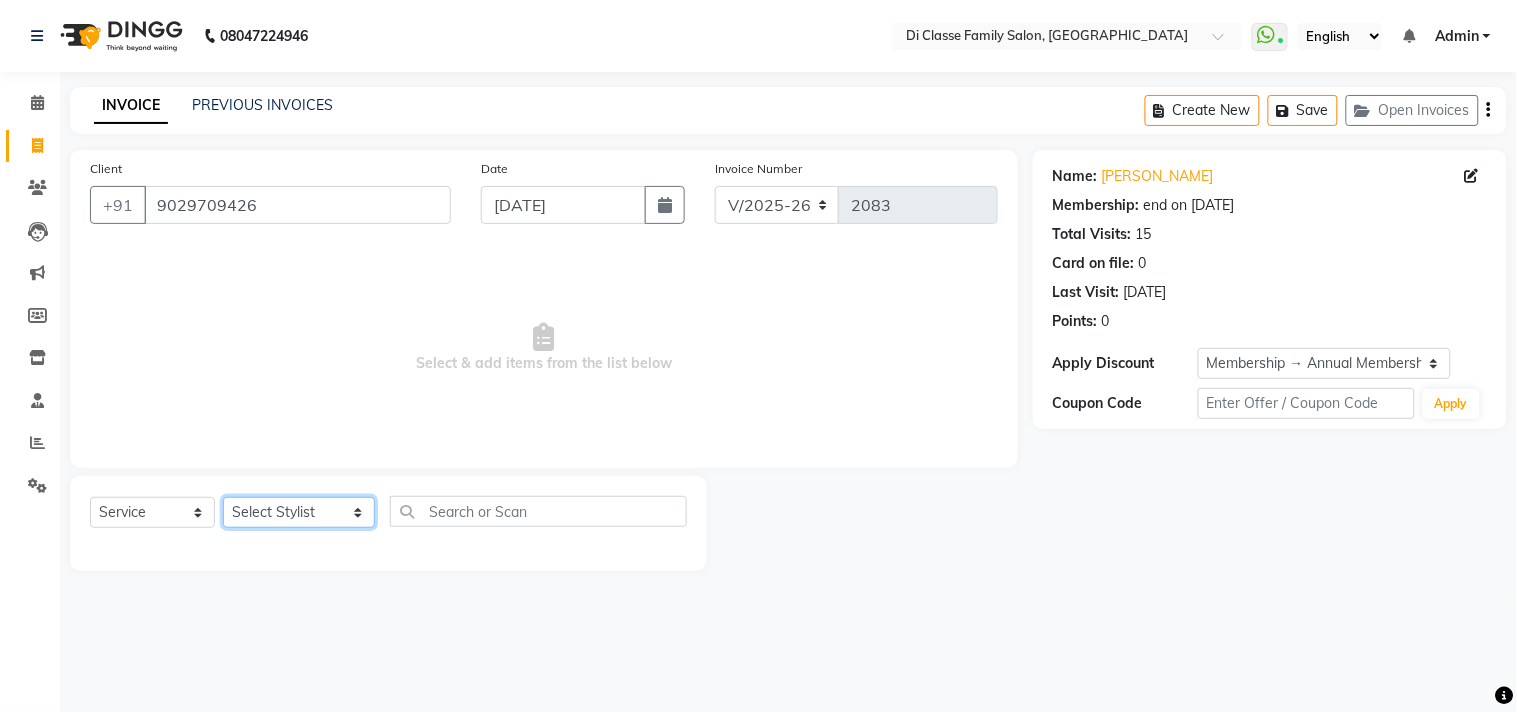 select on "79582" 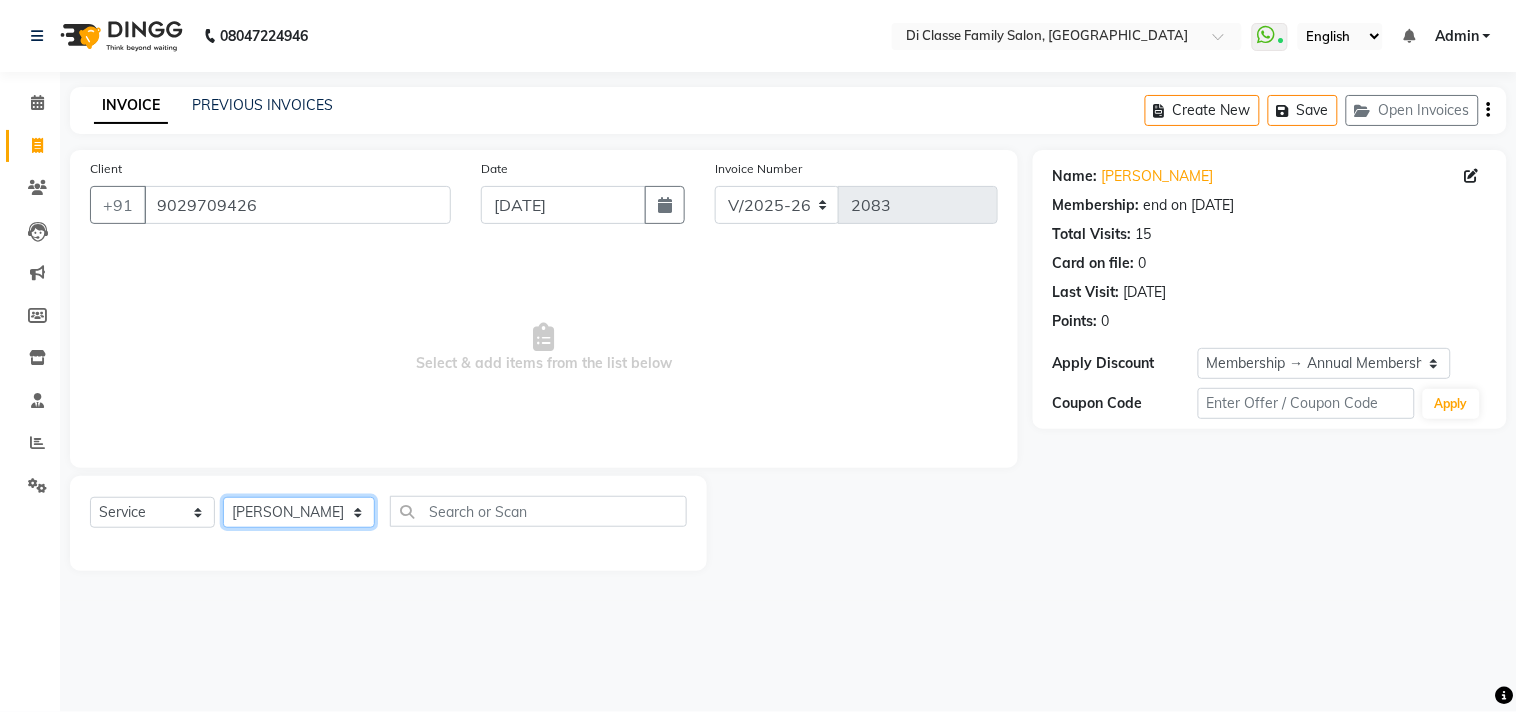 click on "Select Stylist [PERSON_NAME]  [PERSON_NAME]  [PERSON_NAME]  Front Desk Javed [PERSON_NAME]  [PERSON_NAME]  Pooja Jadhav [PERSON_NAME] [PERSON_NAME] [PERSON_NAME] SACHIN [PERSON_NAME] SAHAJAN [PERSON_NAME]  [PERSON_NAME] [PERSON_NAME] [PERSON_NAME] [PERSON_NAME] [PERSON_NAME] [PERSON_NAME] [PERSON_NAME]" 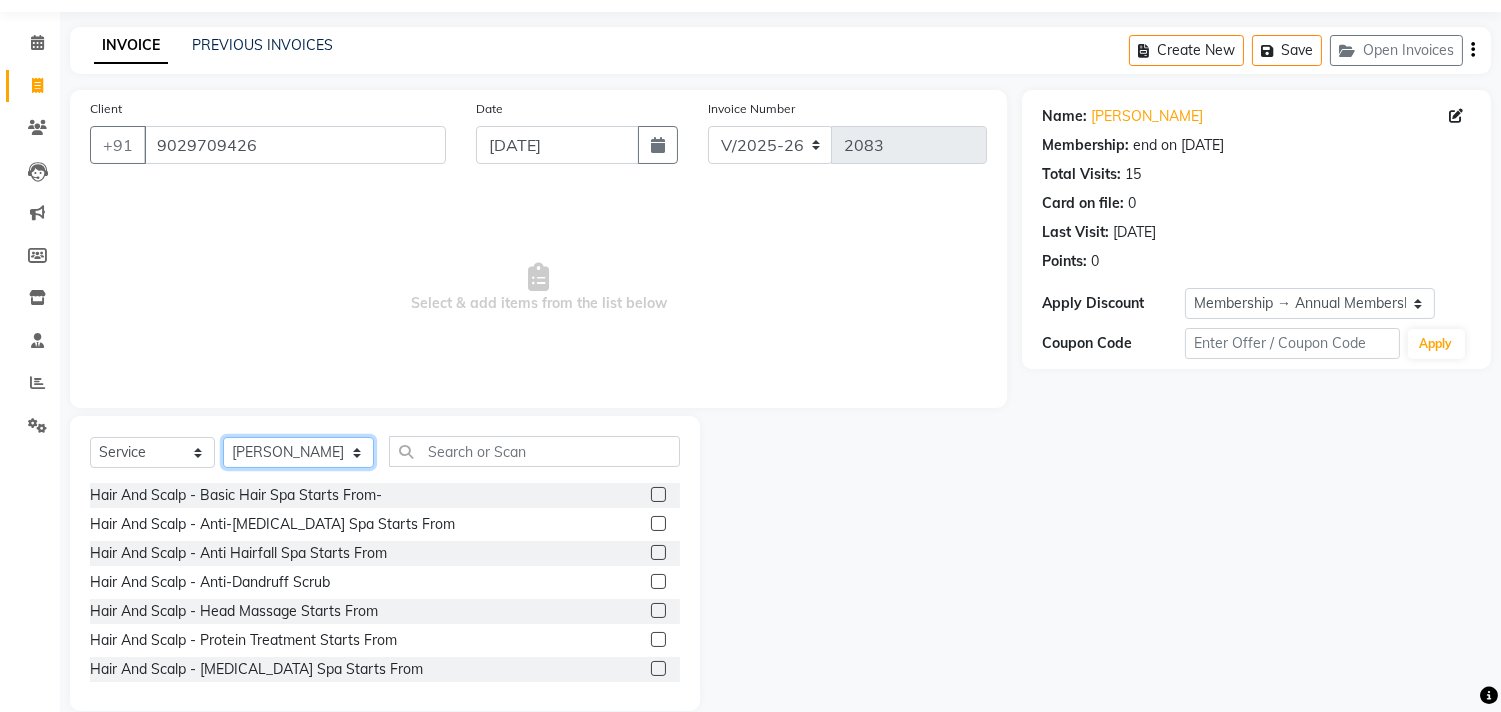 scroll, scrollTop: 88, scrollLeft: 0, axis: vertical 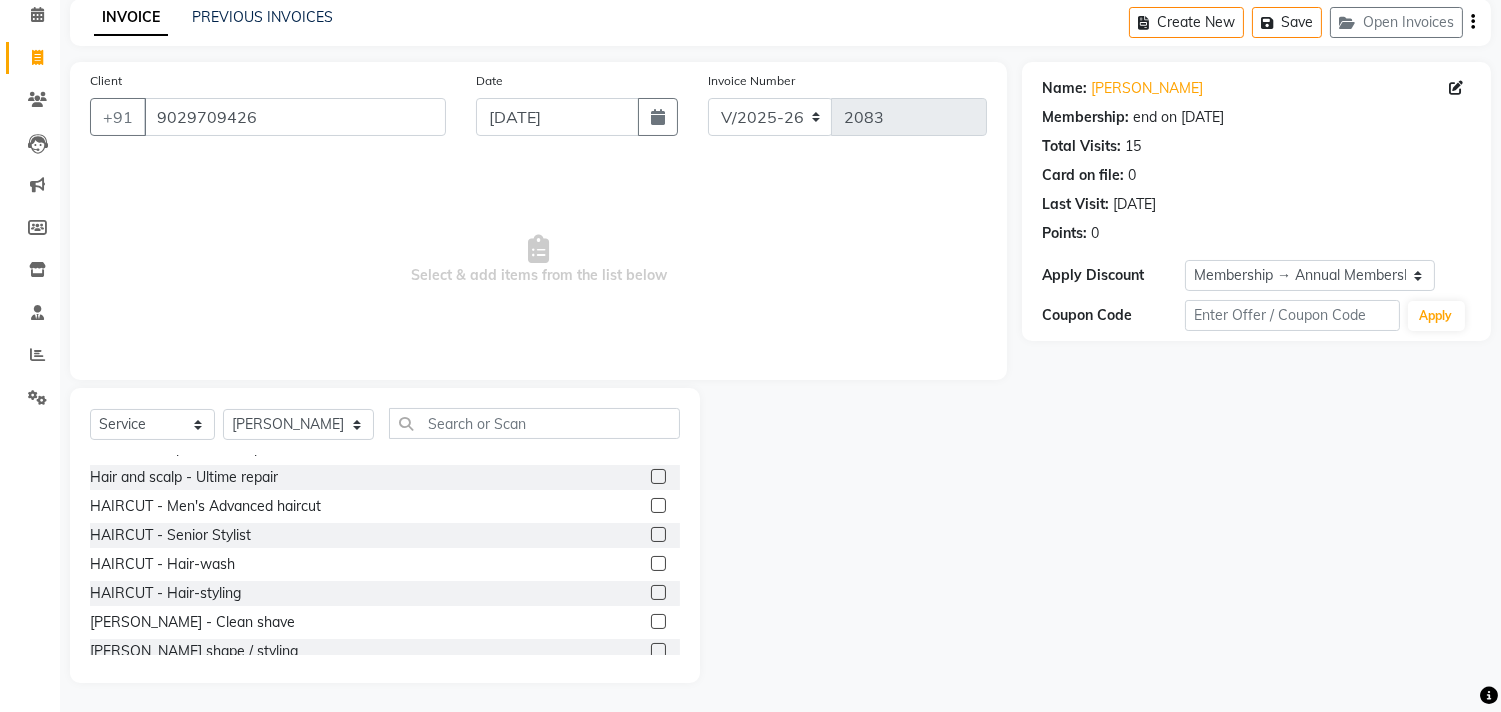 click 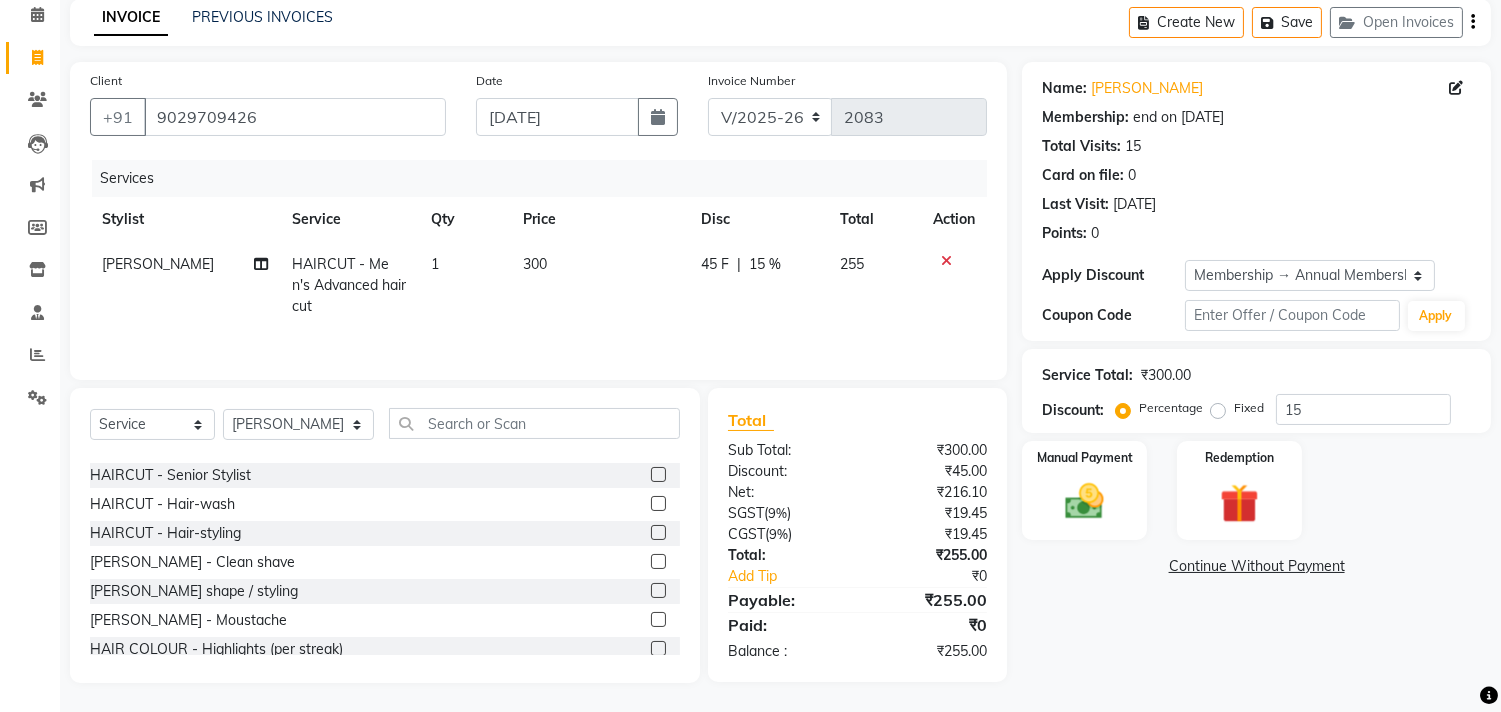 checkbox on "false" 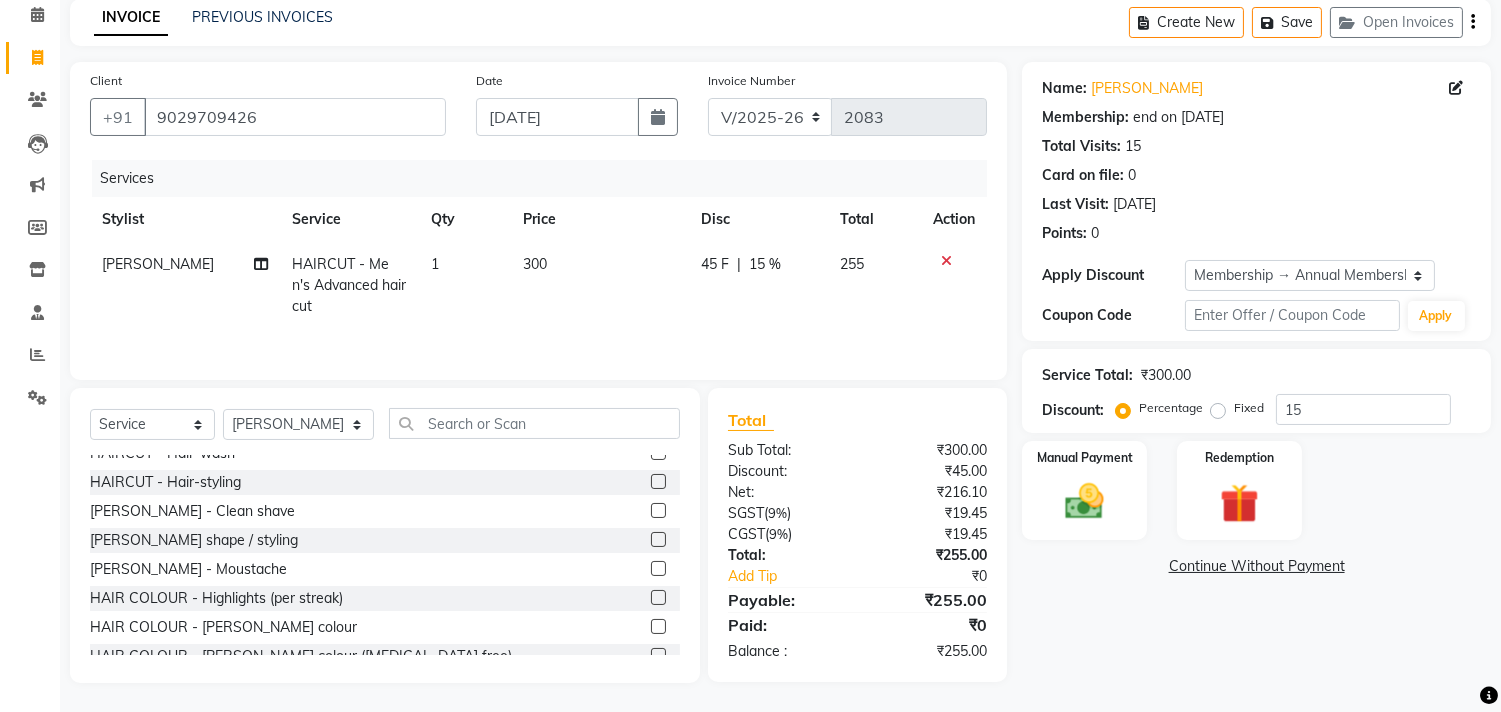 click 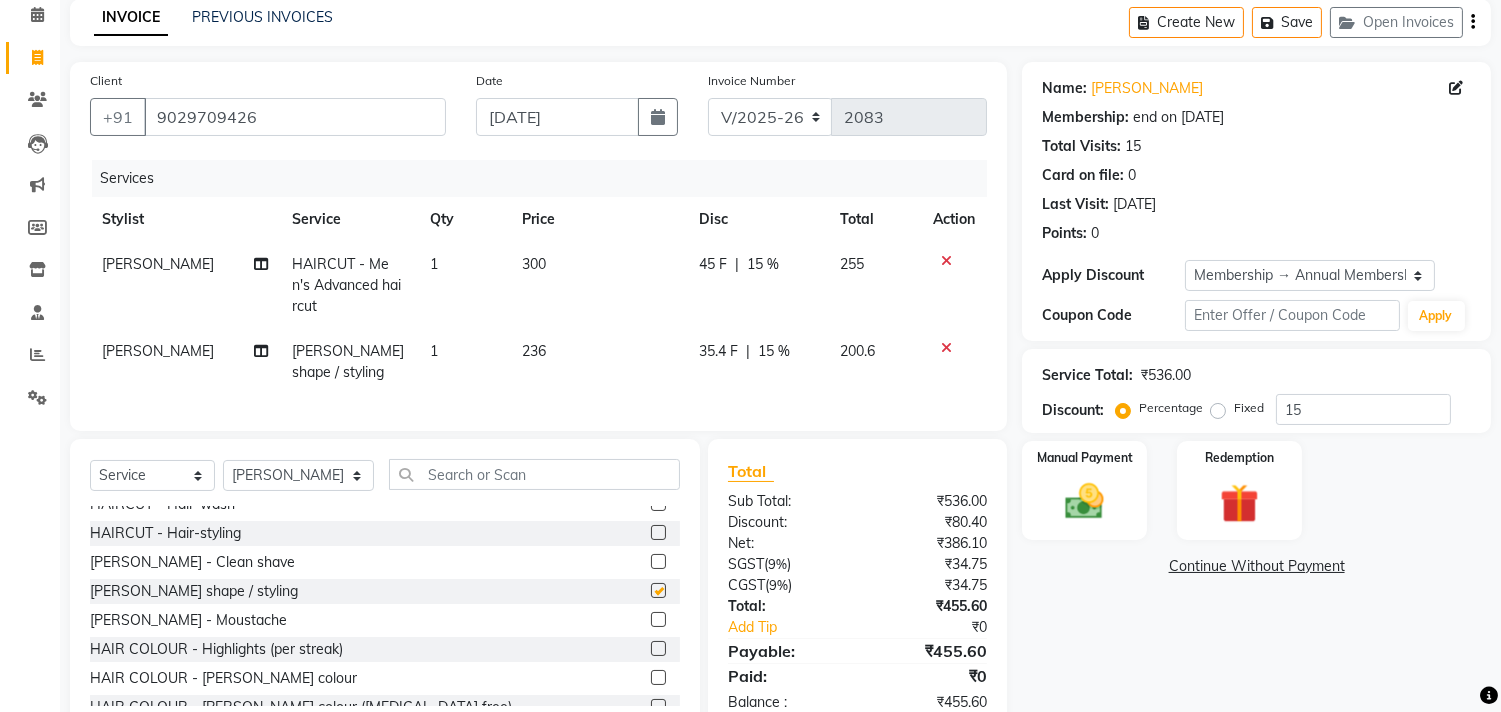 checkbox on "false" 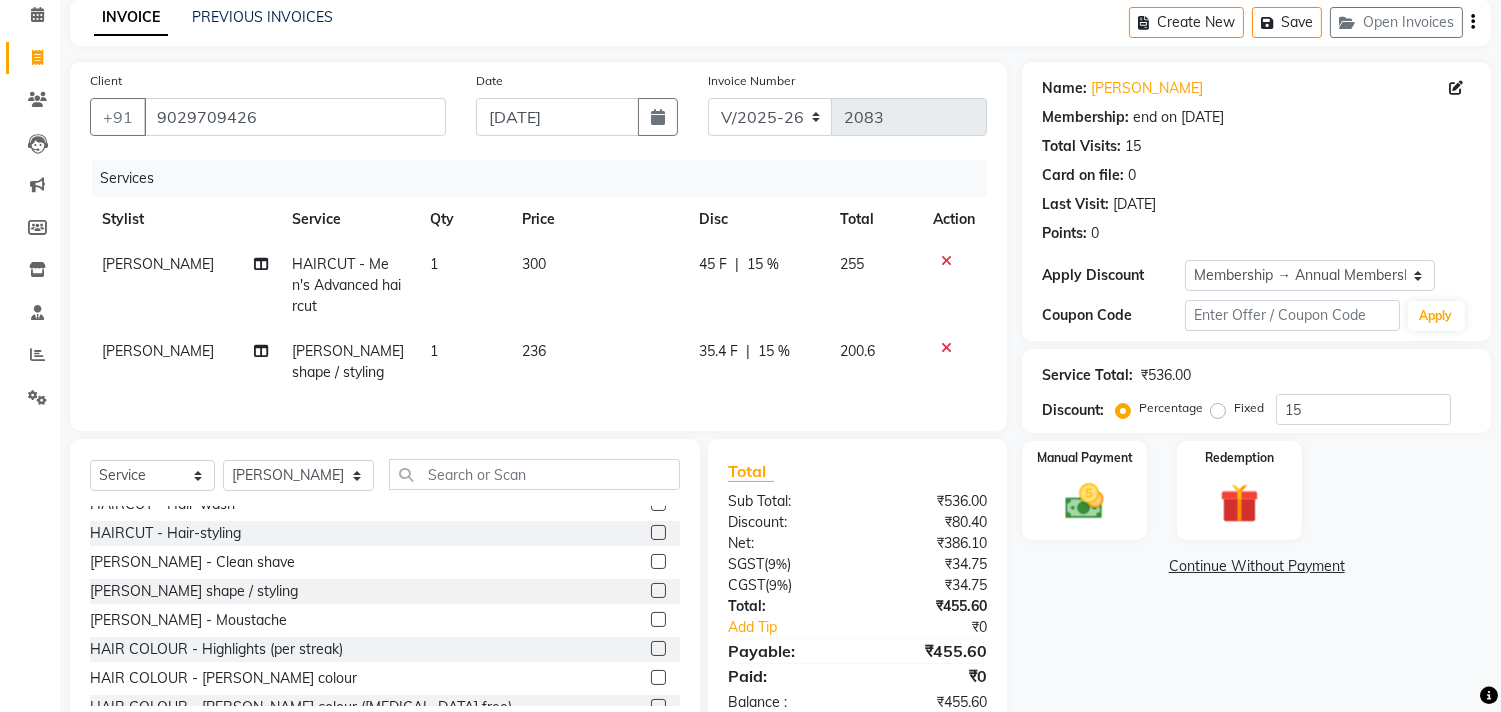 click on "35.4 F | 15 %" 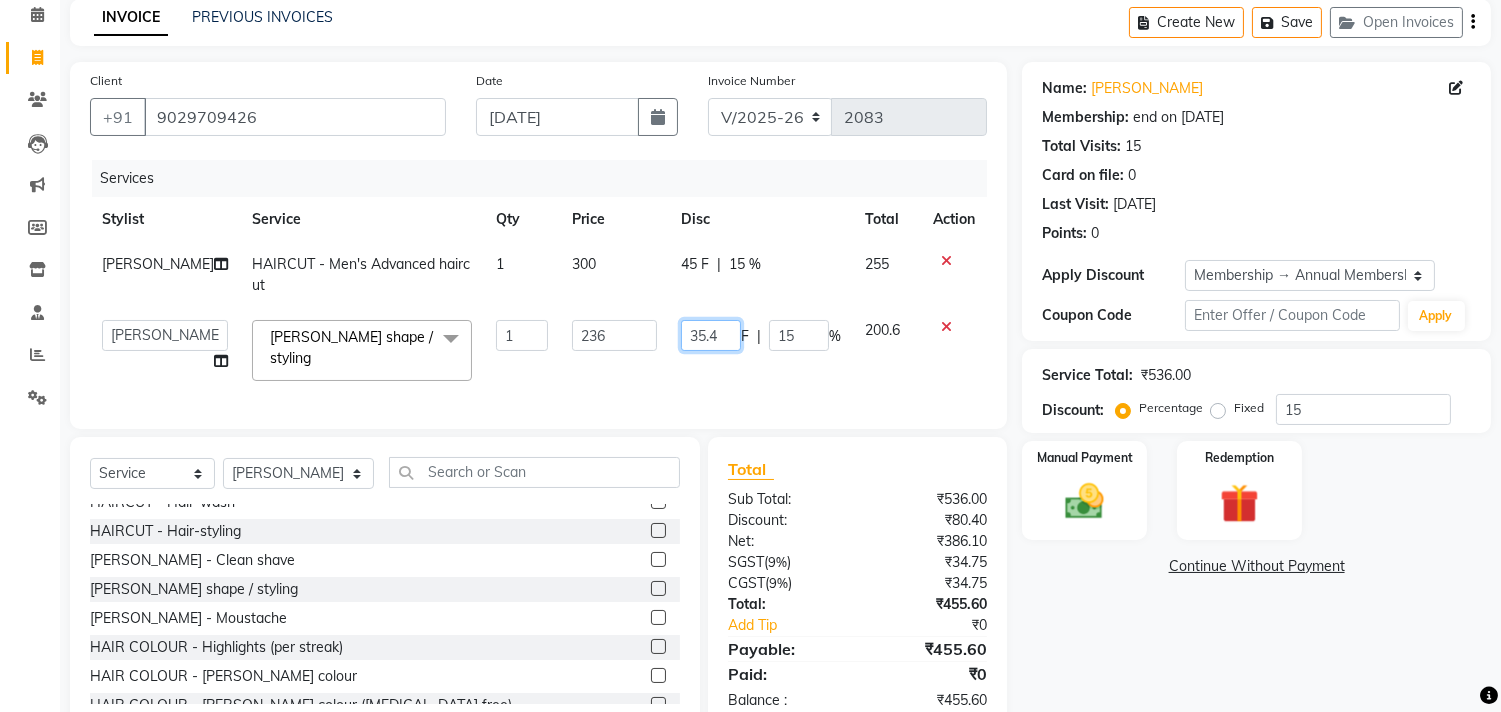 click on "35.4" 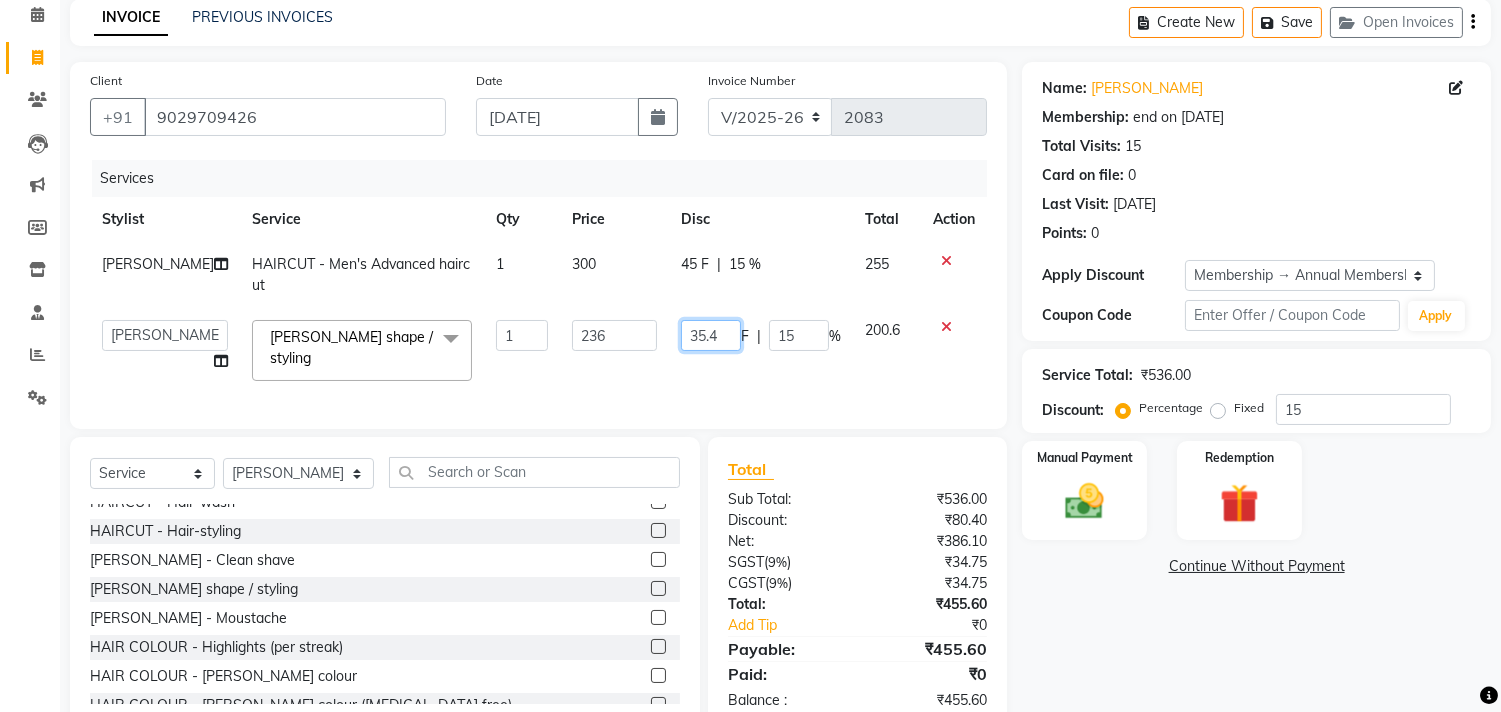 click on "35.4" 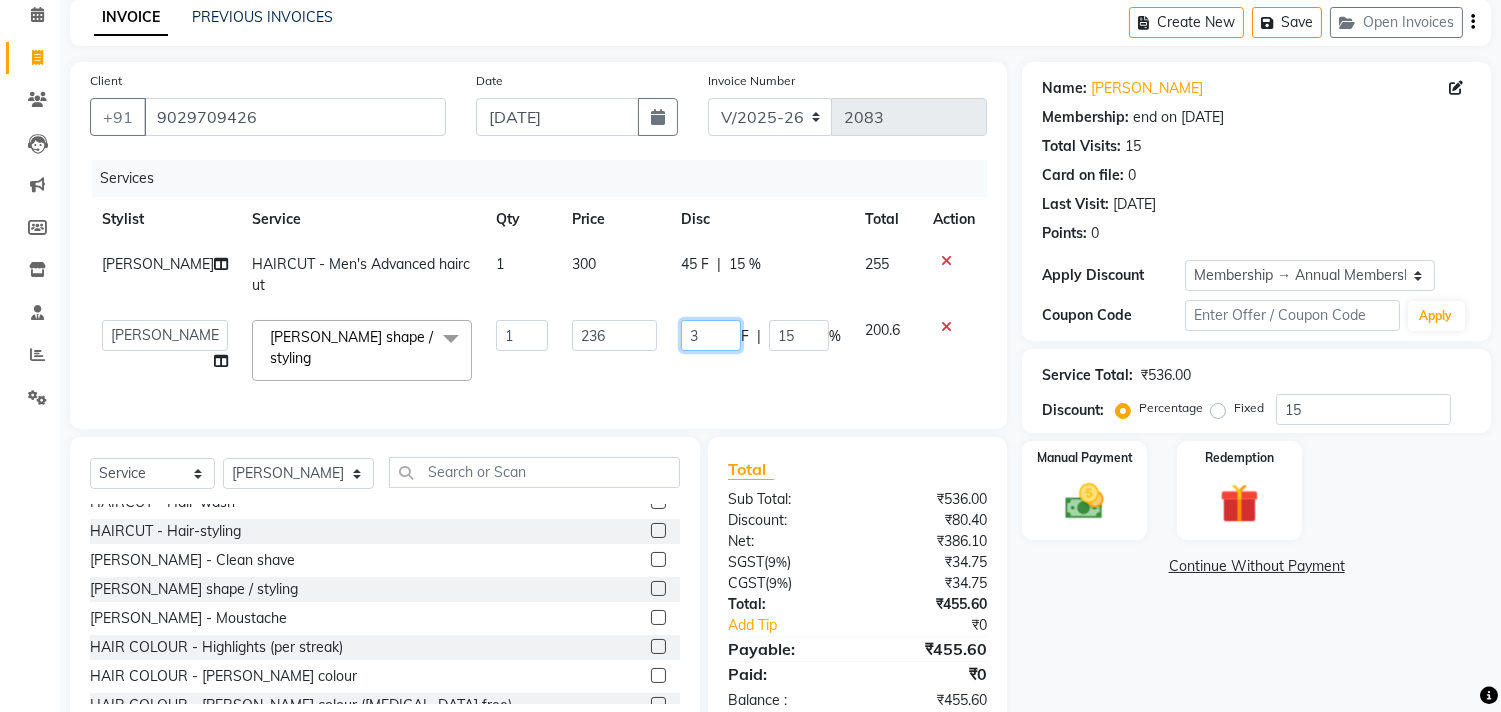 type on "36" 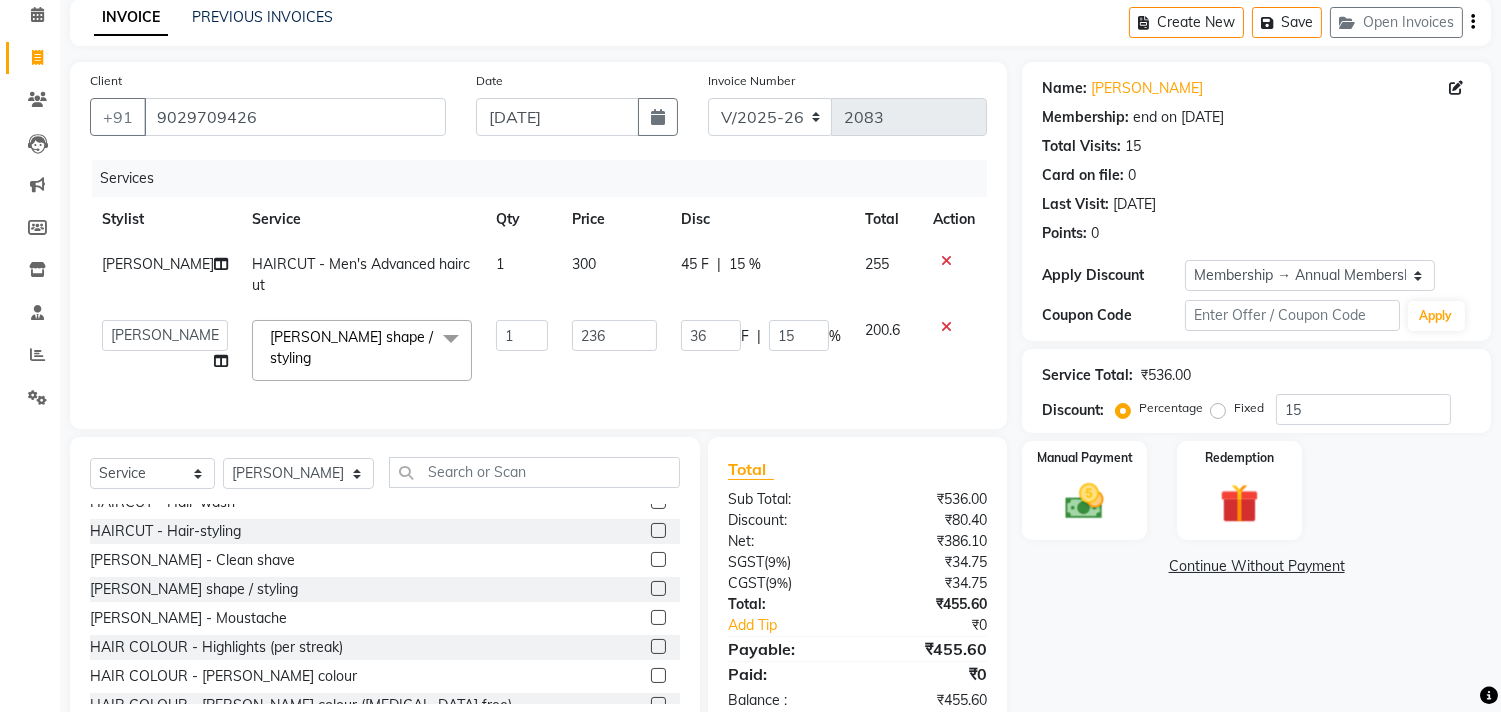 click on "Services Stylist Service Qty Price Disc Total Action [PERSON_NAME] HAIRCUT - Men's Advanced haircut 1 300 45 F | 15 % 255  [PERSON_NAME]    [PERSON_NAME]    [PERSON_NAME]    Front Desk   Javed   [PERSON_NAME]    [PERSON_NAME]    Pooja Jadhav   [PERSON_NAME]   [PERSON_NAME]   [PERSON_NAME]   SACHIN [PERSON_NAME]   SAHAJAN   [PERSON_NAME]    [PERSON_NAME]   [PERSON_NAME]   [PERSON_NAME]   [PERSON_NAME]   [PERSON_NAME]   [PERSON_NAME]   ssneha [PERSON_NAME] shape / styling  x Hair And Scalp - Basic Hair Spa Starts From- Hair And Scalp - Anti-[MEDICAL_DATA] Spa Starts From Hair And Scalp - Anti Hairfall Spa Starts From Hair And Scalp - Anti-[MEDICAL_DATA] Scrub Hair And Scalp - Head Massage Starts From Hair And Scalp - Protein Treatment Starts From Hair And Scalp - [MEDICAL_DATA] Spa Starts From Hair and Scalp - Golden spa starts from  Hair and scalp - Ultime repair  HAIRCUT - Men's Advanced haircut HAIRCUT - Senior Stylist HAIRCUT - Hair-wash HAIRCUT - Hair-styling [PERSON_NAME] - Clean shave [PERSON_NAME] shape / styling [PERSON_NAME] - Moustache 1 36" 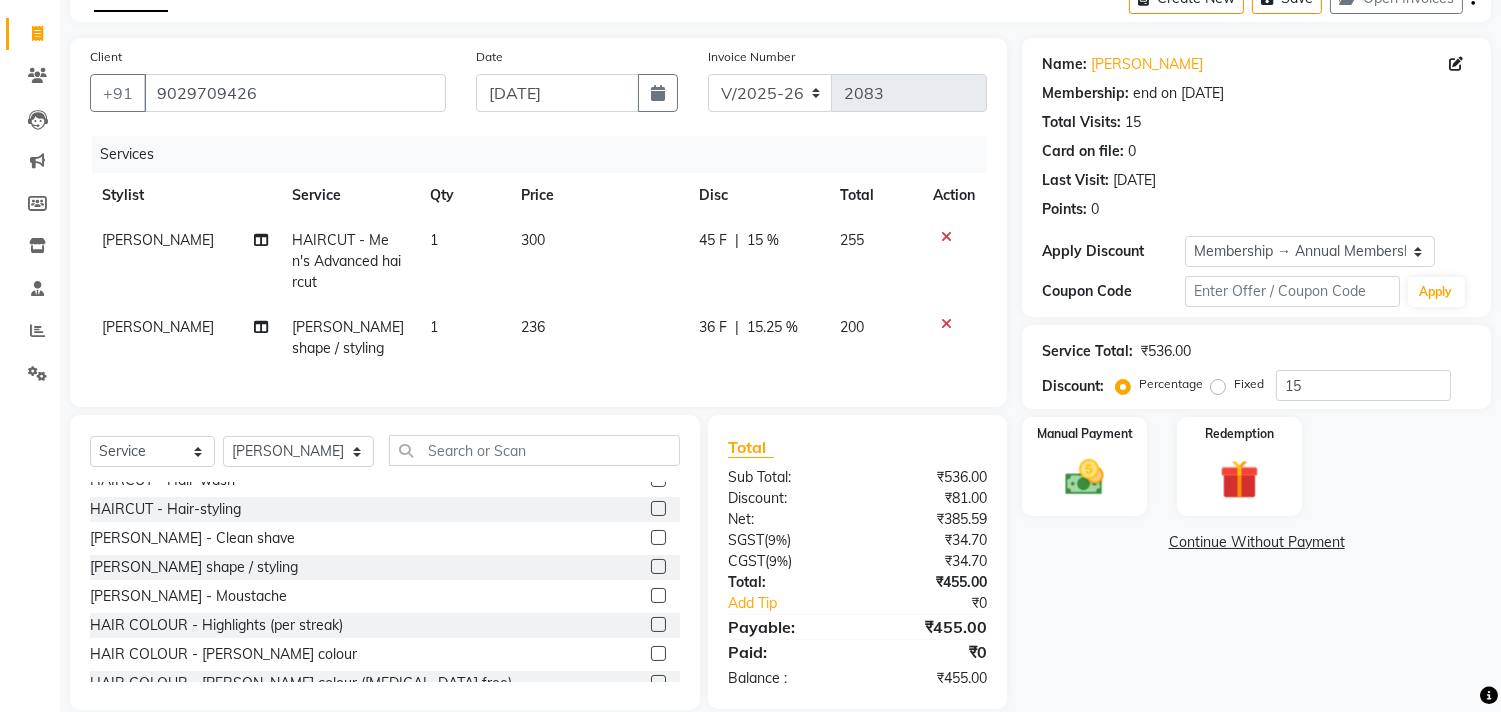 scroll, scrollTop: 135, scrollLeft: 0, axis: vertical 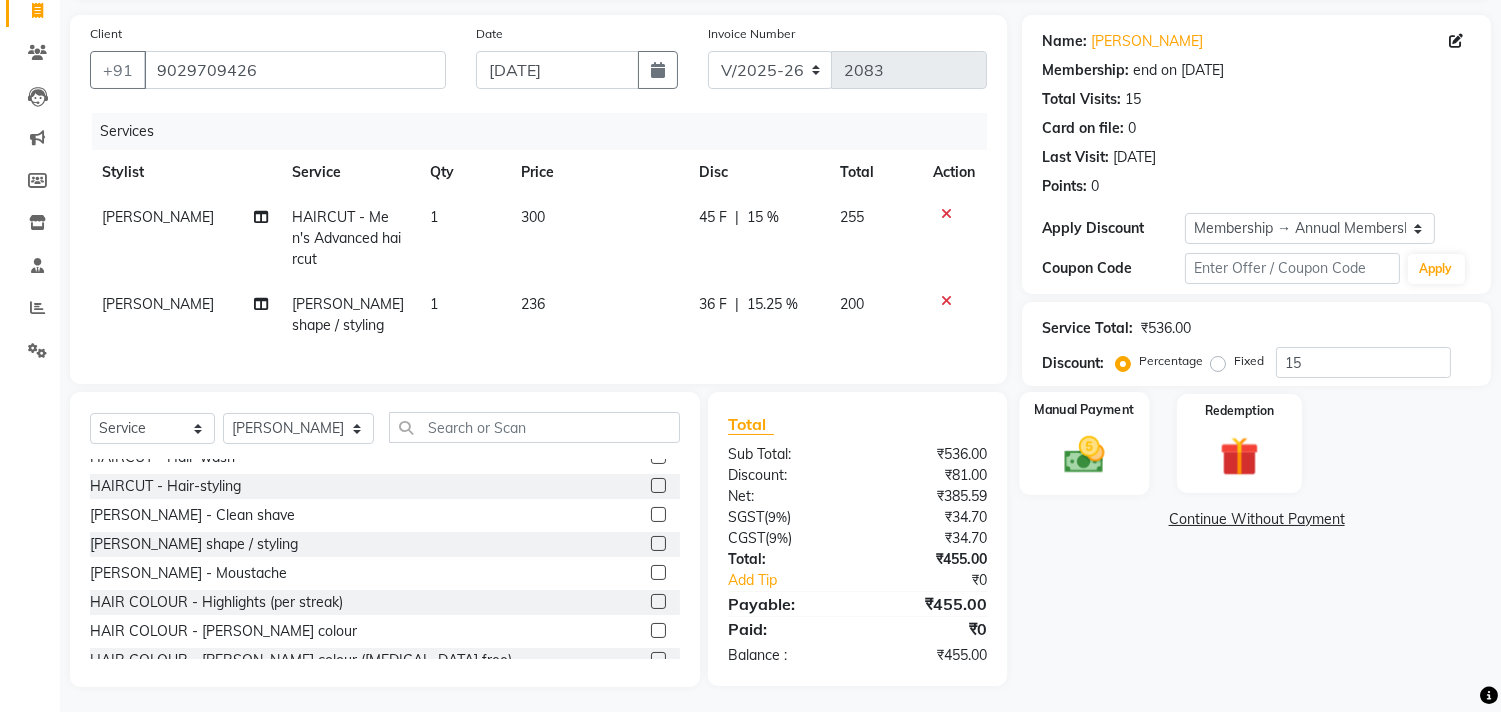 click on "Manual Payment" 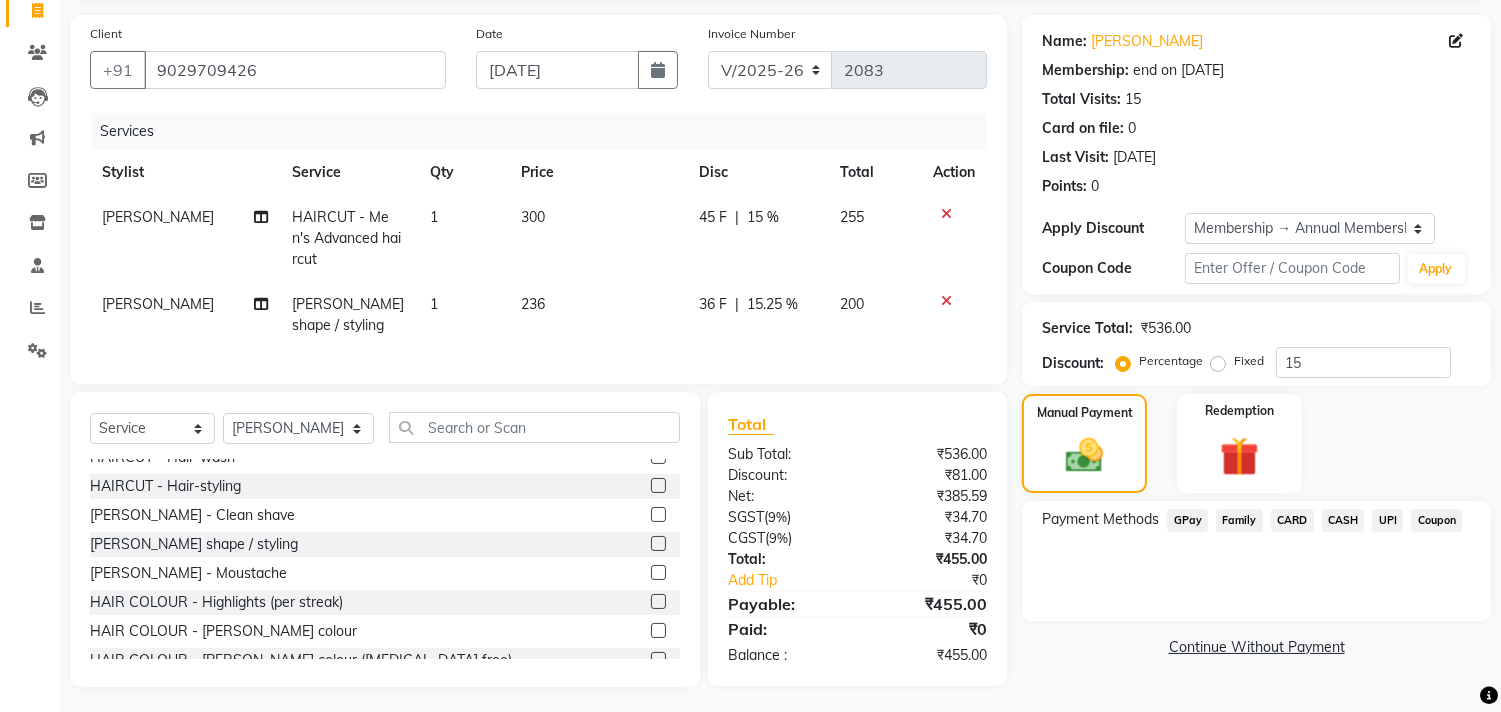 click on "UPI" 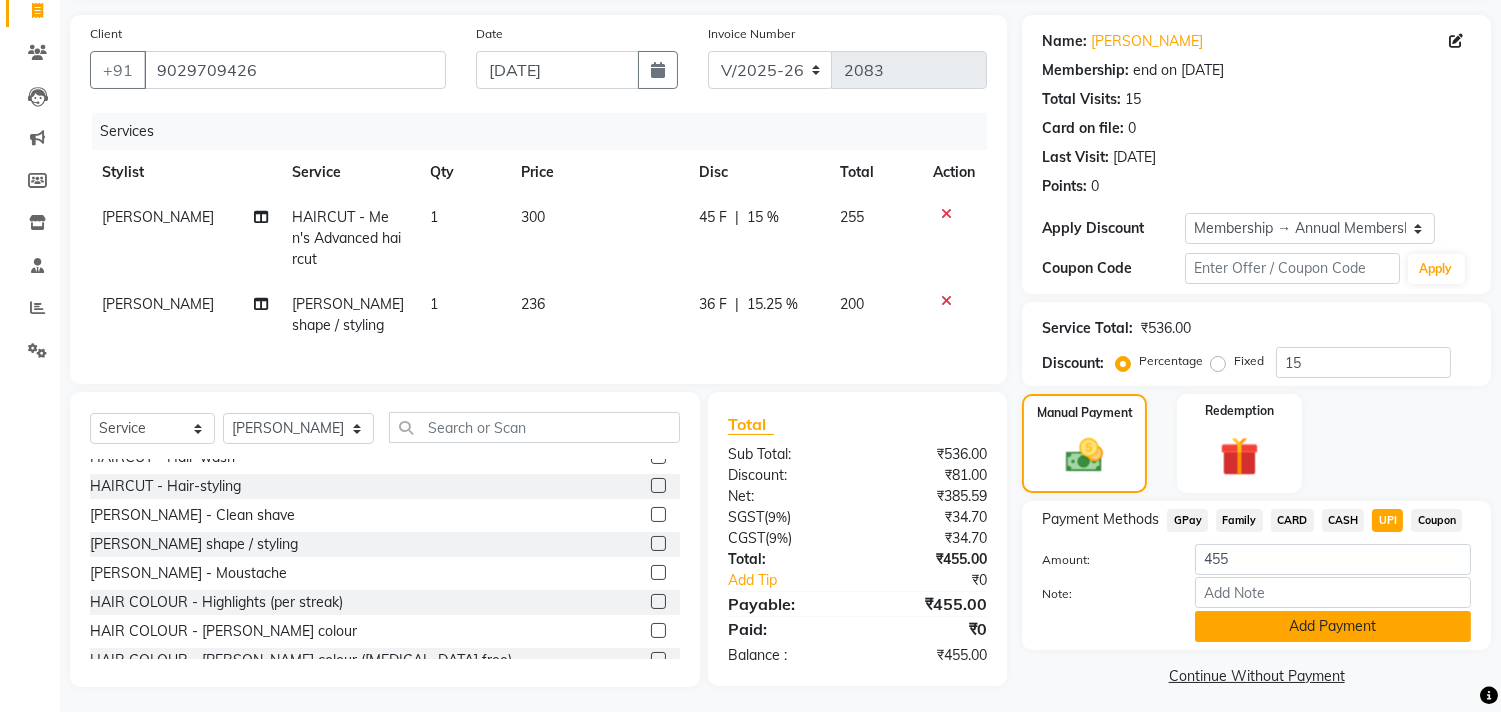 click on "Add Payment" 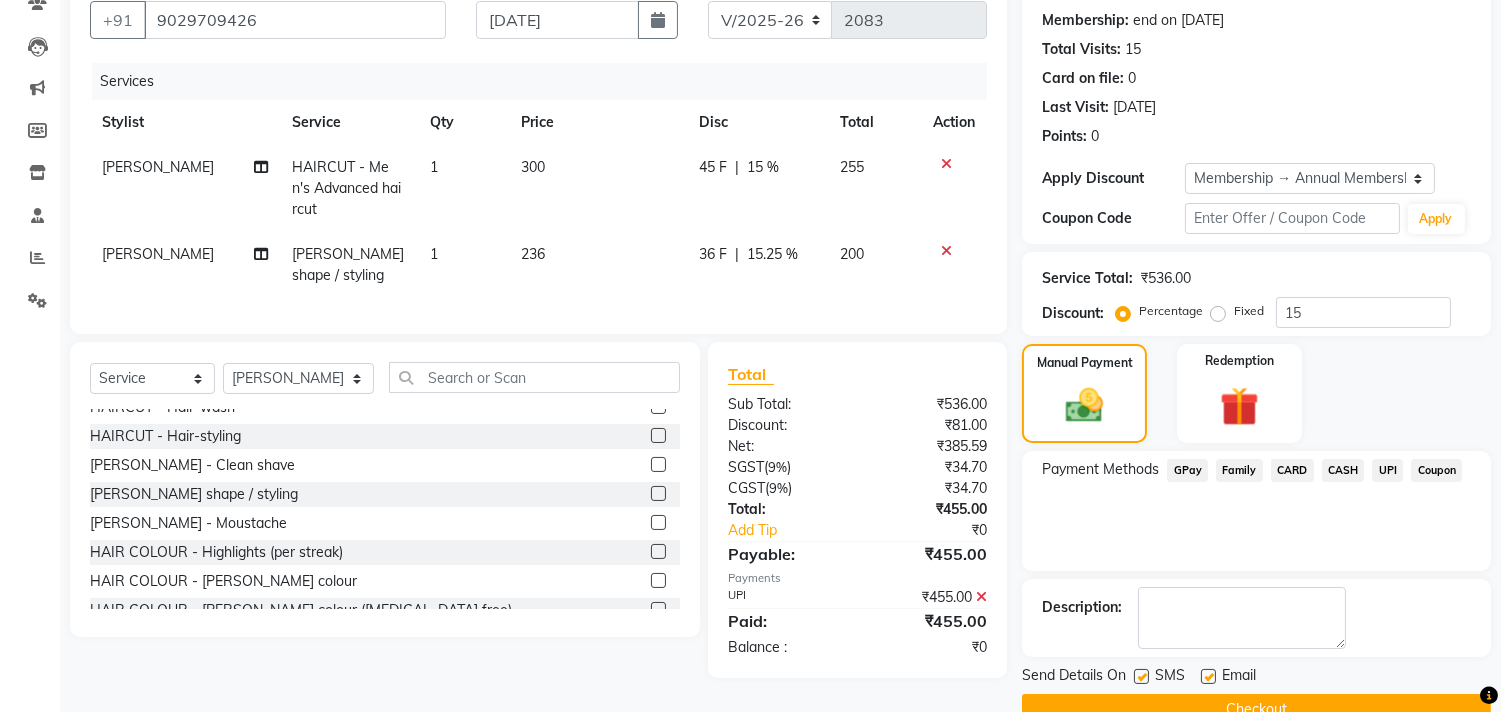 scroll, scrollTop: 227, scrollLeft: 0, axis: vertical 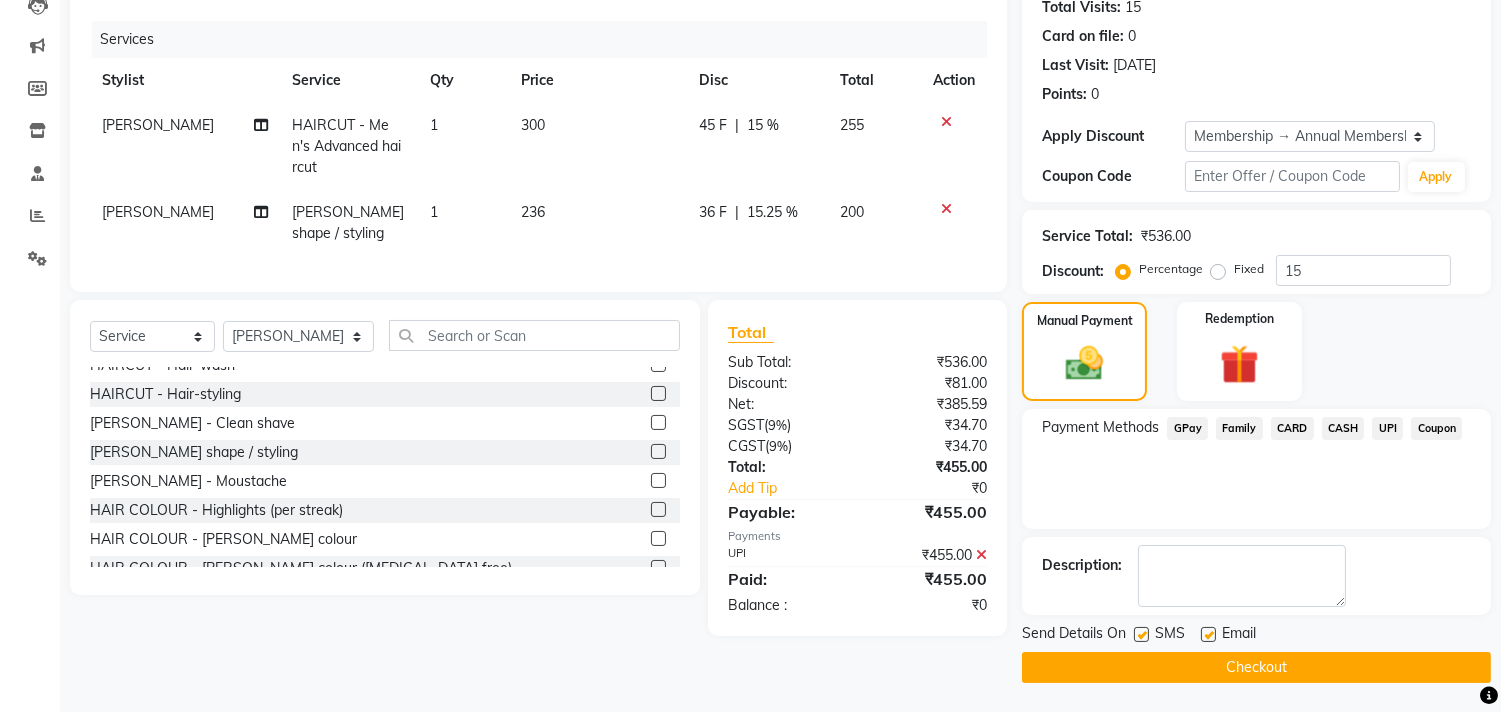 click on "Checkout" 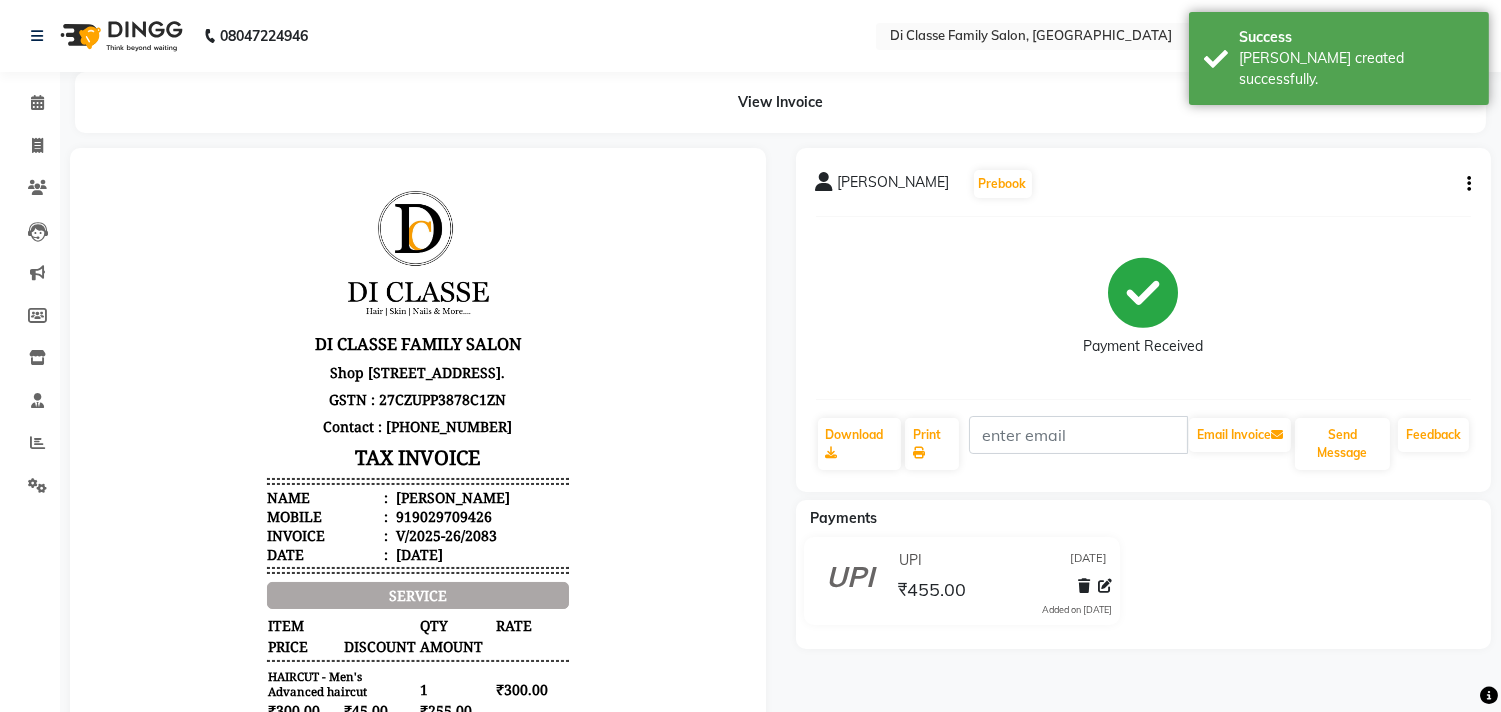 scroll, scrollTop: 0, scrollLeft: 0, axis: both 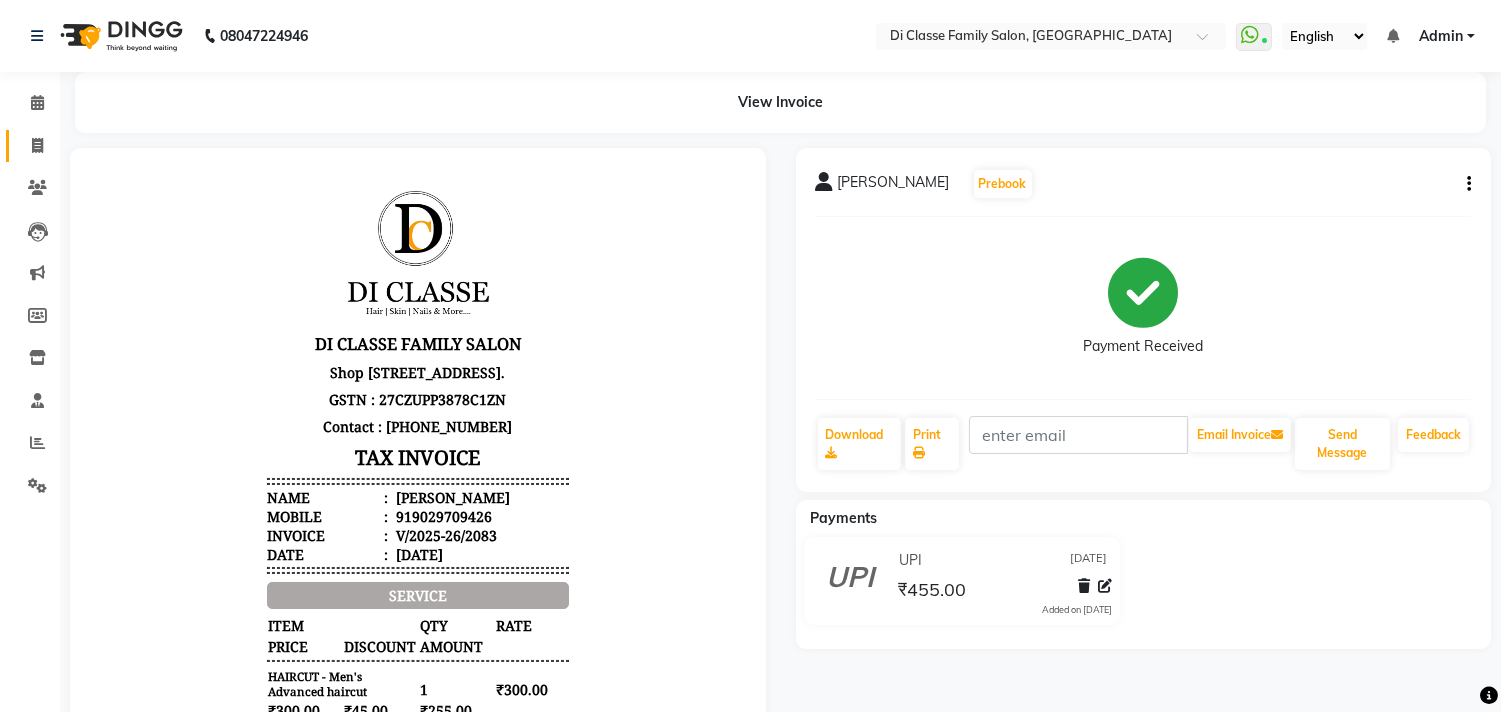 click on "Invoice" 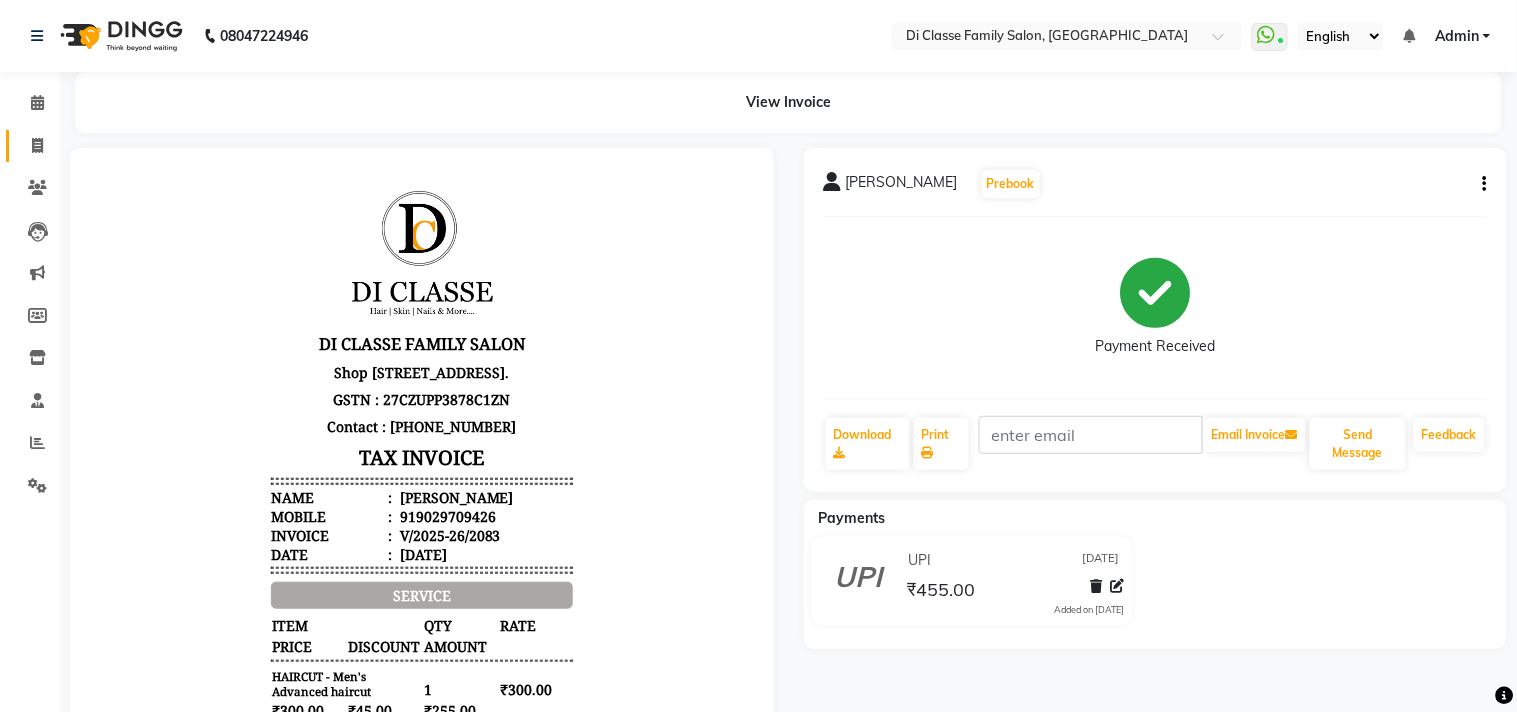 select on "4704" 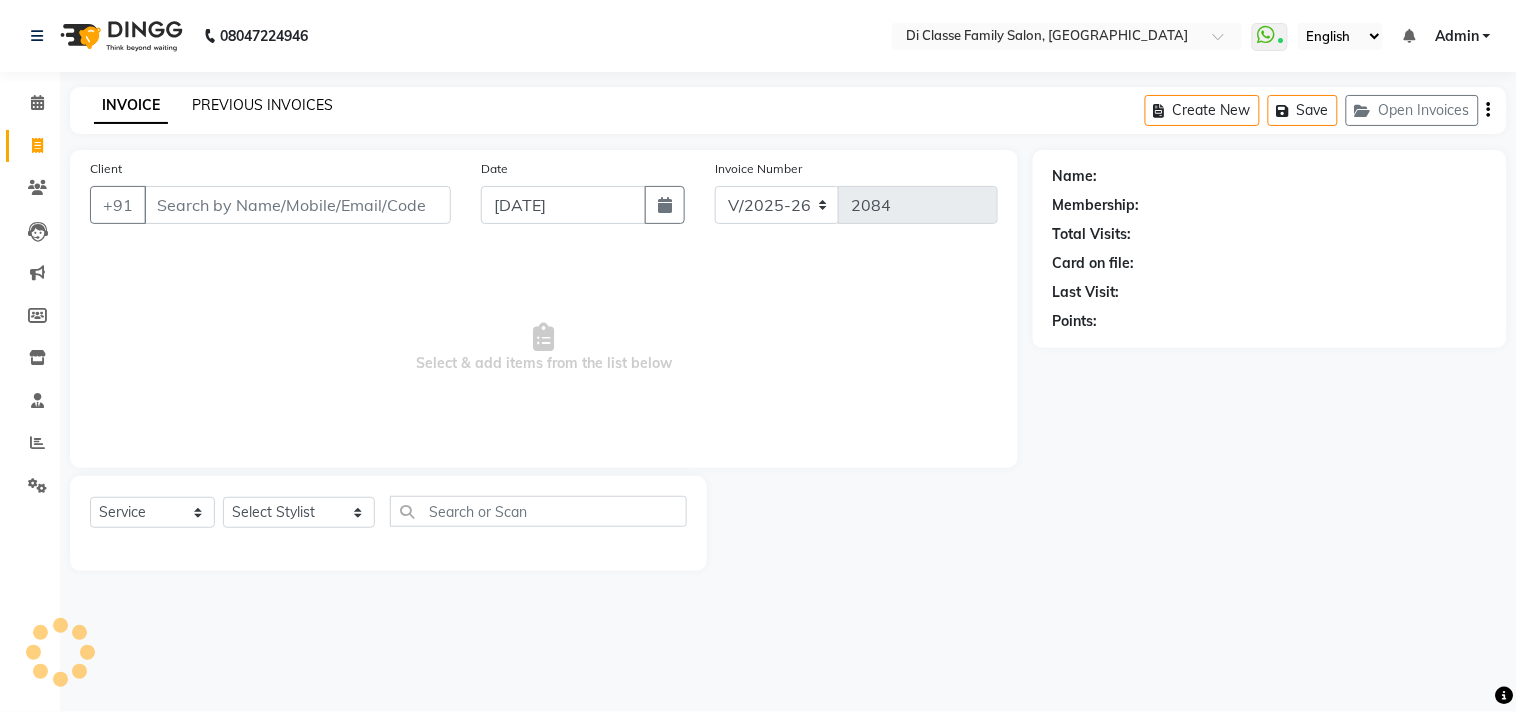 click on "PREVIOUS INVOICES" 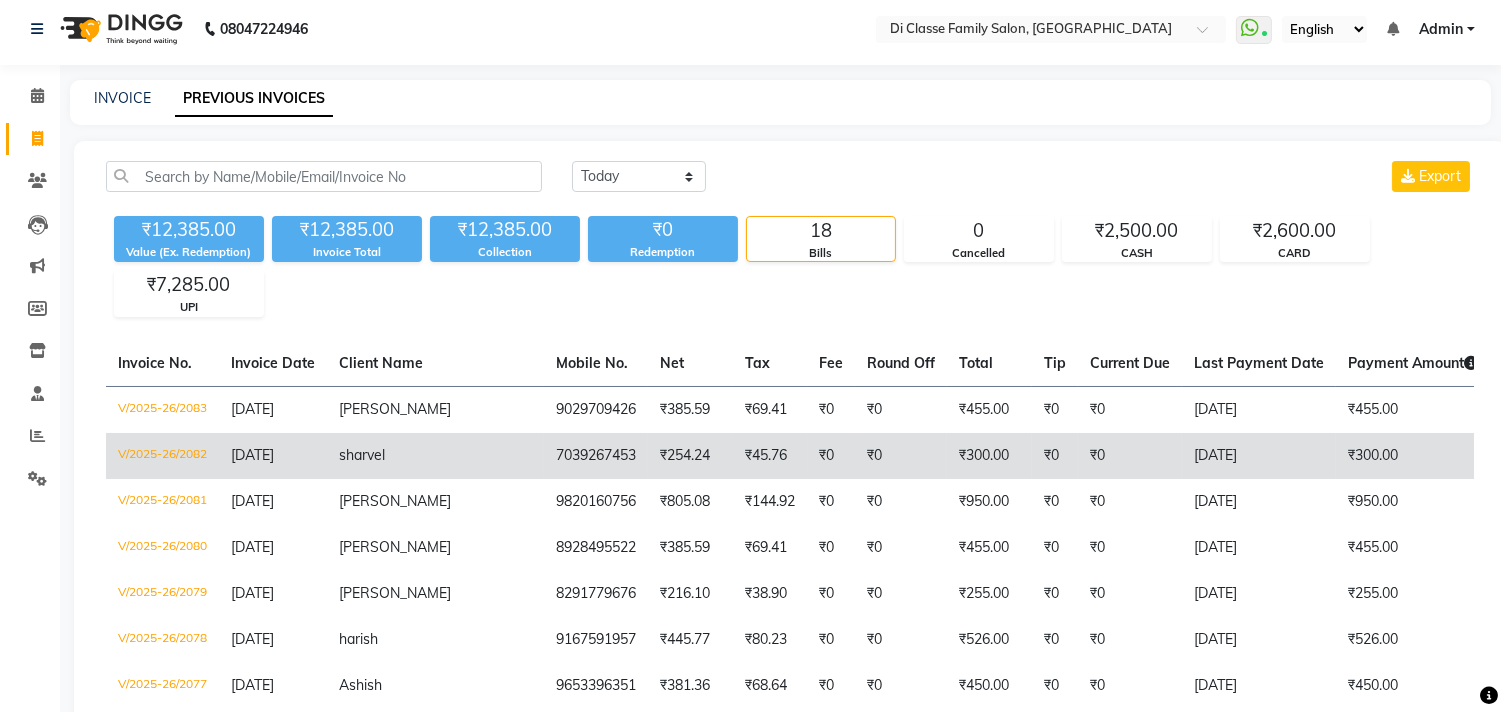 scroll, scrollTop: 0, scrollLeft: 0, axis: both 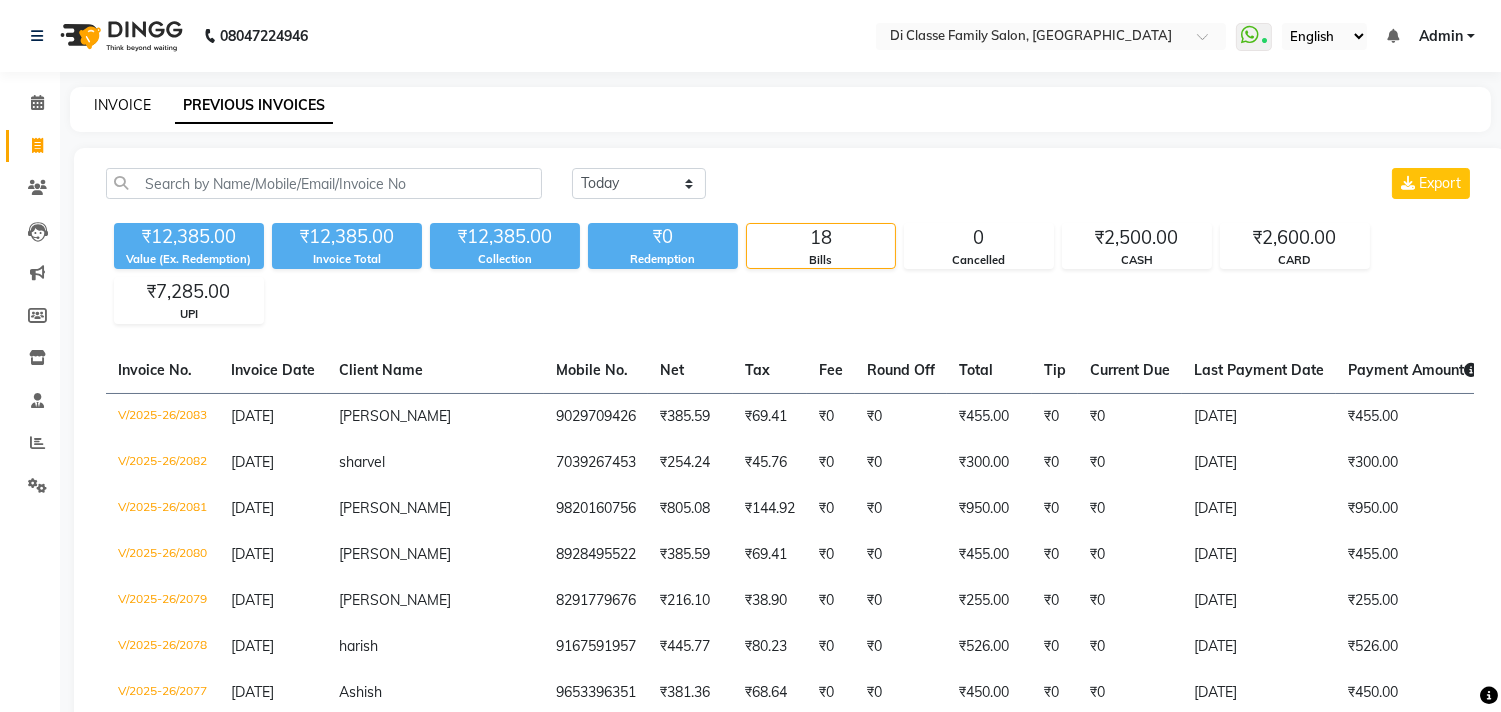click on "INVOICE" 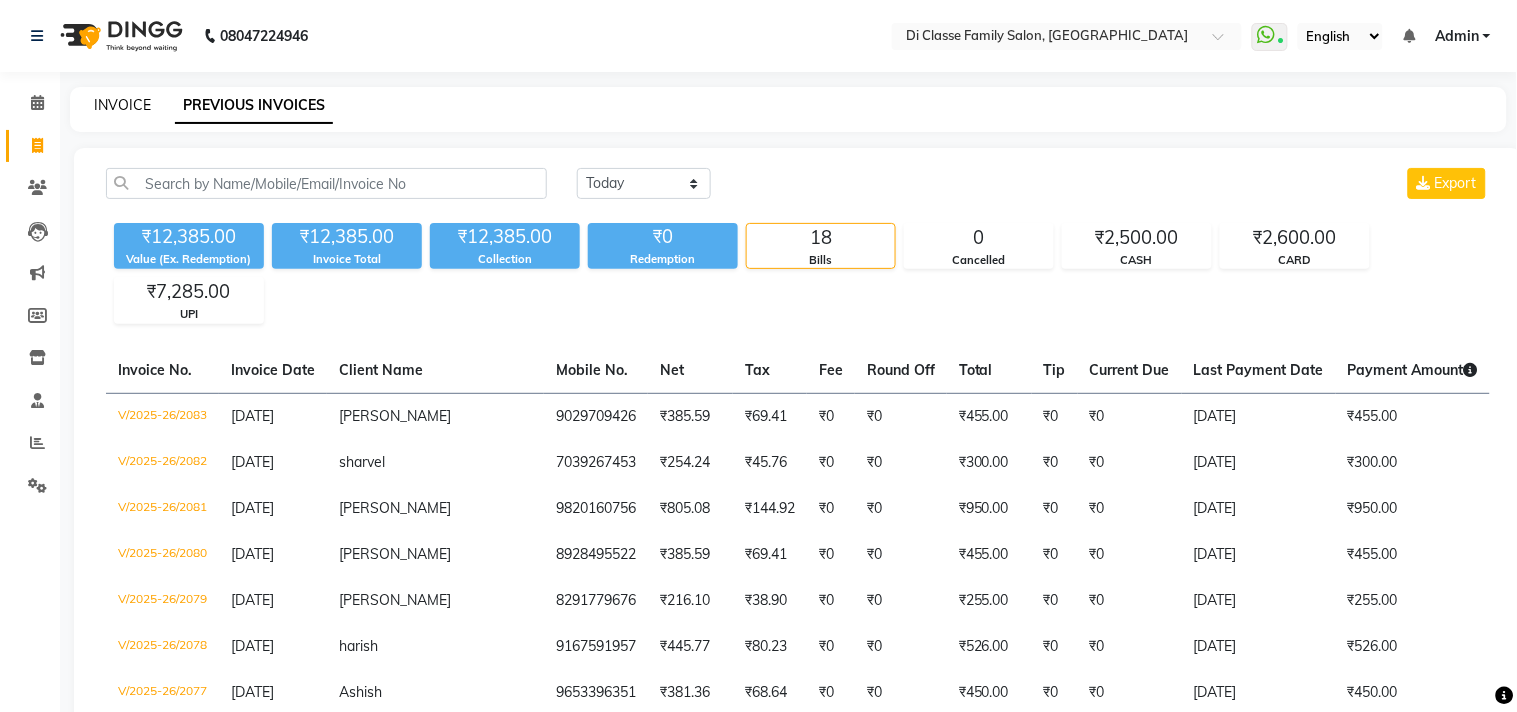 select on "4704" 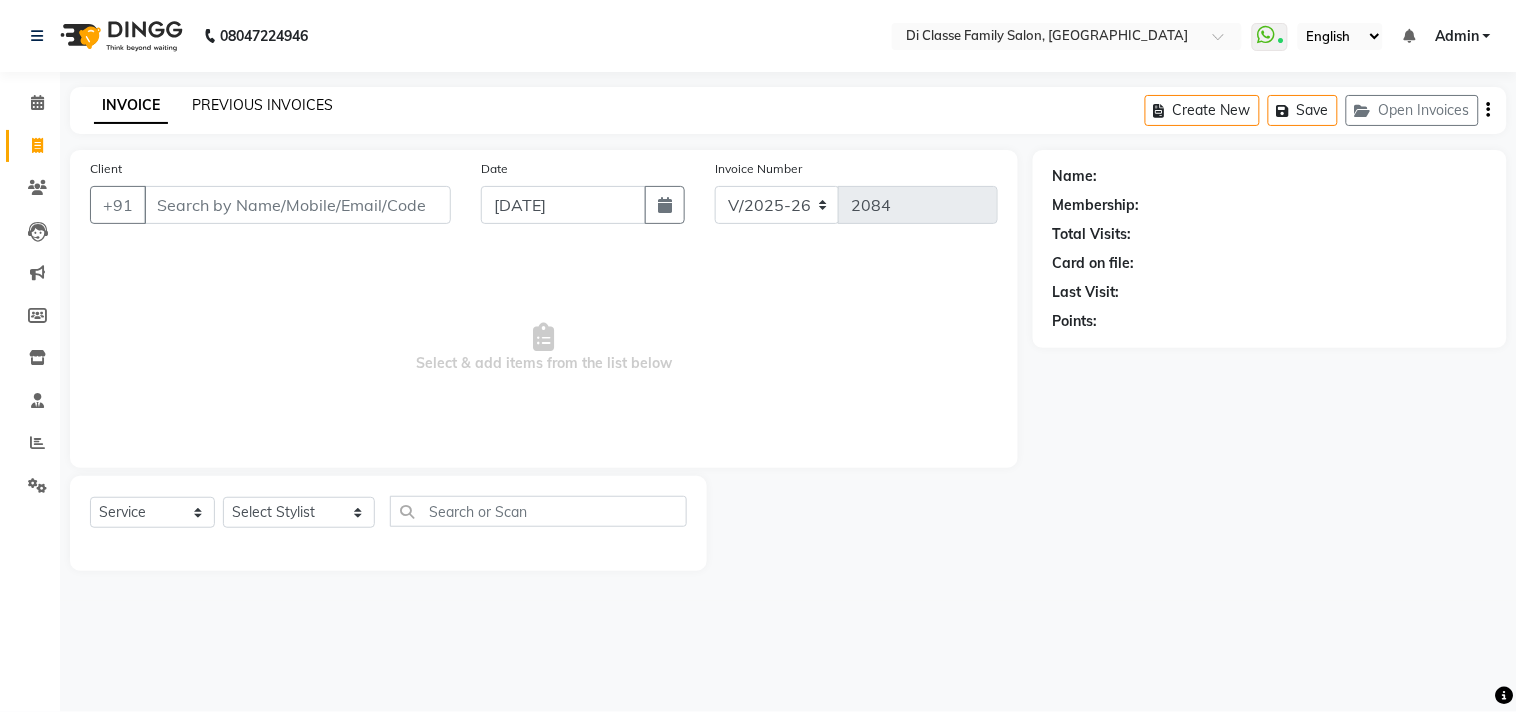 click on "PREVIOUS INVOICES" 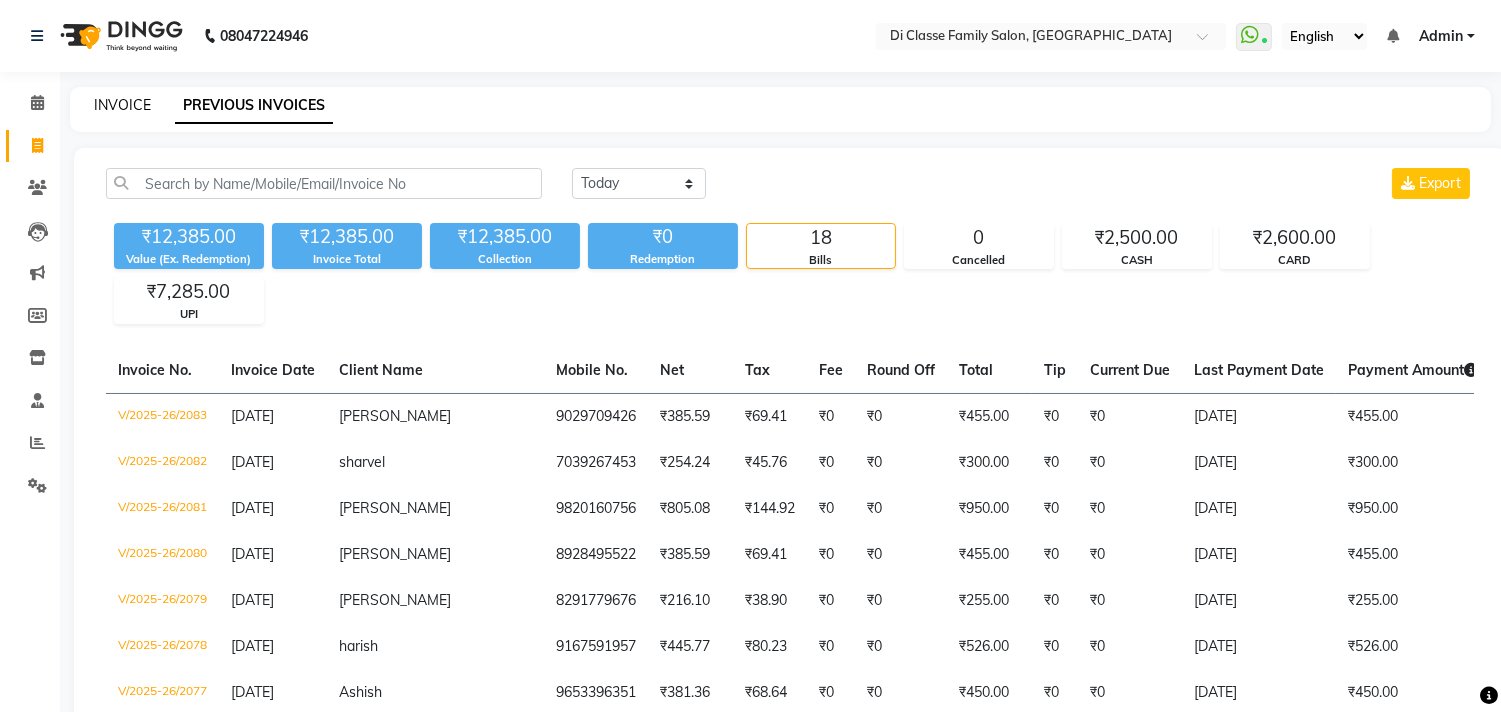 click on "INVOICE" 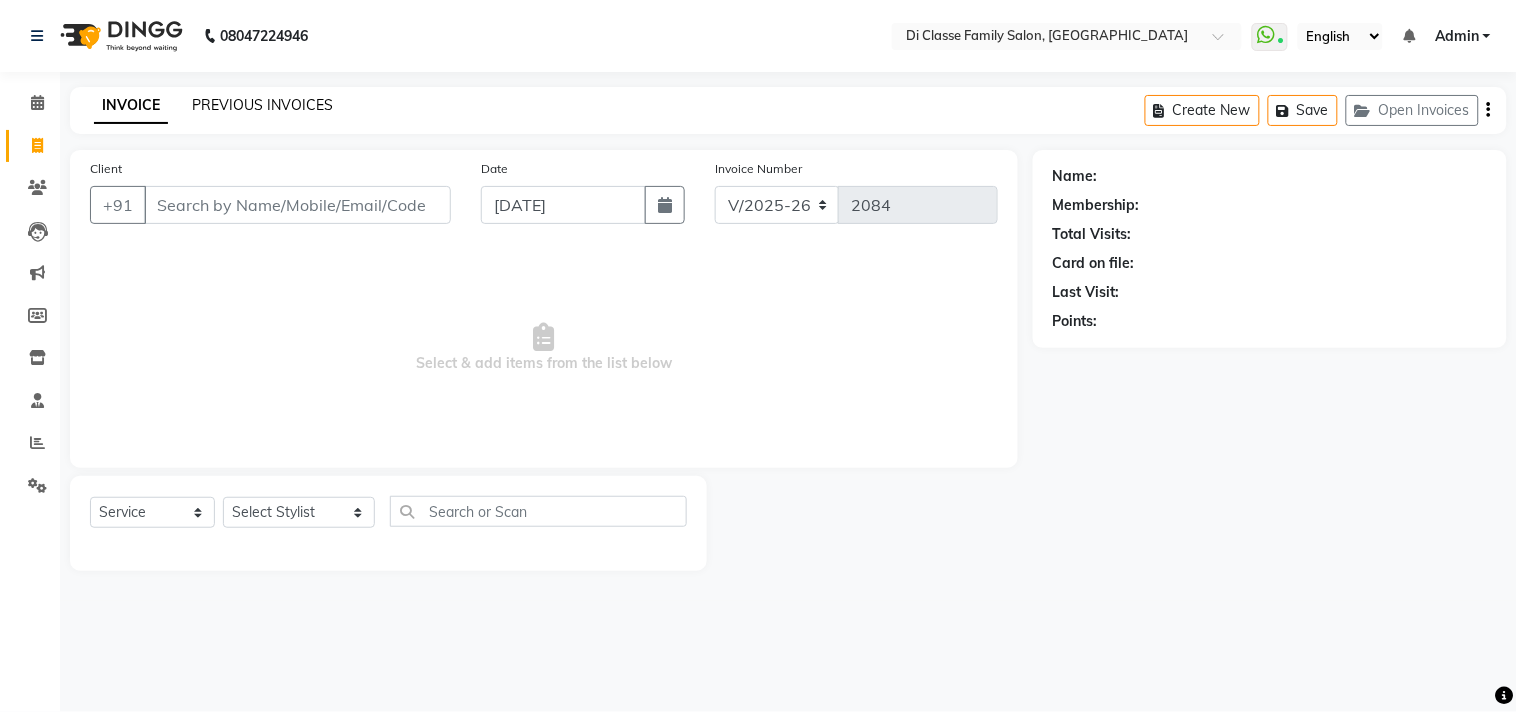 click on "PREVIOUS INVOICES" 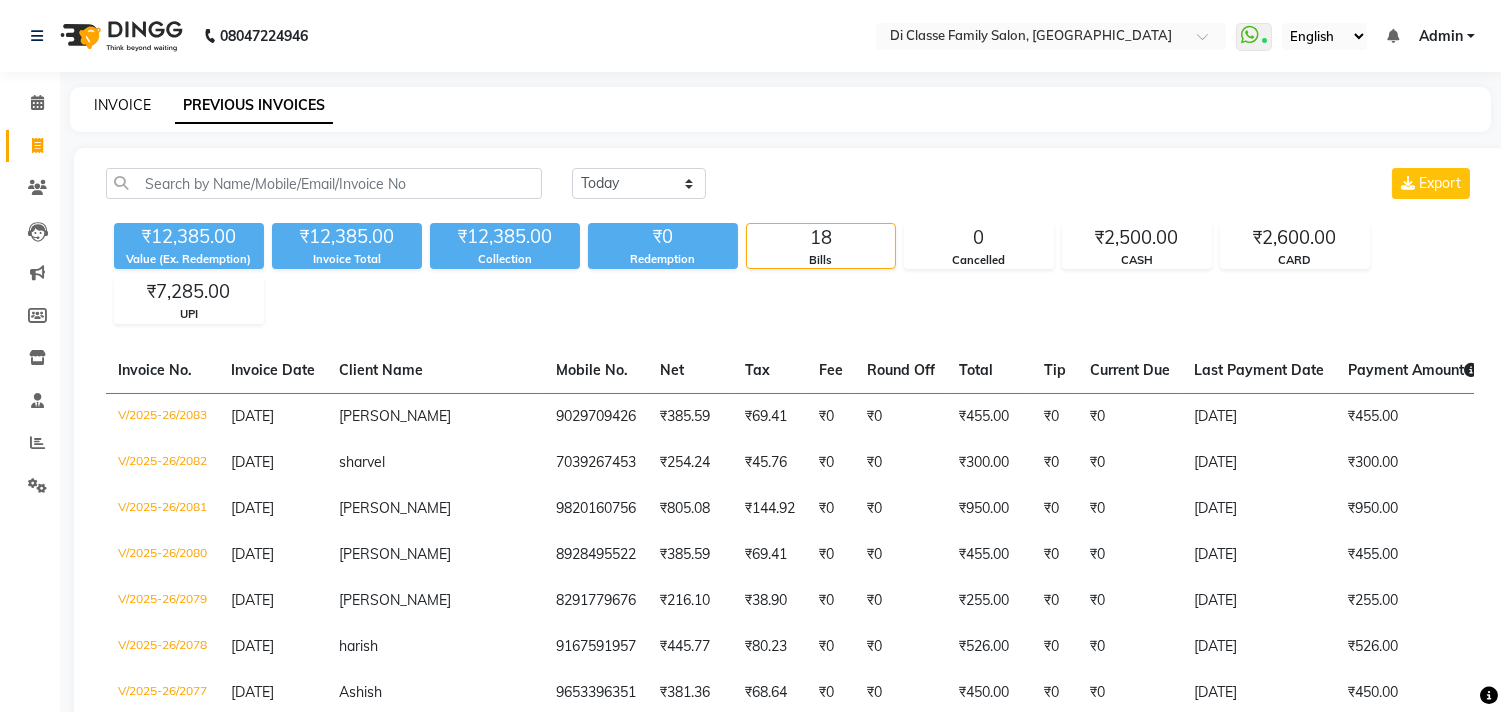 click on "INVOICE" 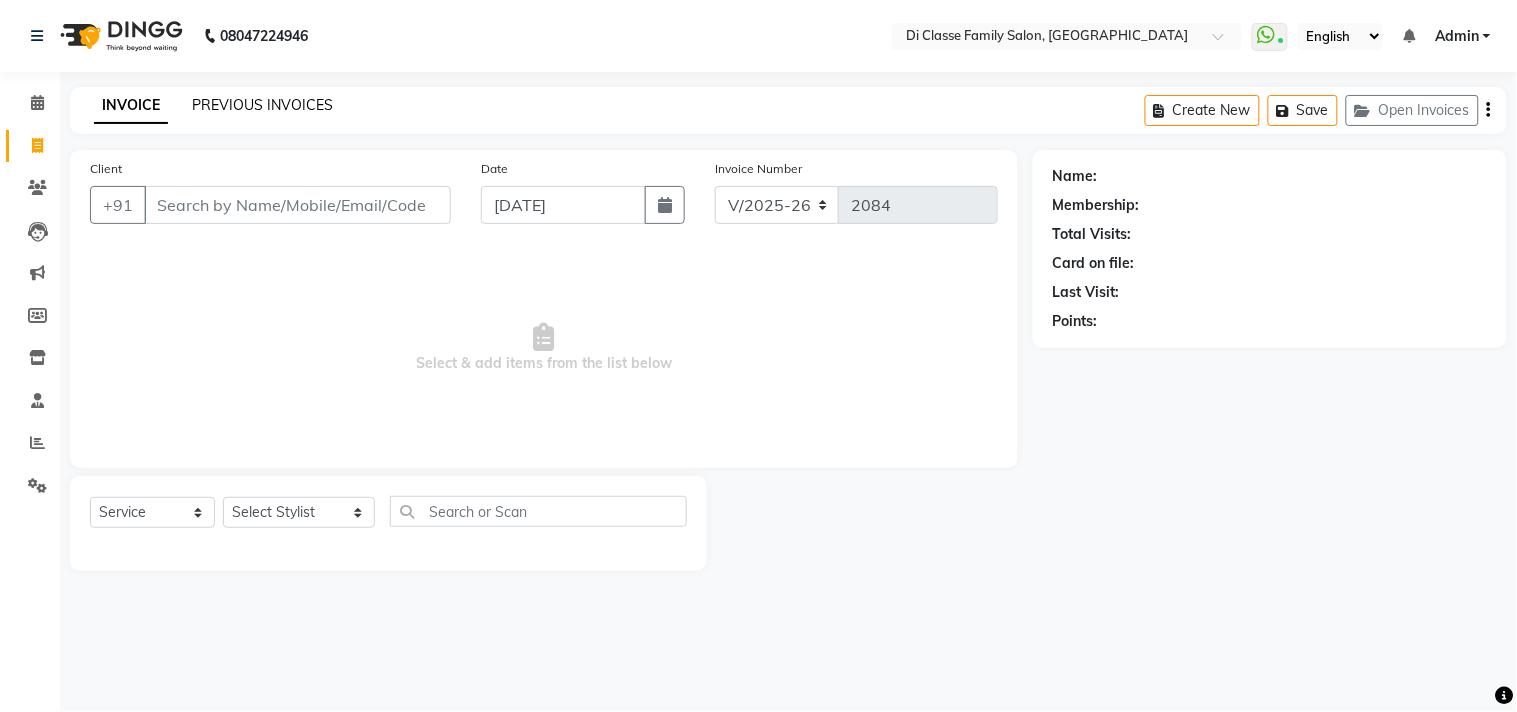 click on "PREVIOUS INVOICES" 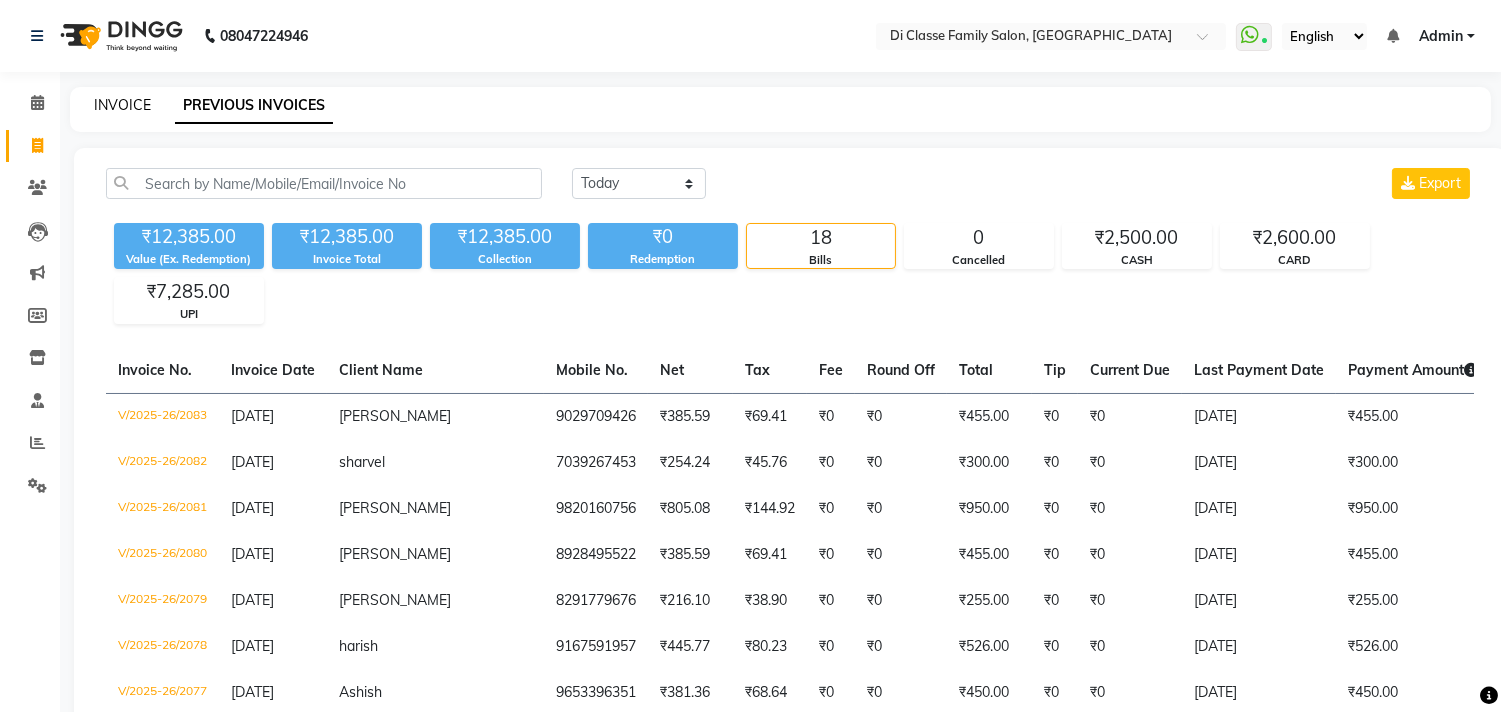 click on "INVOICE" 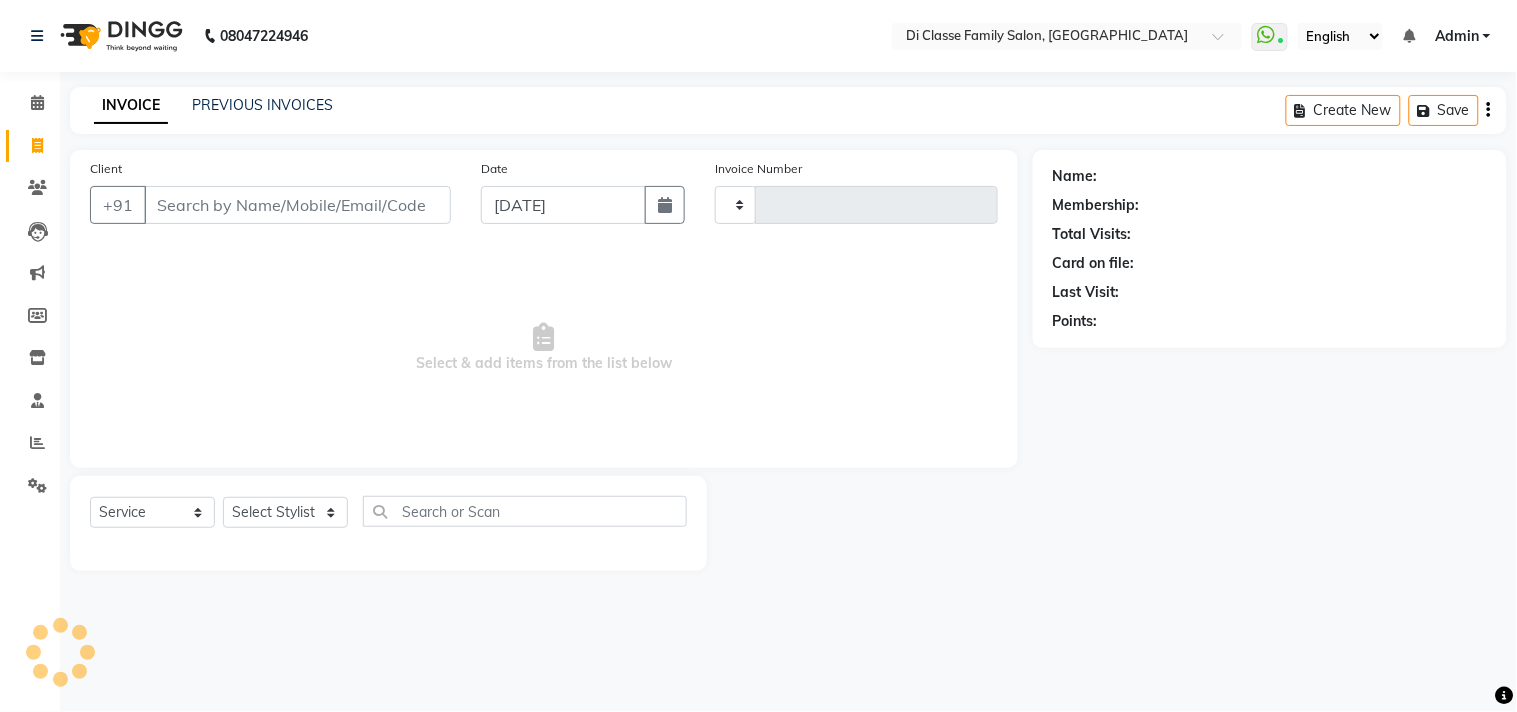 type on "2084" 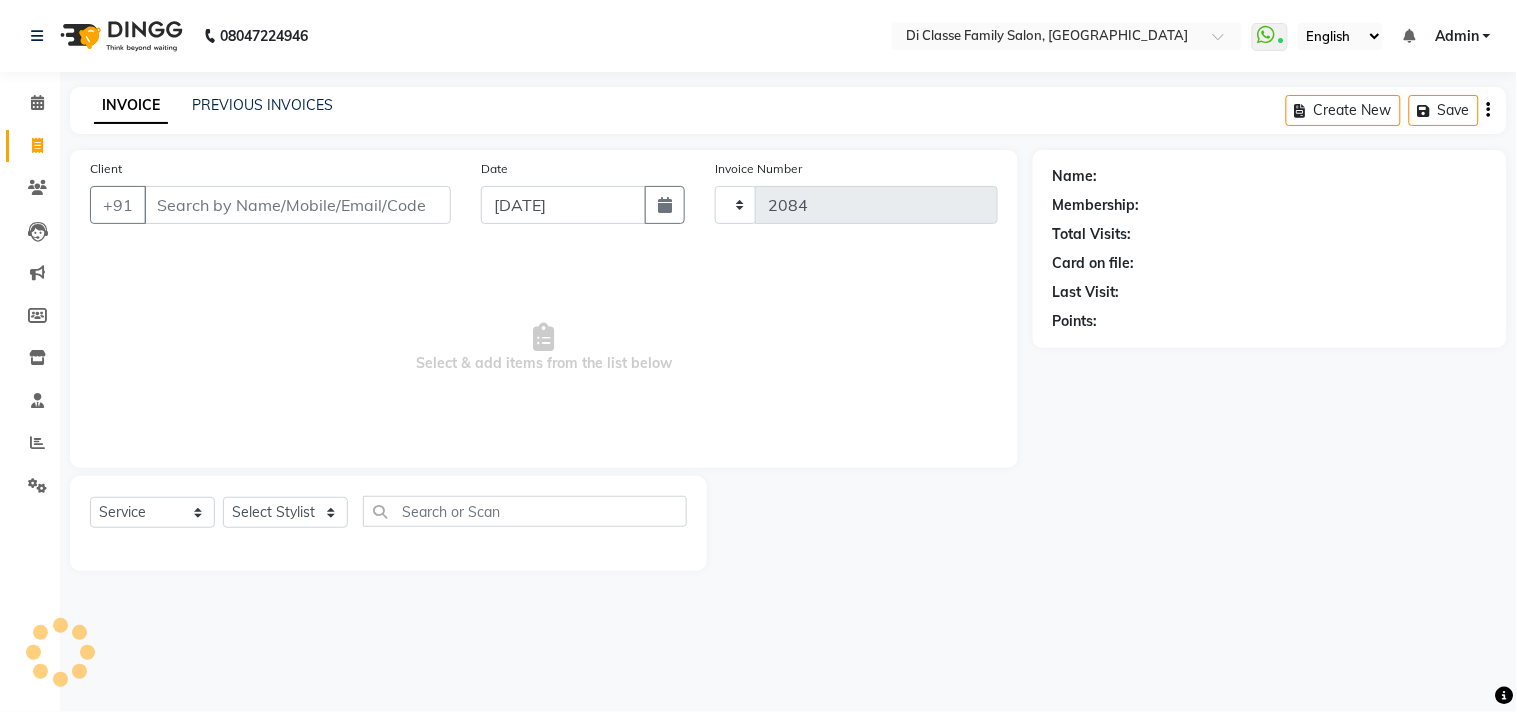 select on "4704" 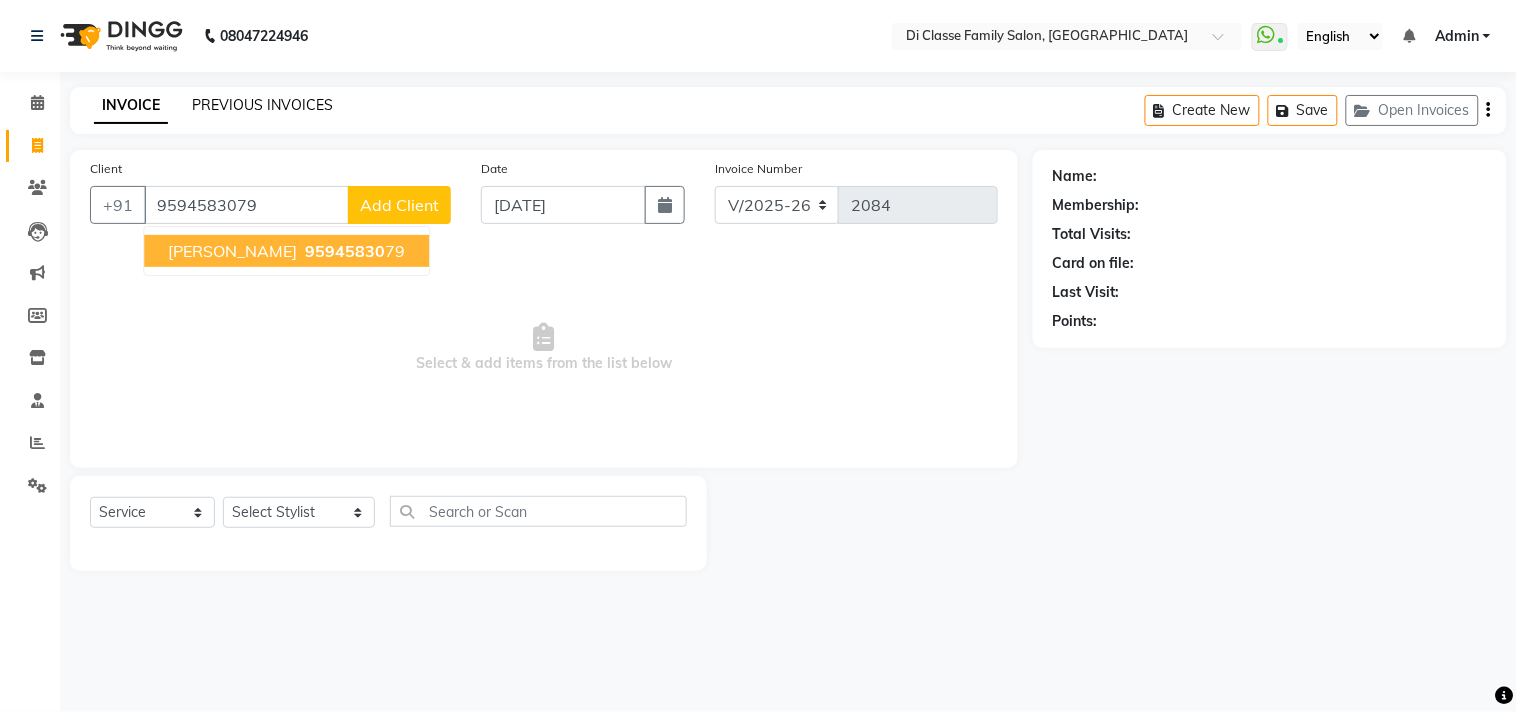 type on "9594583079" 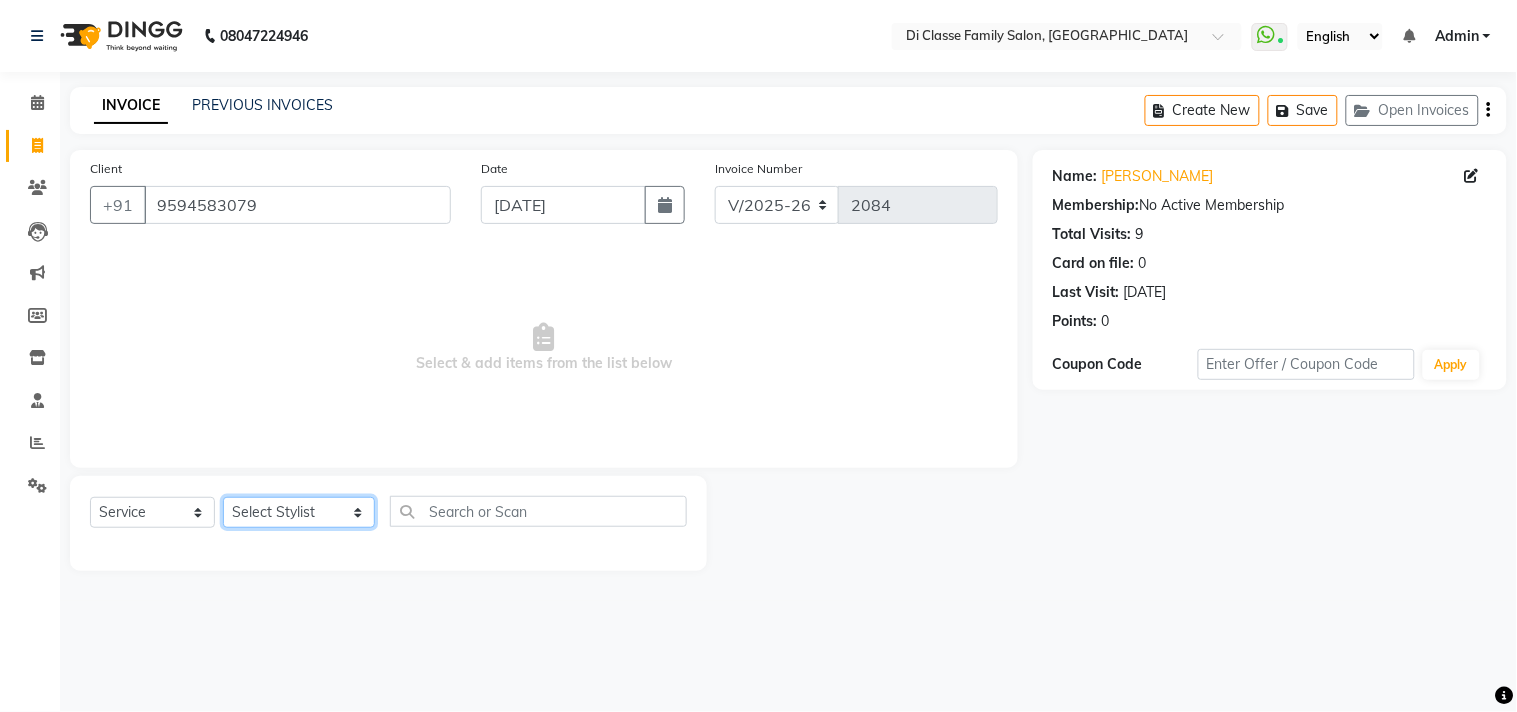 click on "Select Stylist [PERSON_NAME]  [PERSON_NAME]  [PERSON_NAME]  Front Desk Javed [PERSON_NAME]  [PERSON_NAME]  Pooja Jadhav [PERSON_NAME] [PERSON_NAME] [PERSON_NAME] SACHIN [PERSON_NAME] SAHAJAN [PERSON_NAME]  [PERSON_NAME] [PERSON_NAME] [PERSON_NAME] [PERSON_NAME] [PERSON_NAME] [PERSON_NAME] [PERSON_NAME]" 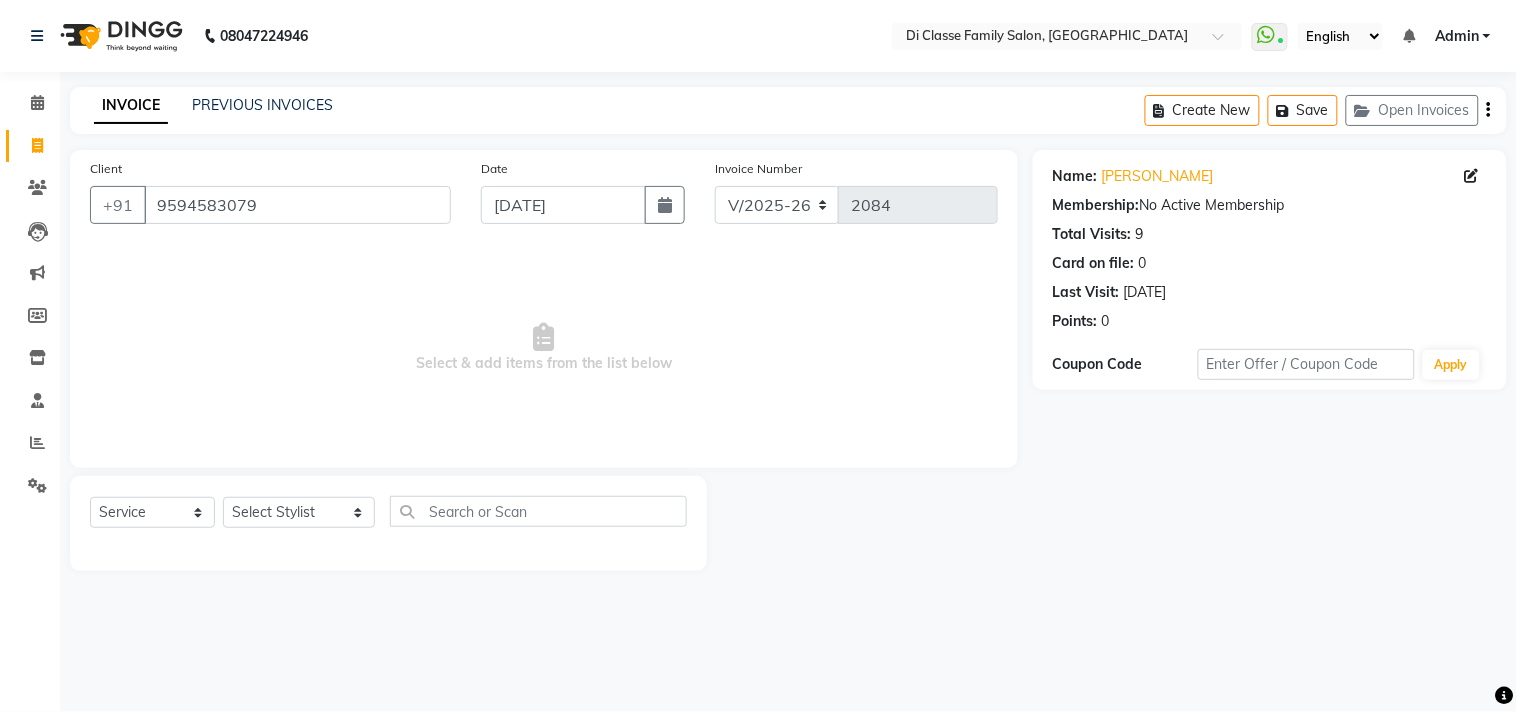click on "Select & add items from the list below" at bounding box center (544, 348) 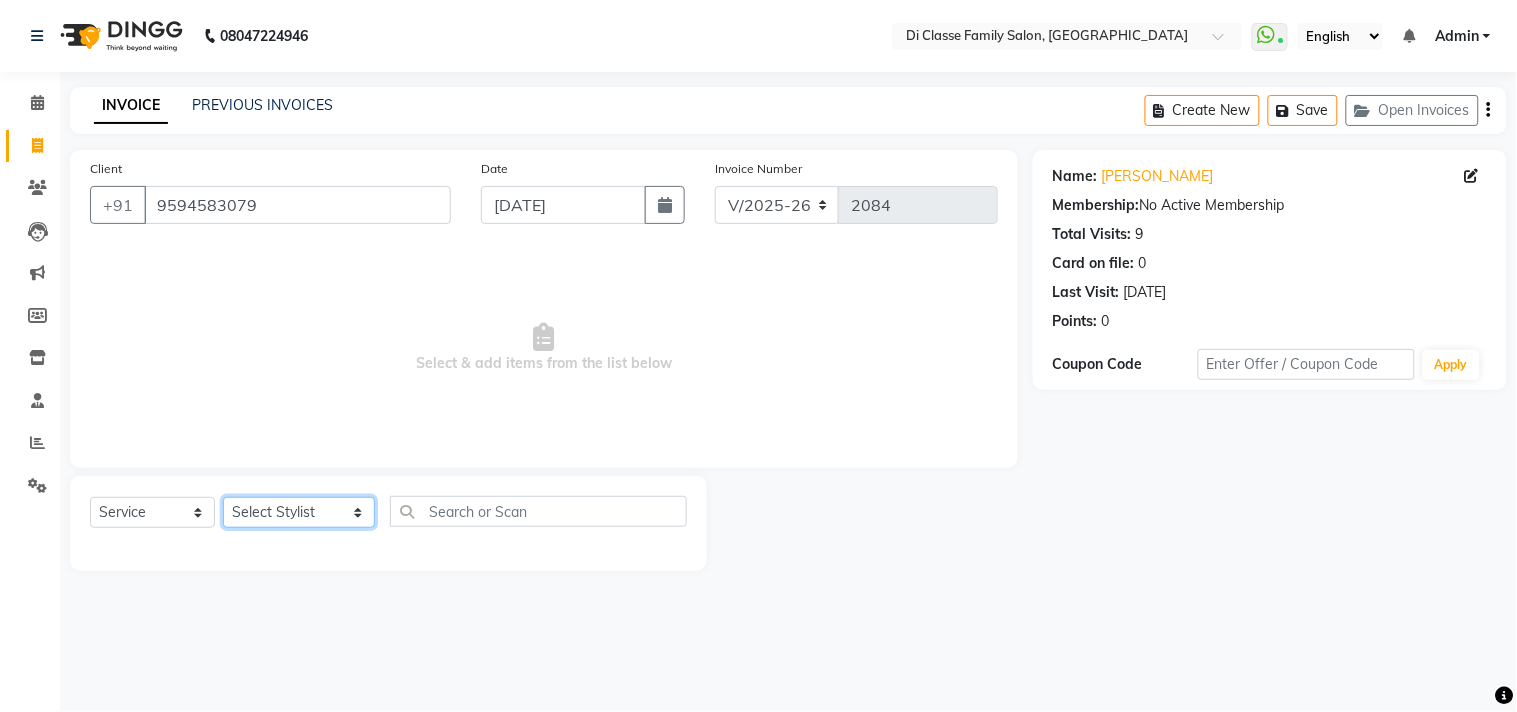 click on "Select Stylist [PERSON_NAME]  [PERSON_NAME]  [PERSON_NAME]  Front Desk Javed [PERSON_NAME]  [PERSON_NAME]  Pooja Jadhav [PERSON_NAME] [PERSON_NAME] [PERSON_NAME] SACHIN [PERSON_NAME] SAHAJAN [PERSON_NAME]  [PERSON_NAME] [PERSON_NAME] [PERSON_NAME] [PERSON_NAME] [PERSON_NAME] [PERSON_NAME] [PERSON_NAME]" 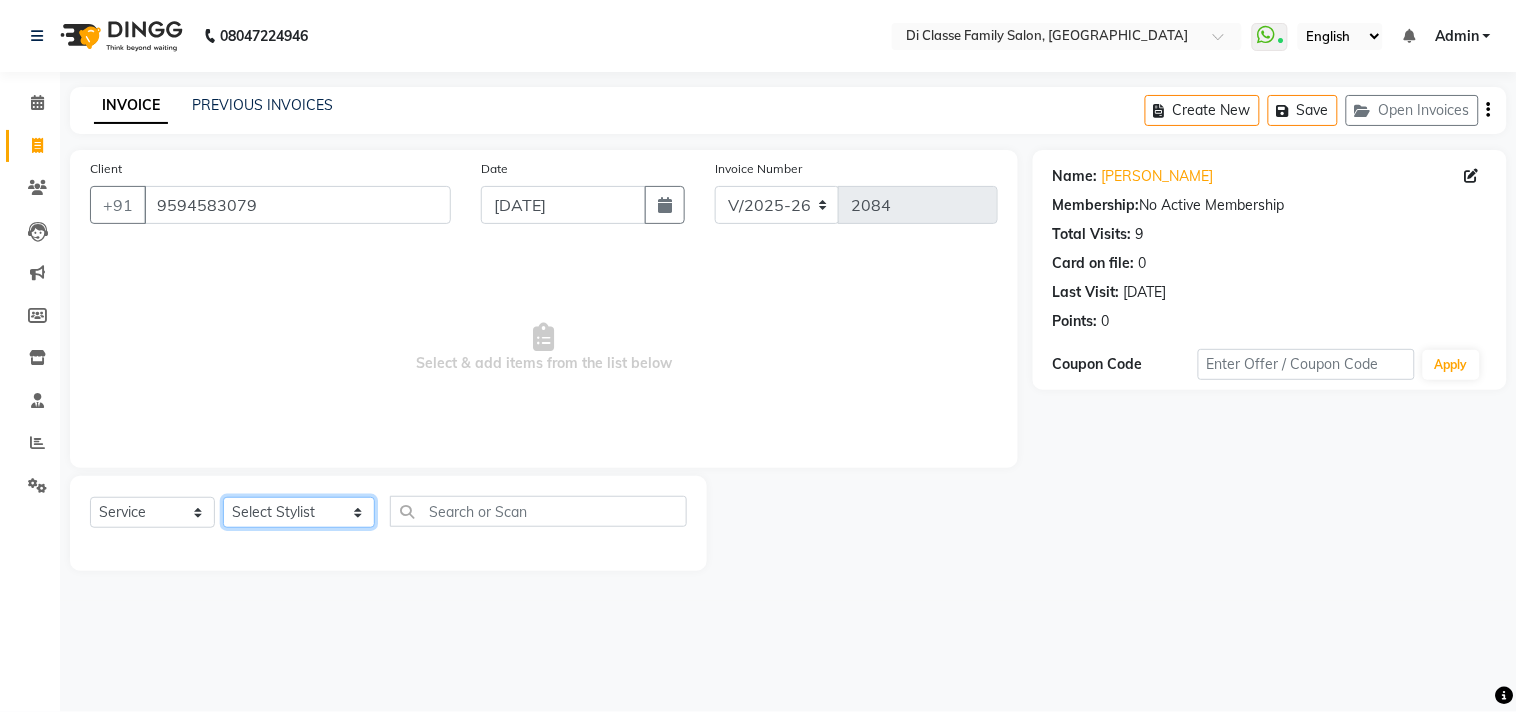 select on "76830" 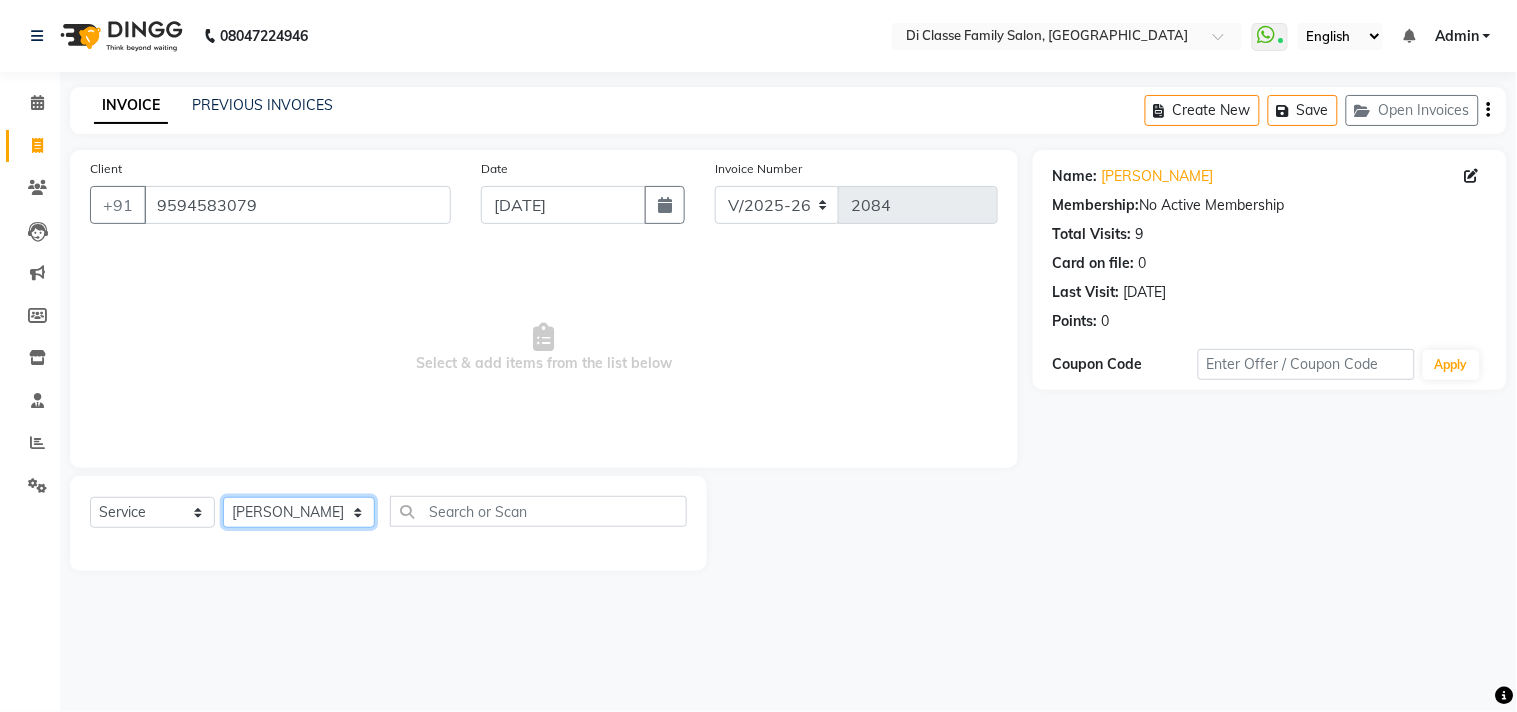 click on "Select Stylist [PERSON_NAME]  [PERSON_NAME]  [PERSON_NAME]  Front Desk Javed [PERSON_NAME]  [PERSON_NAME]  Pooja Jadhav [PERSON_NAME] [PERSON_NAME] [PERSON_NAME] SACHIN [PERSON_NAME] SAHAJAN [PERSON_NAME]  [PERSON_NAME] [PERSON_NAME] [PERSON_NAME] [PERSON_NAME] [PERSON_NAME] [PERSON_NAME] [PERSON_NAME]" 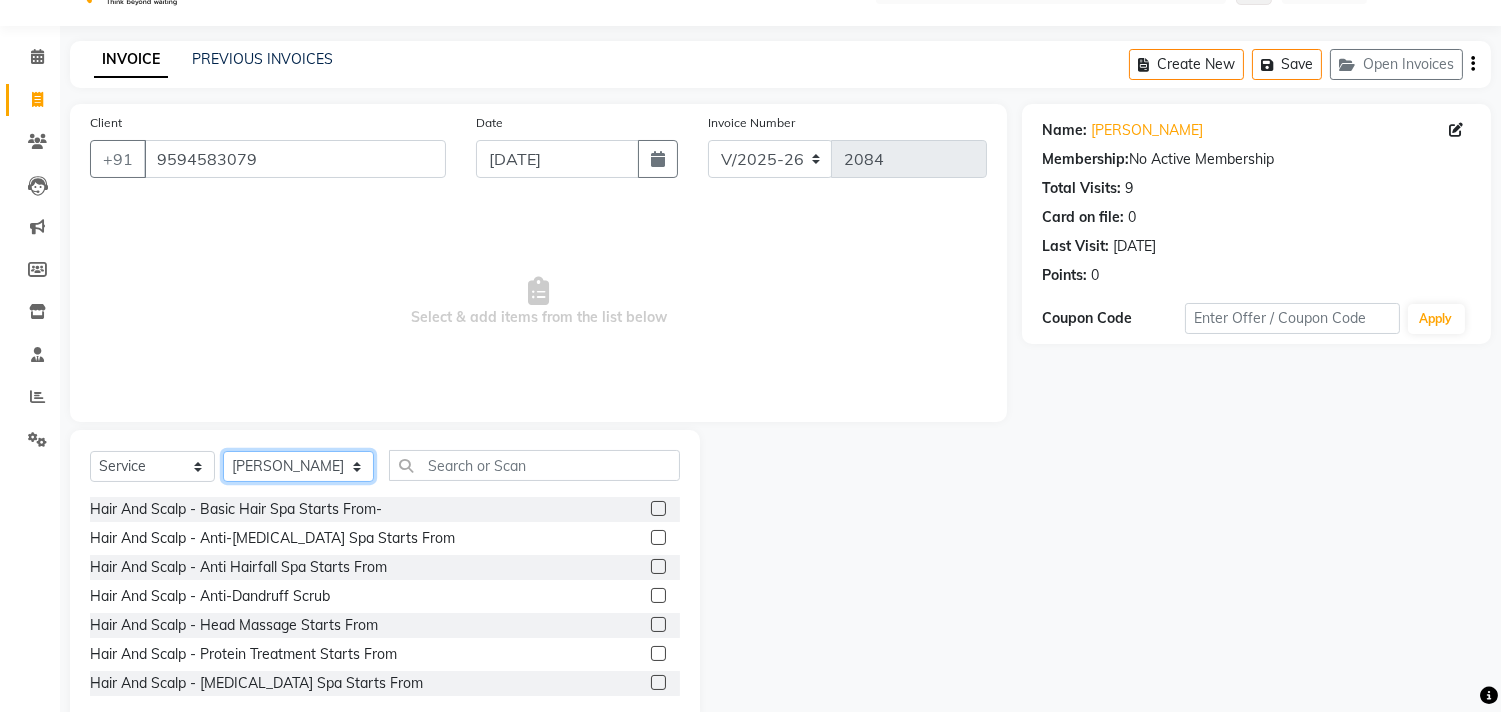 scroll, scrollTop: 88, scrollLeft: 0, axis: vertical 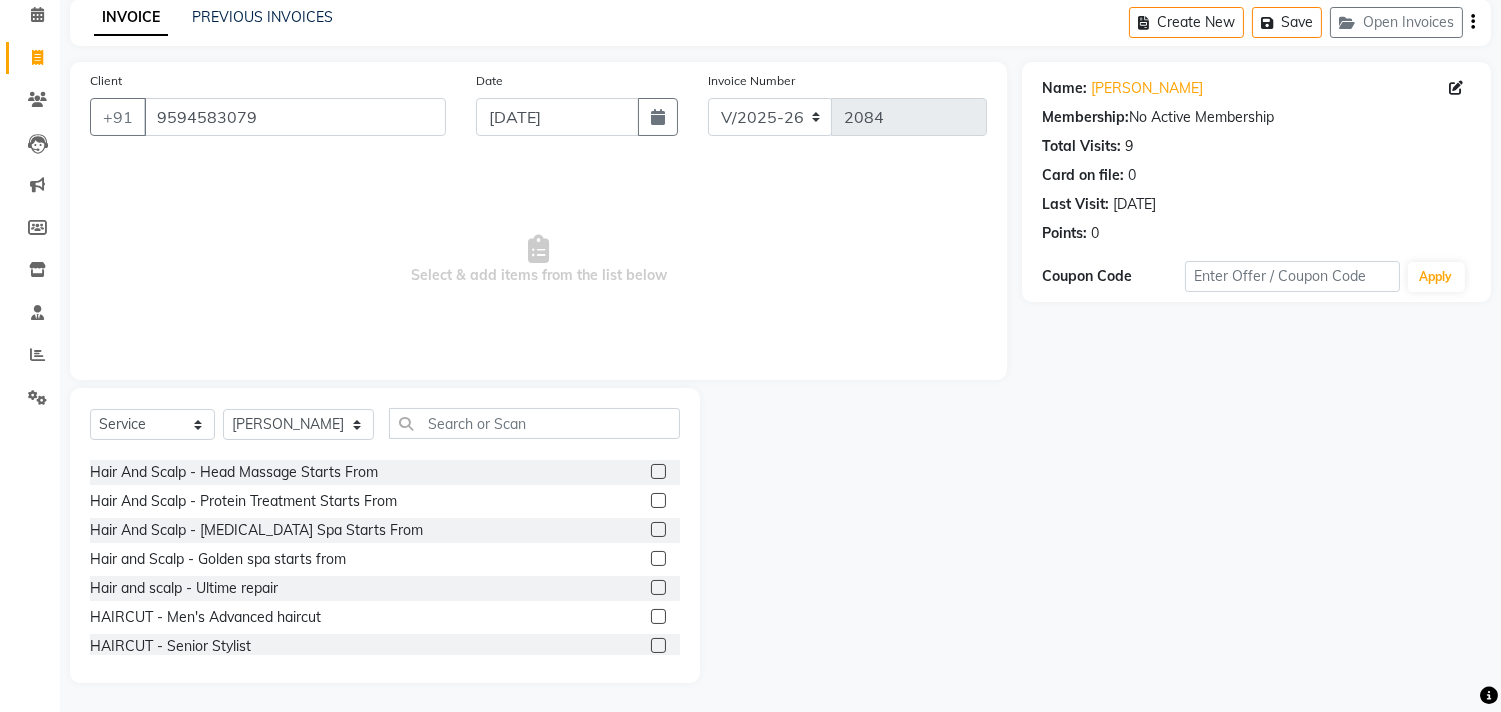 click 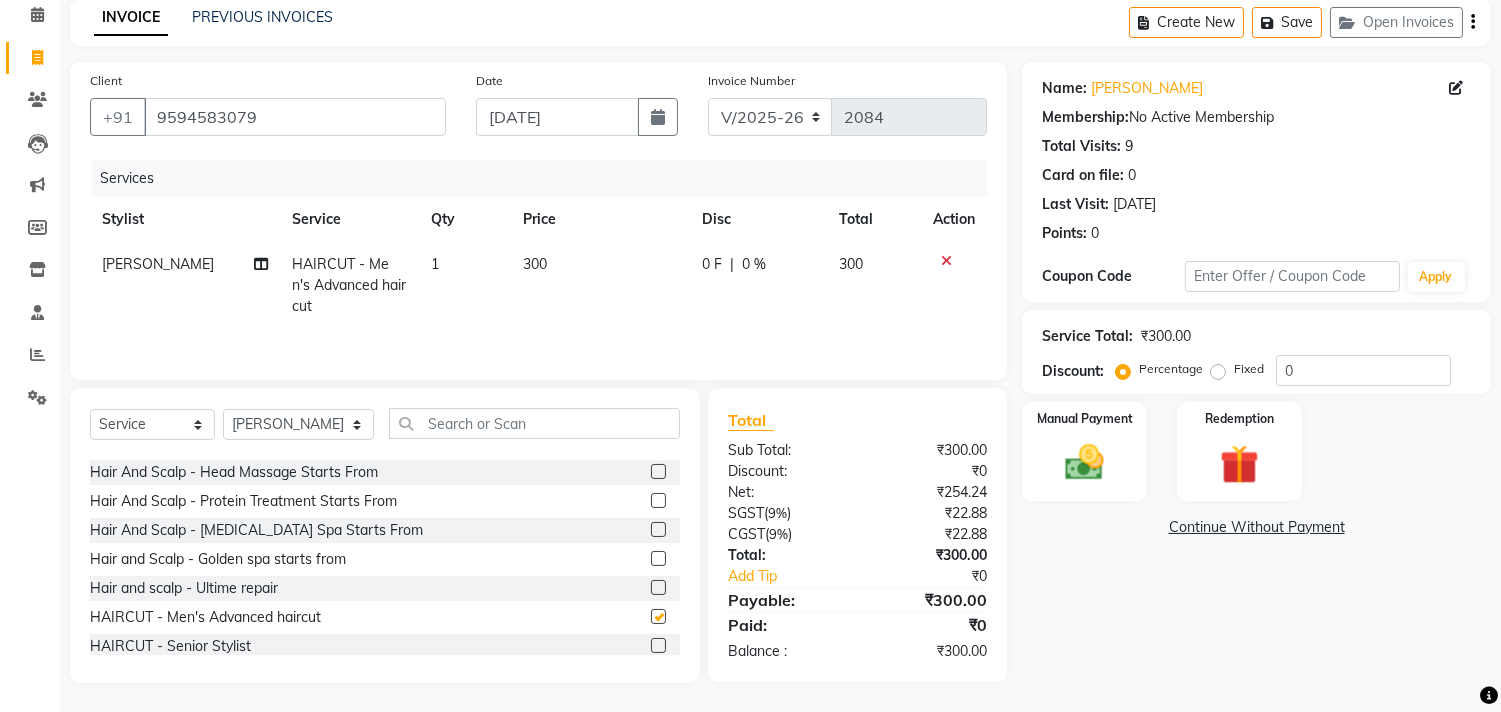 click on "Services Stylist Service Qty Price Disc Total Action [PERSON_NAME]  HAIRCUT - Men's Advanced haircut 1 300 0 F | 0 % 300" 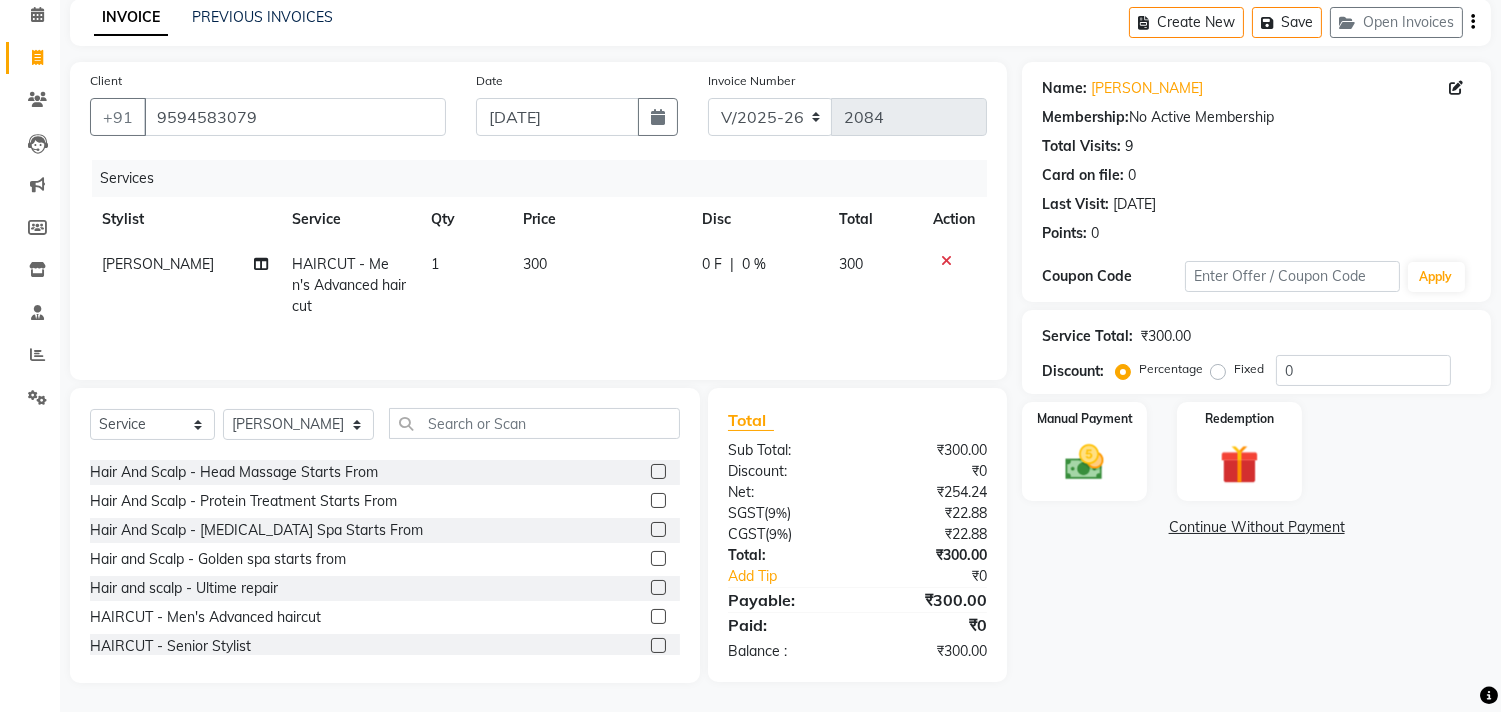 checkbox on "false" 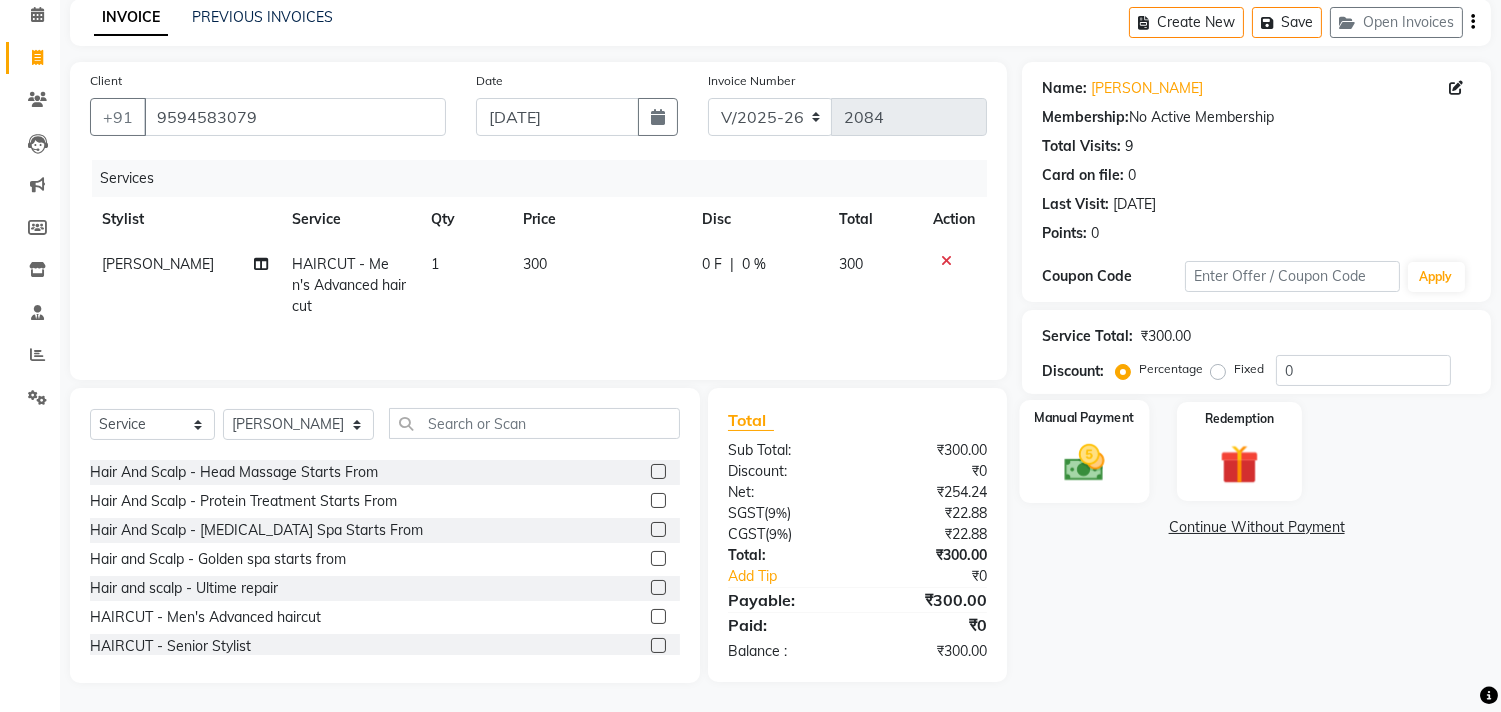 click 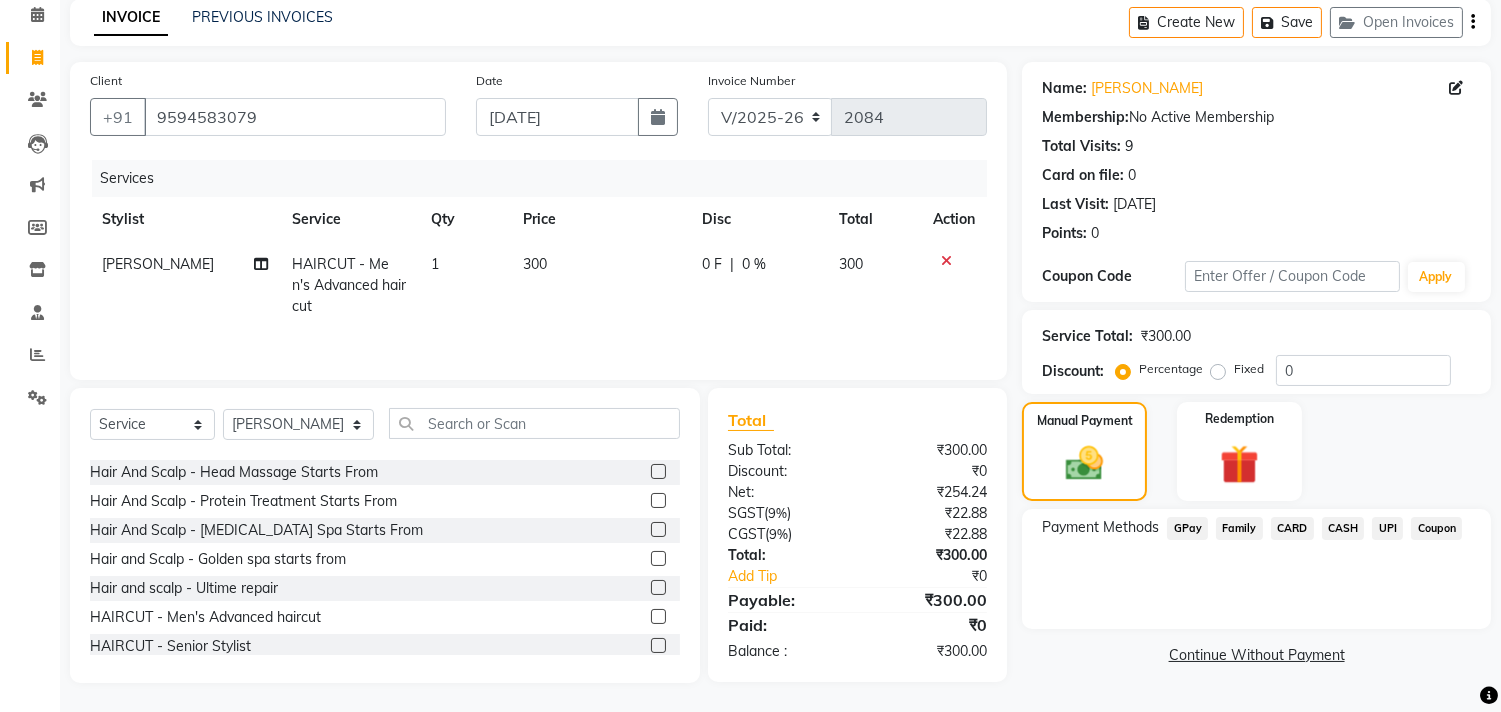 click on "CASH" 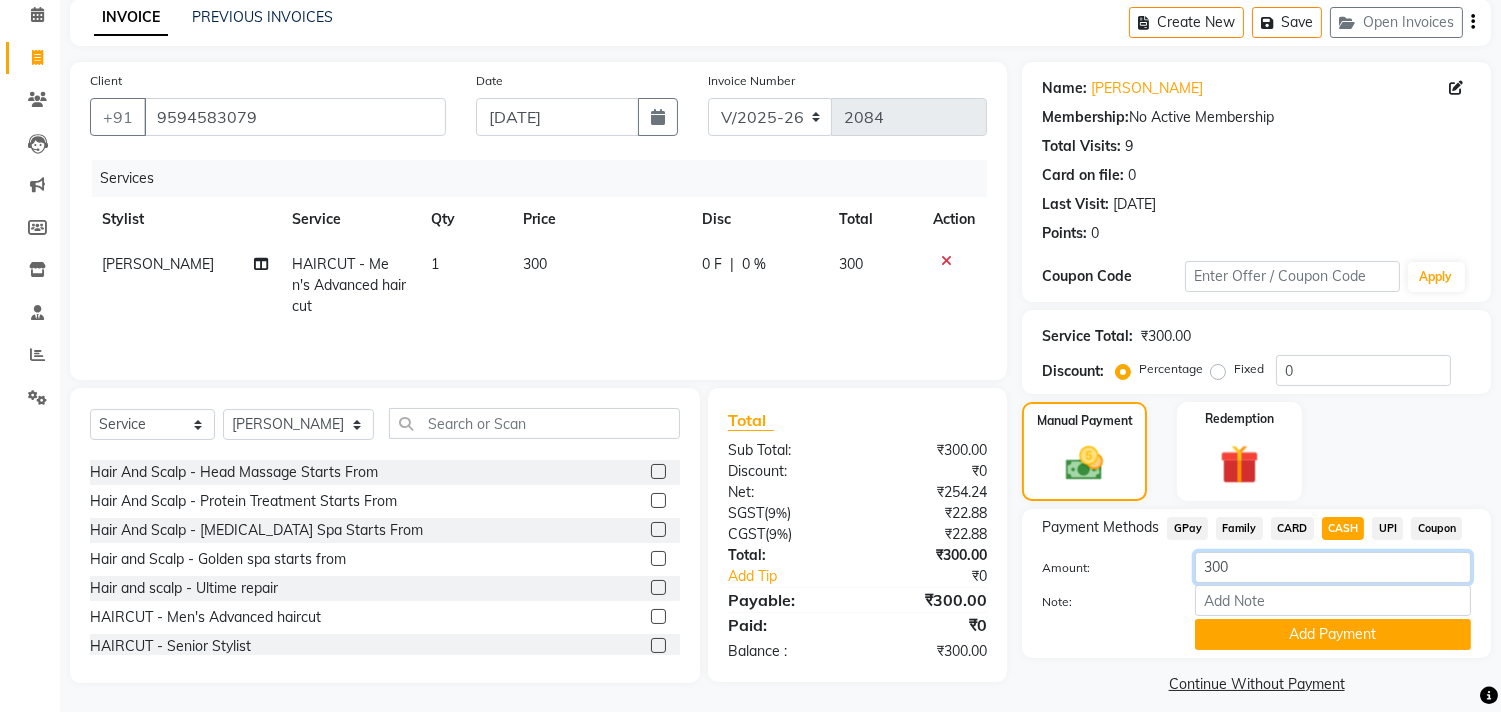 click on "300" 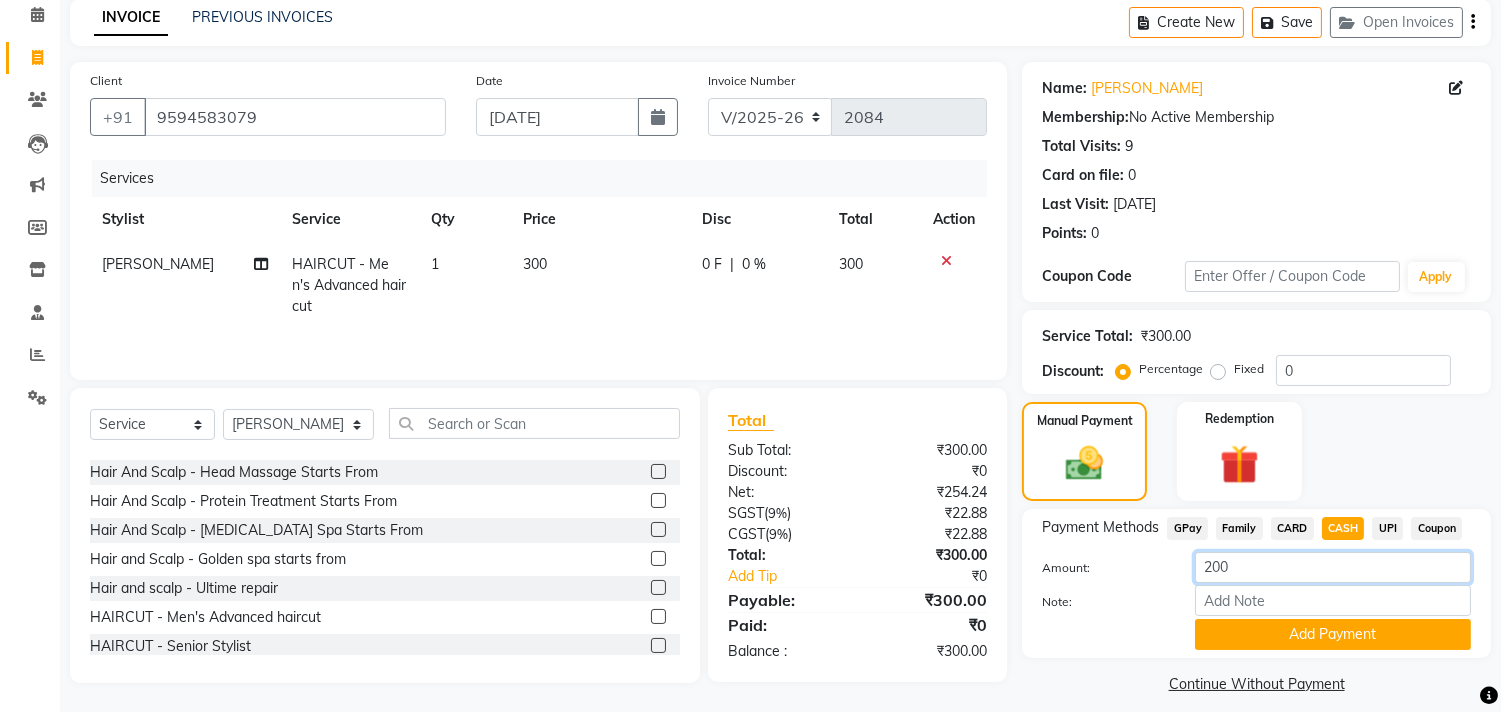 type on "200" 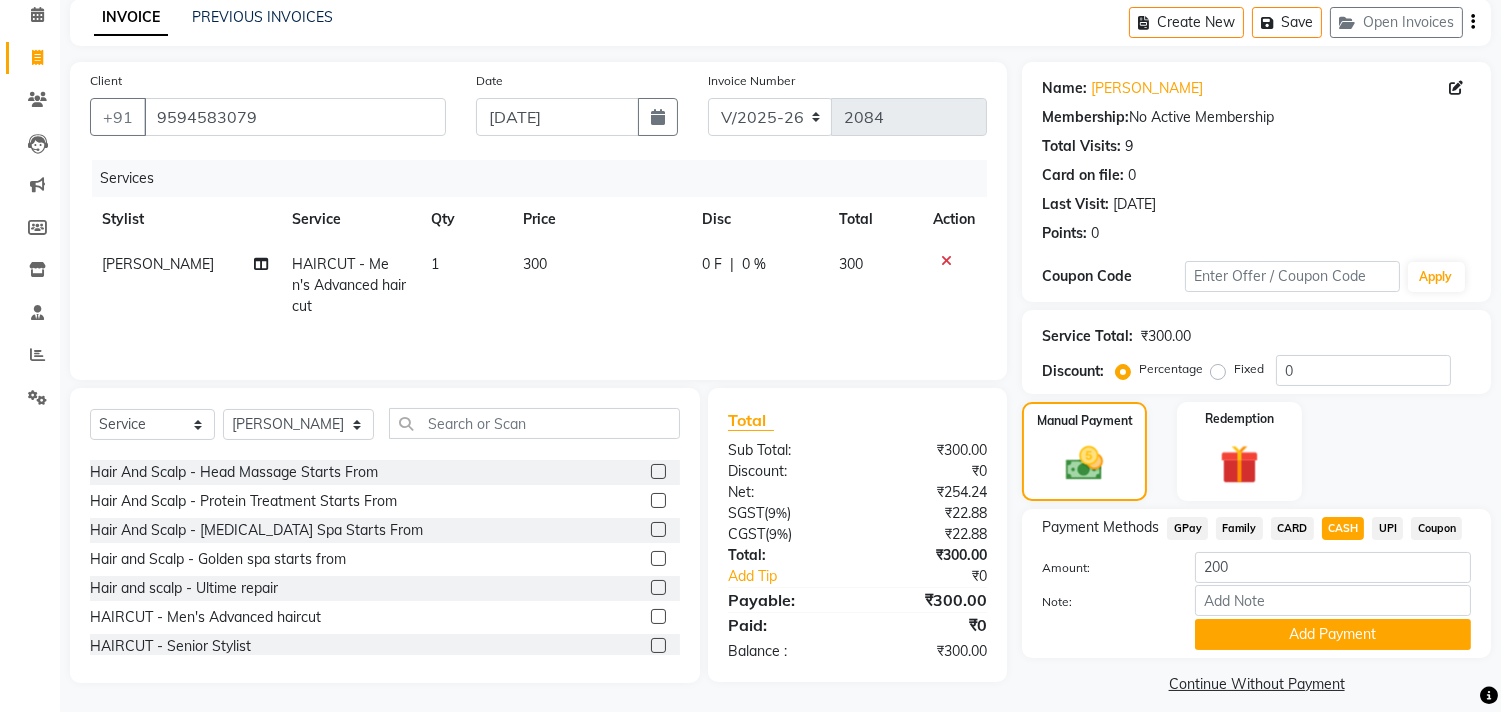 click on "Payment Methods  GPay   Family   CARD   CASH   UPI   Coupon  Amount: 200 Note: Add Payment" 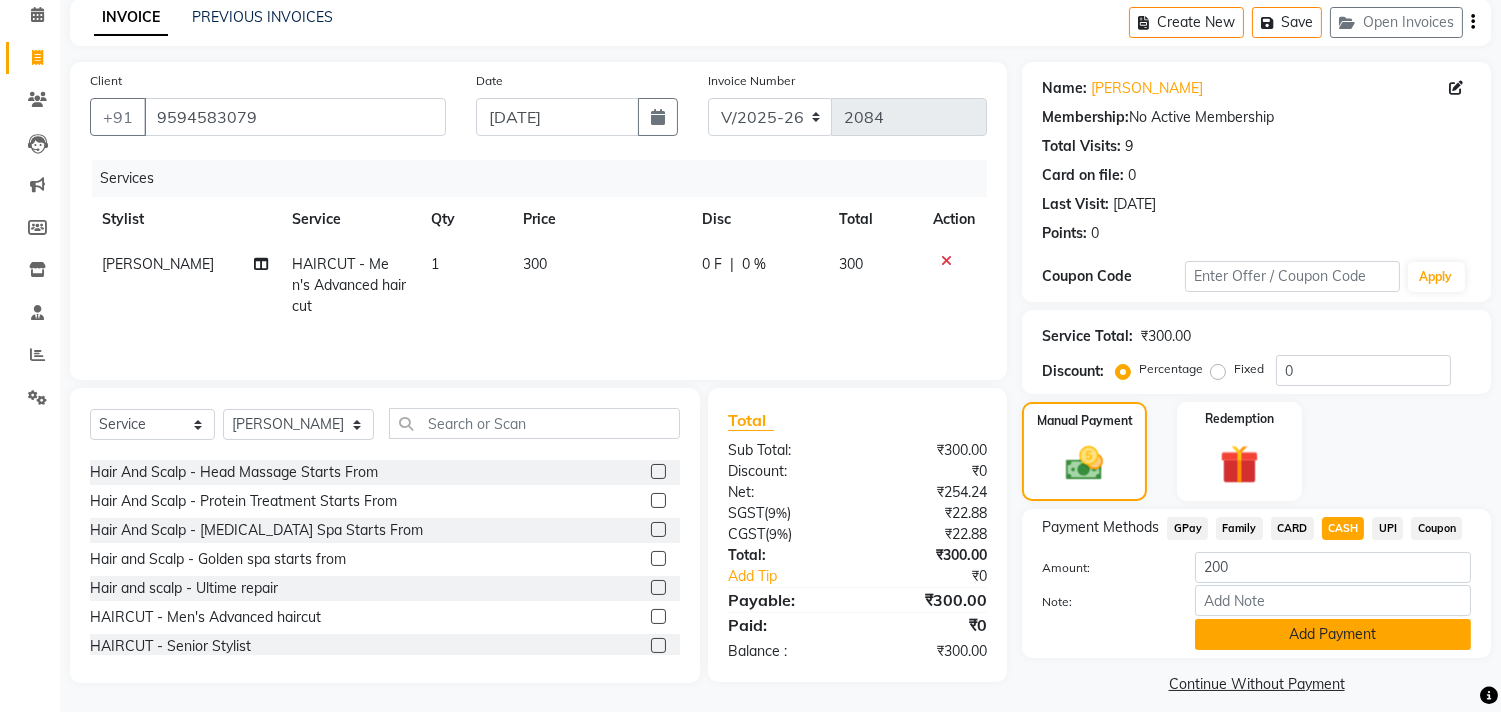click on "Add Payment" 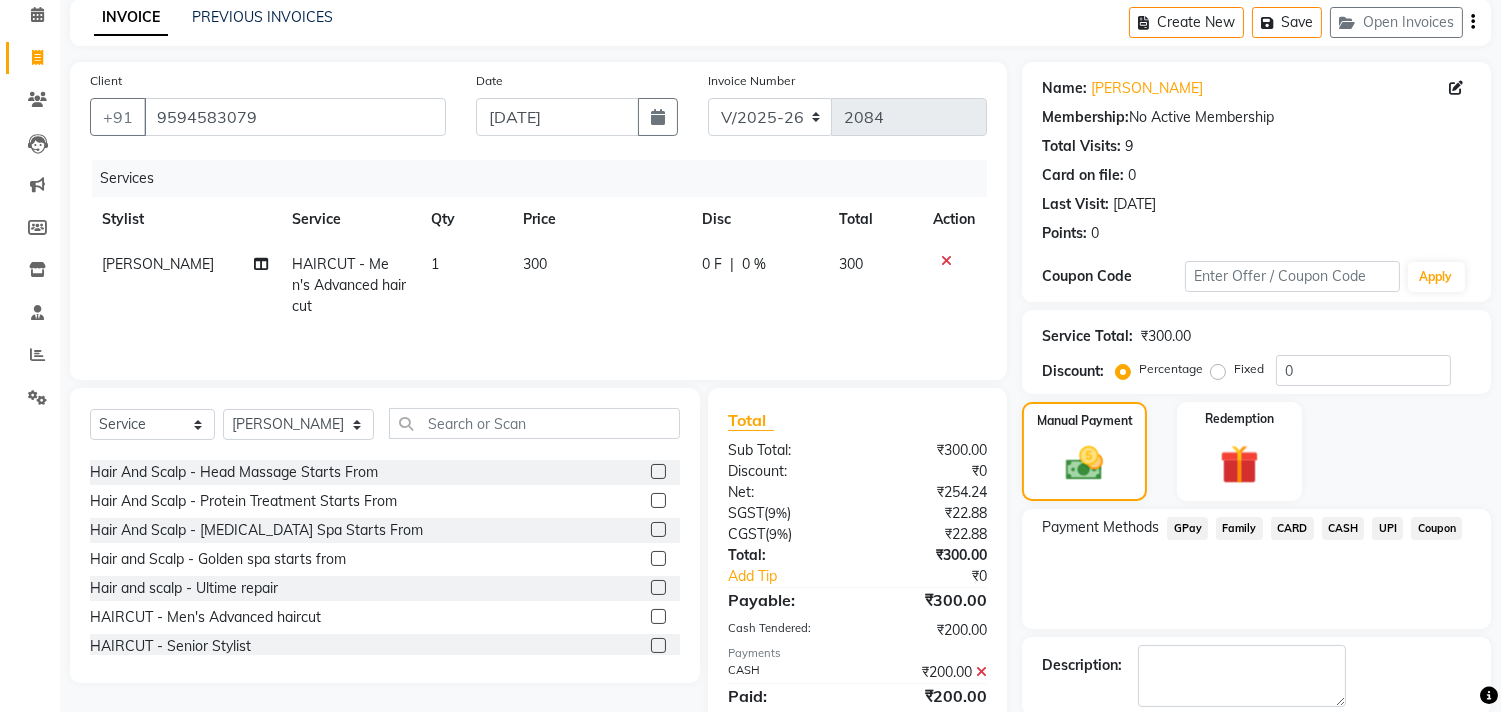 click on "UPI" 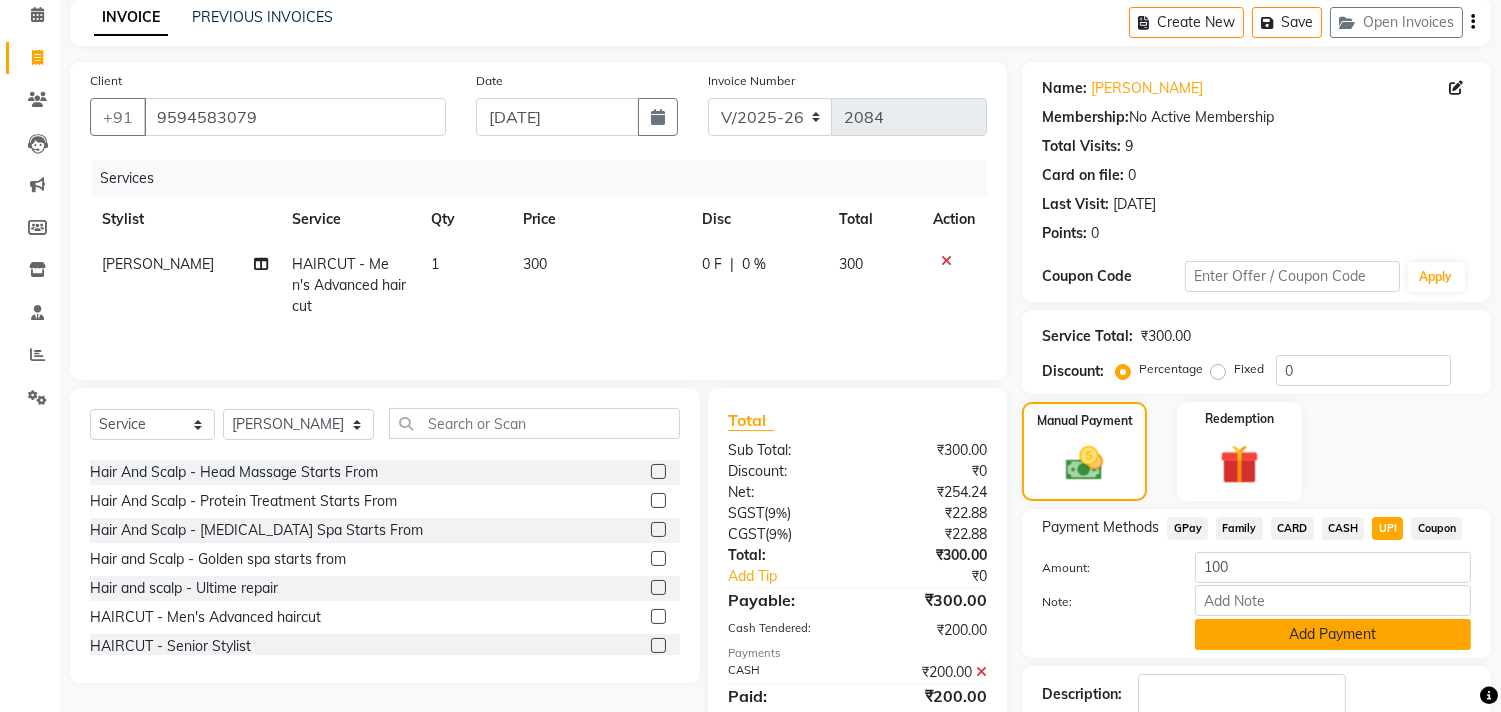 click on "Add Payment" 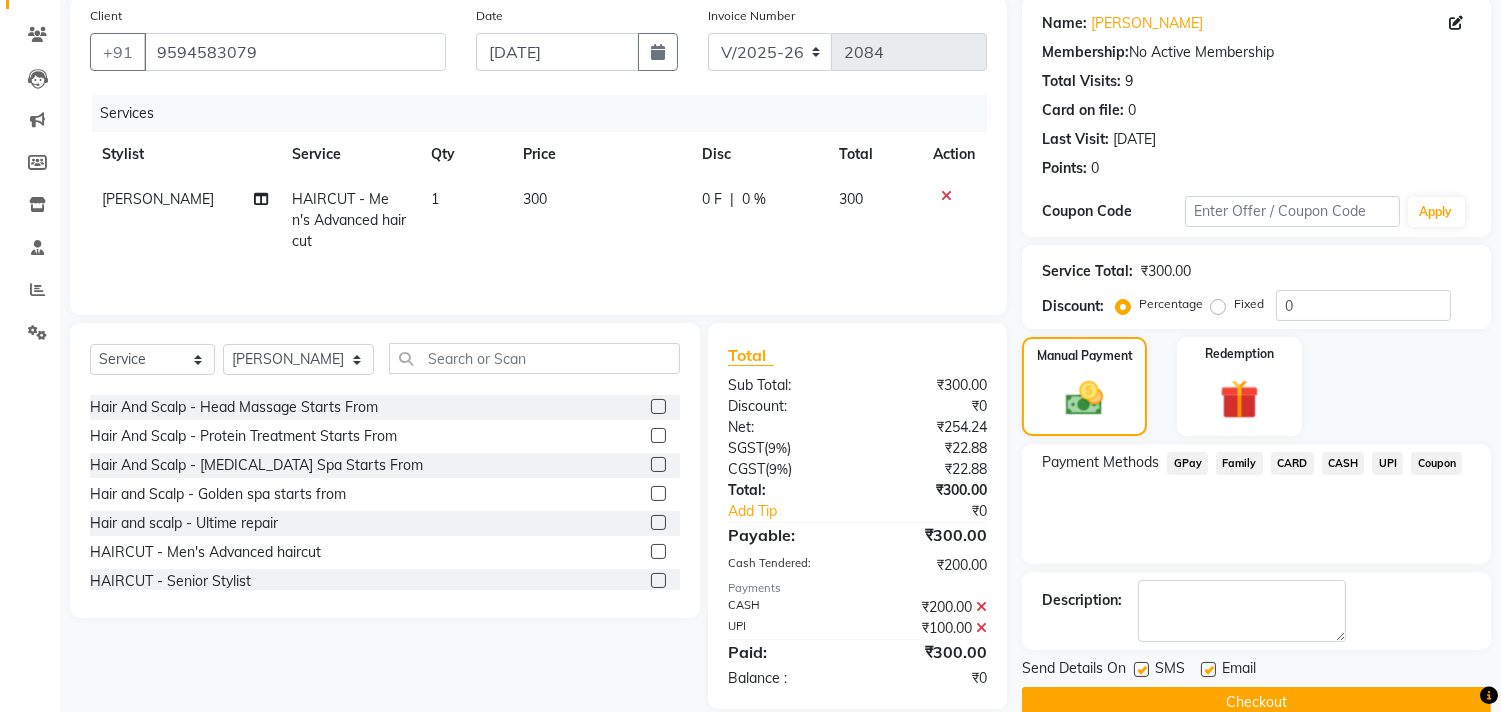 scroll, scrollTop: 187, scrollLeft: 0, axis: vertical 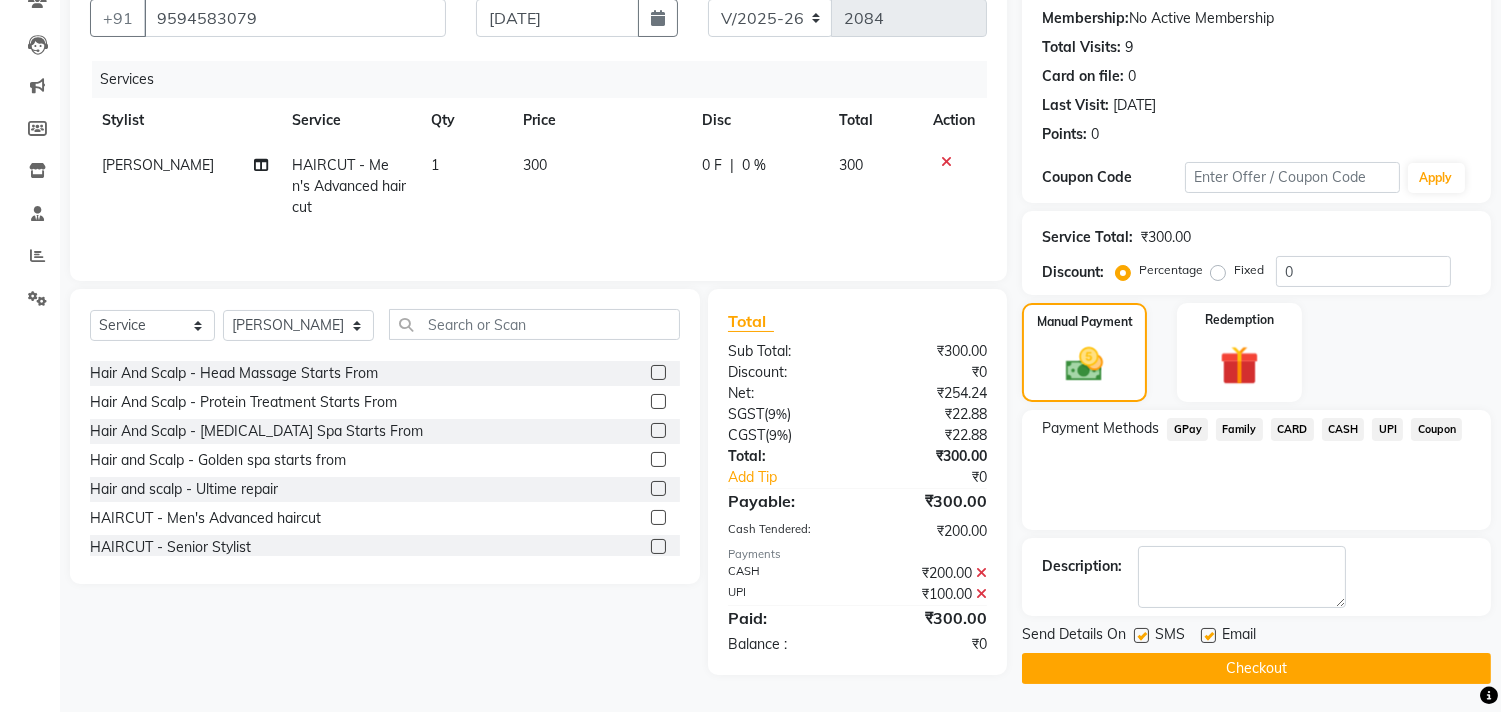 click on "Checkout" 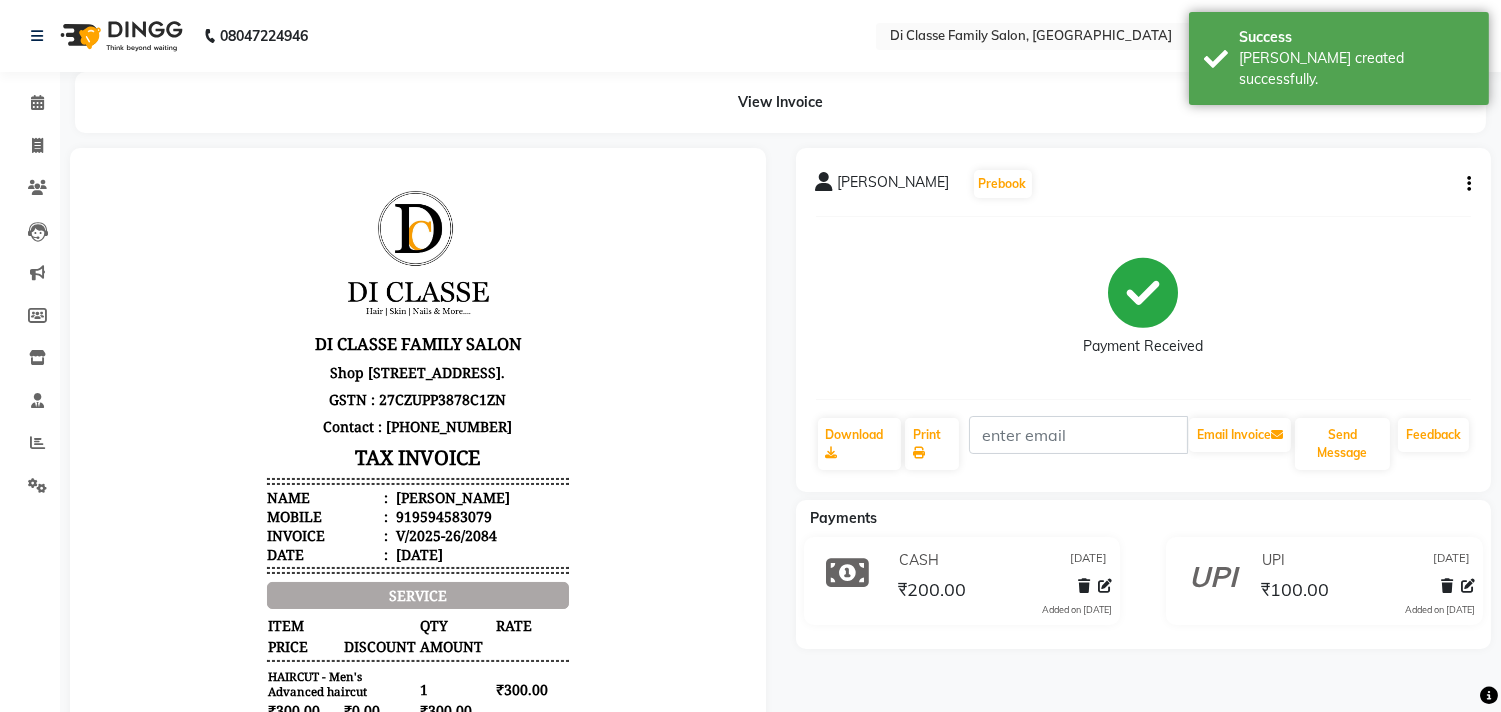 scroll, scrollTop: 0, scrollLeft: 0, axis: both 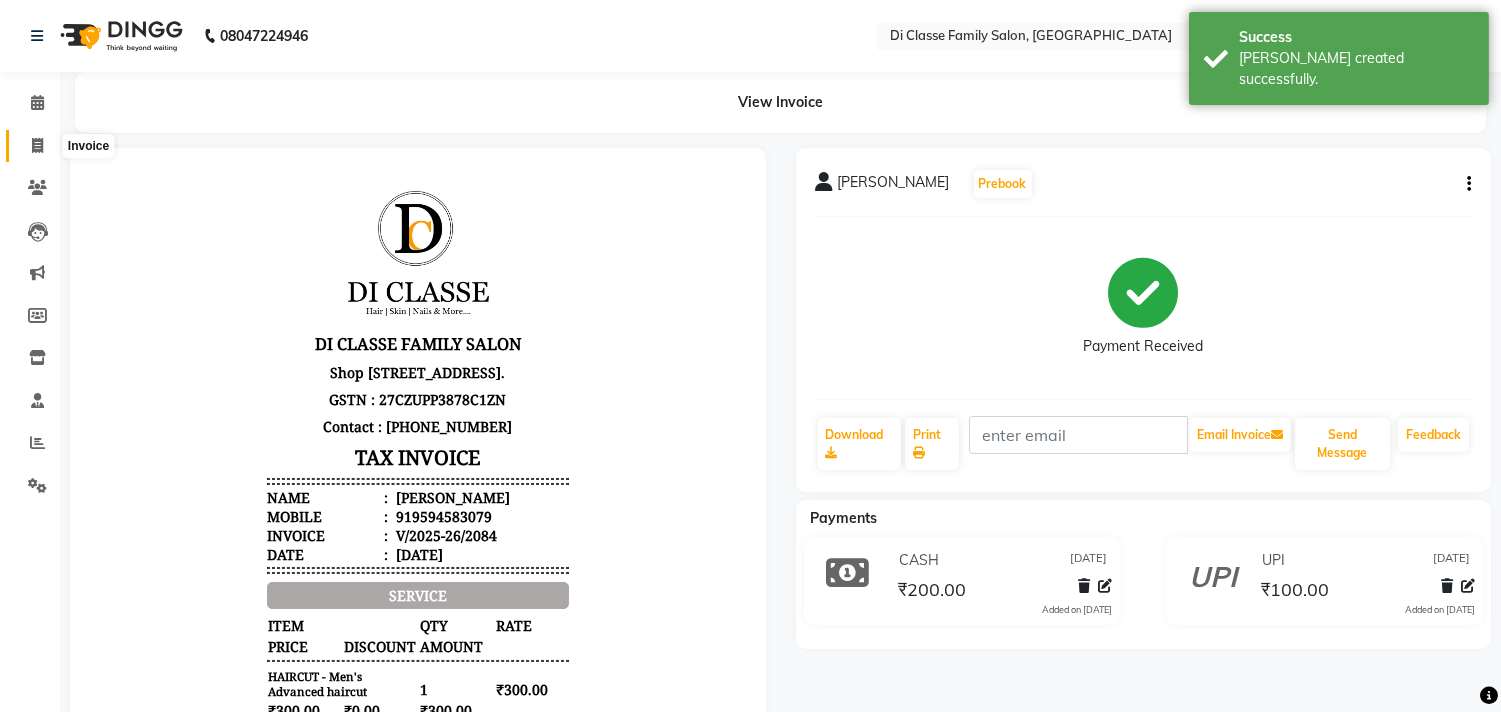 click on "Invoice" 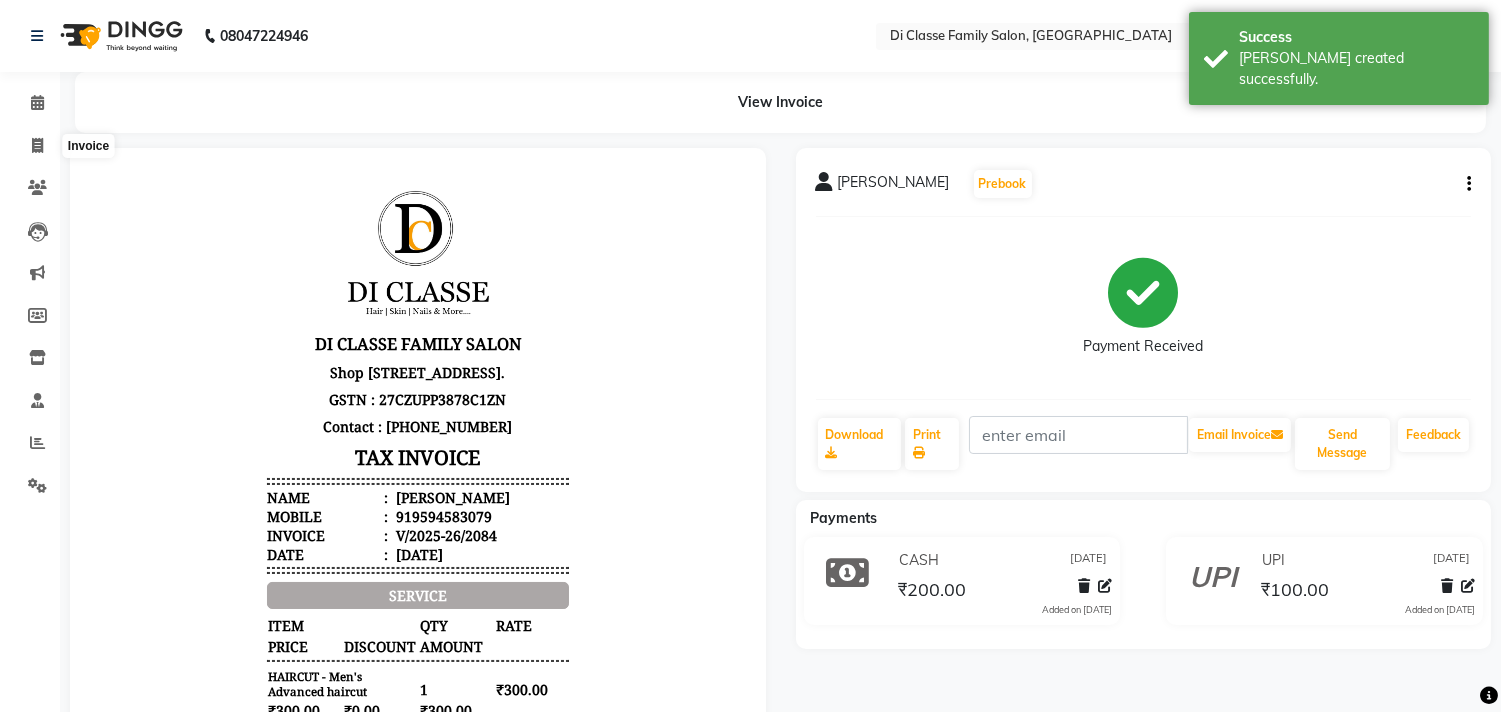 select on "4704" 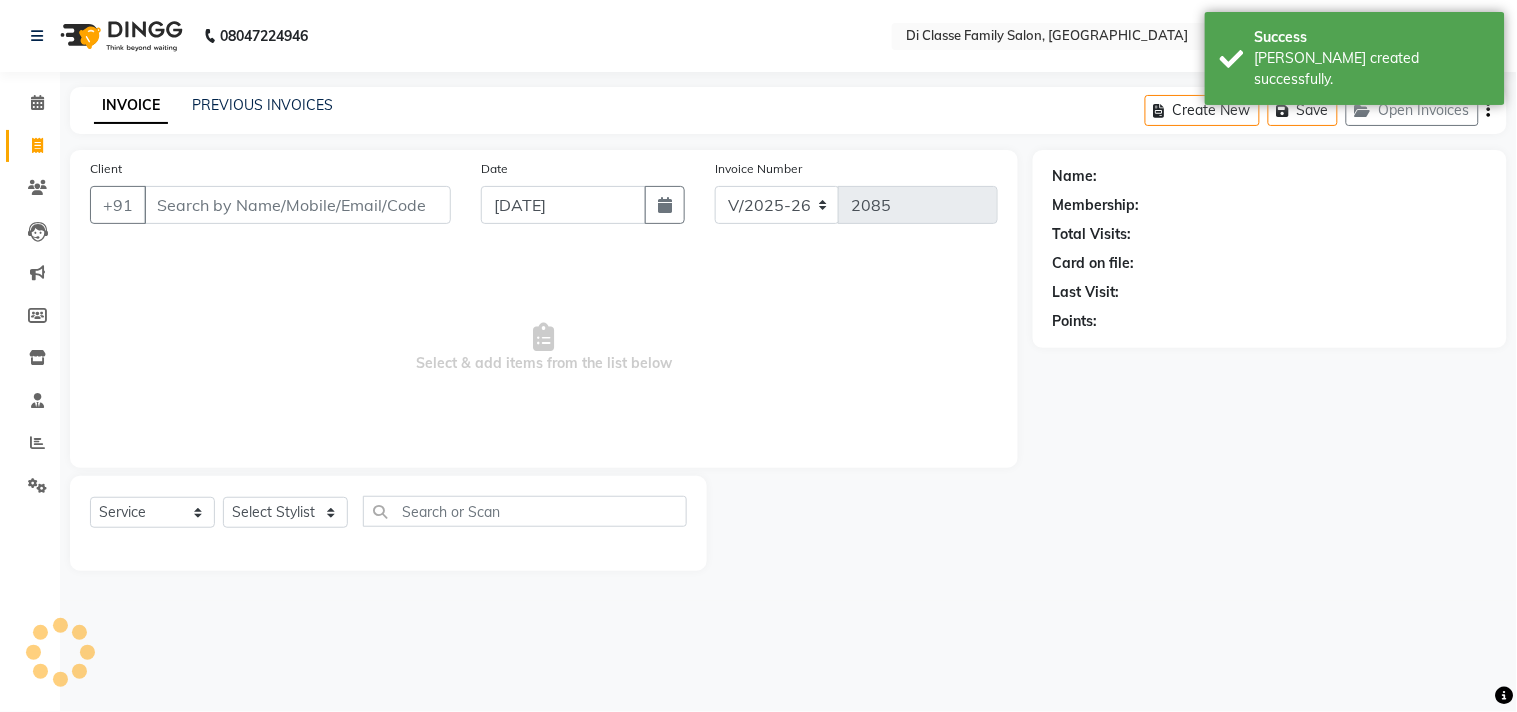 click on "INVOICE PREVIOUS INVOICES Create New   Save   Open Invoices" 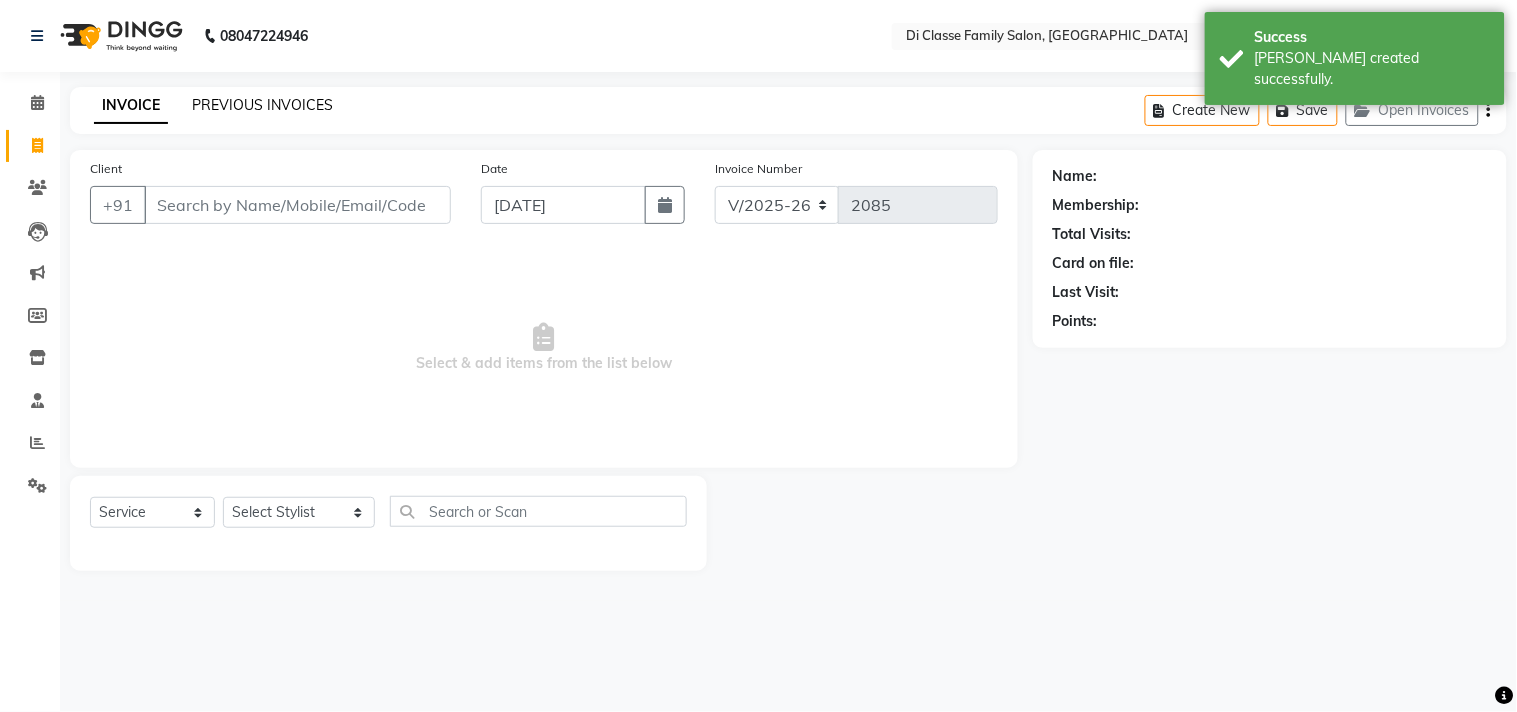 click on "PREVIOUS INVOICES" 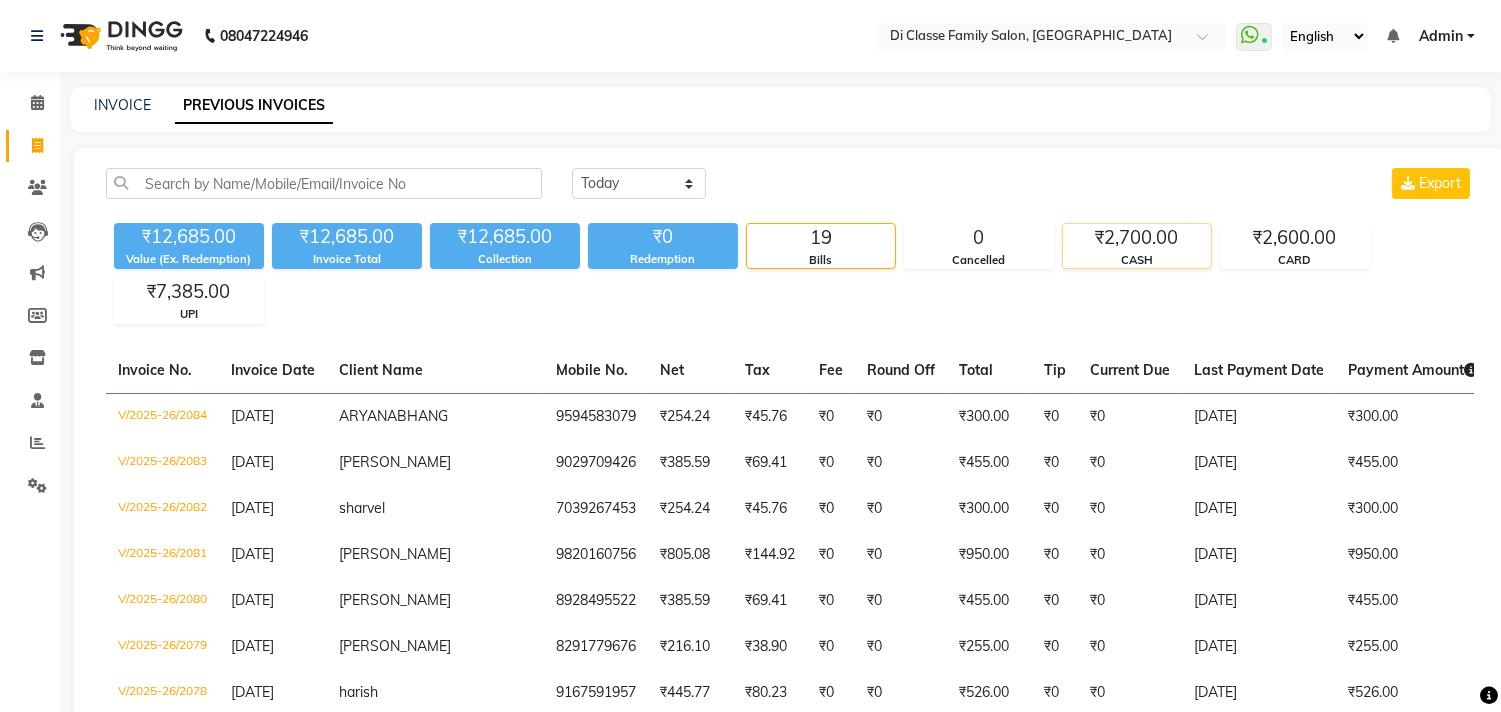 click on "CASH" 